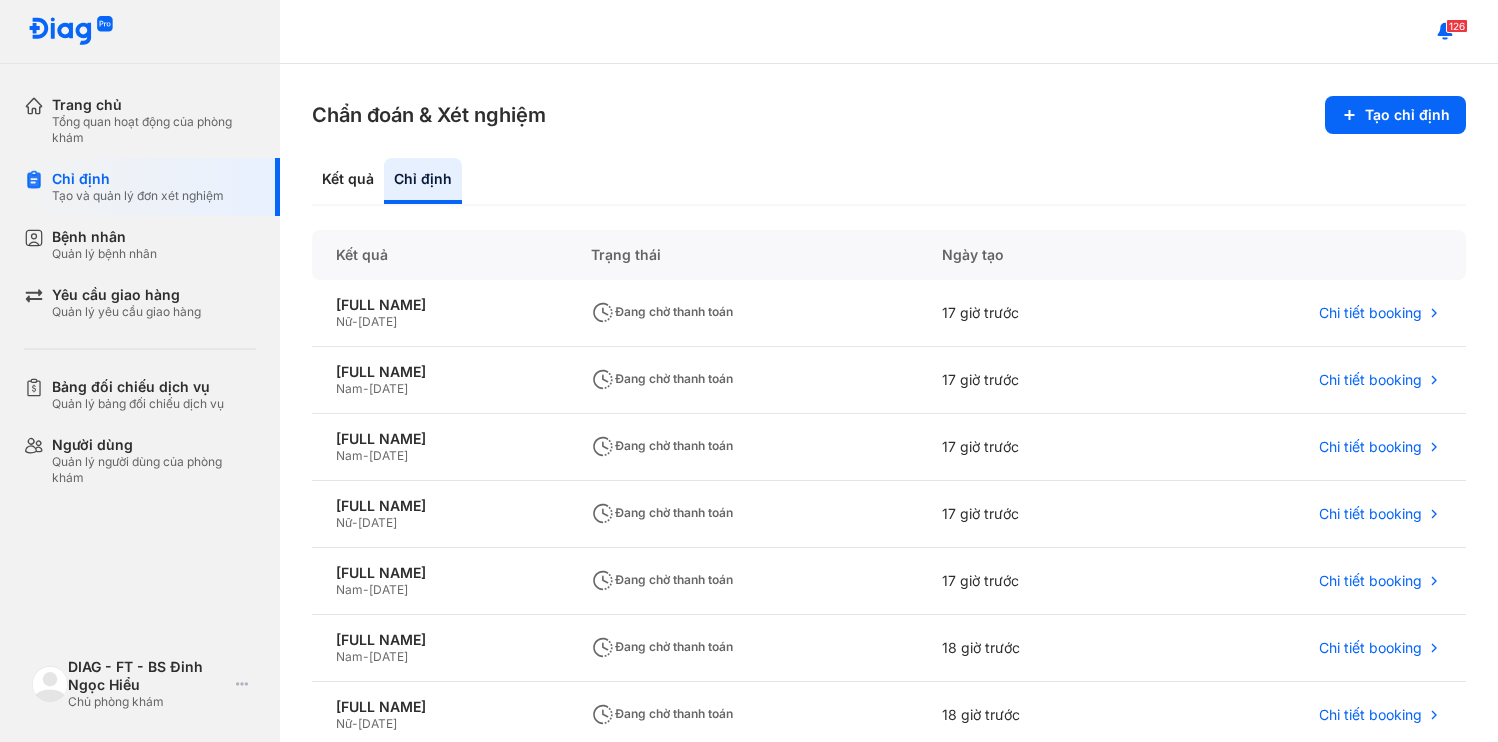 scroll, scrollTop: 0, scrollLeft: 0, axis: both 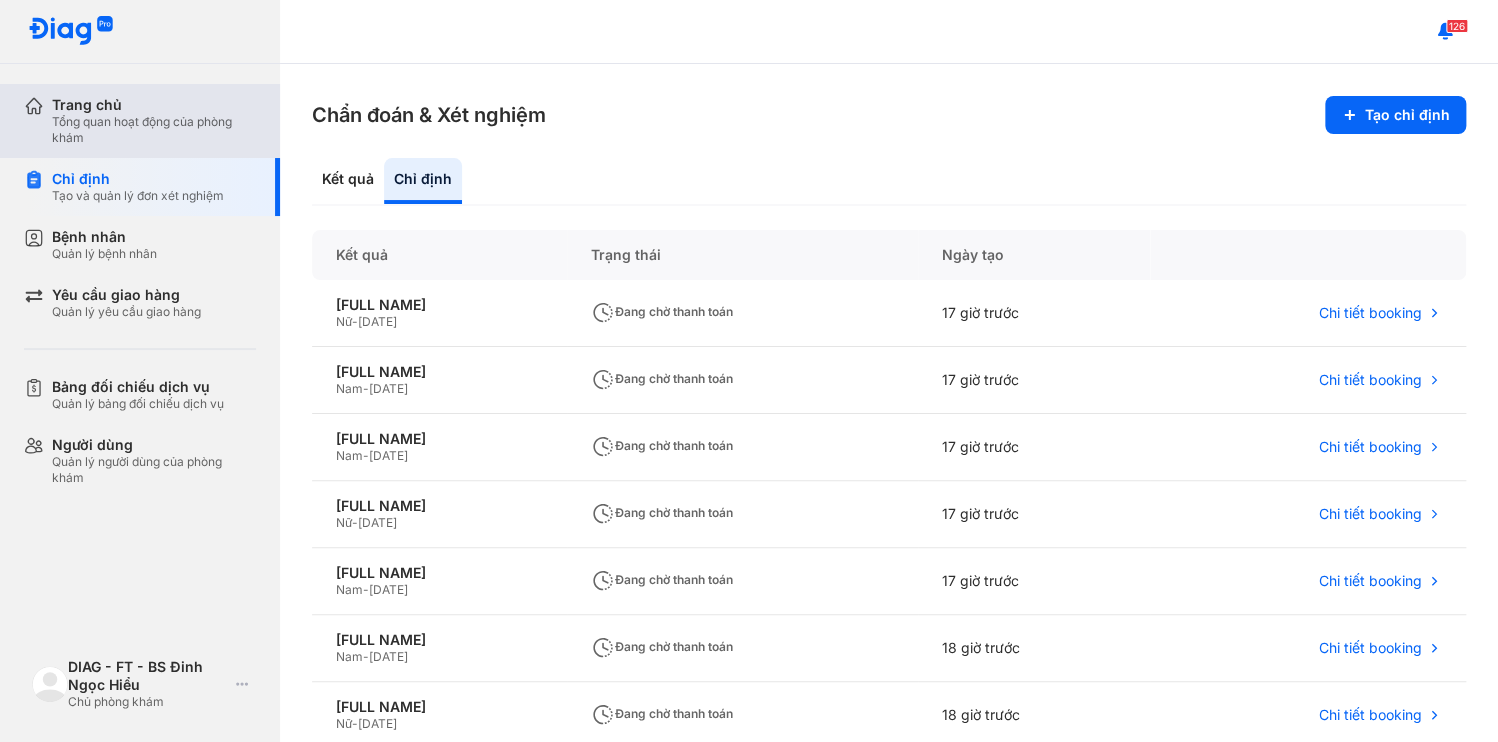 click on "Tổng quan hoạt động của phòng khám" at bounding box center [154, 130] 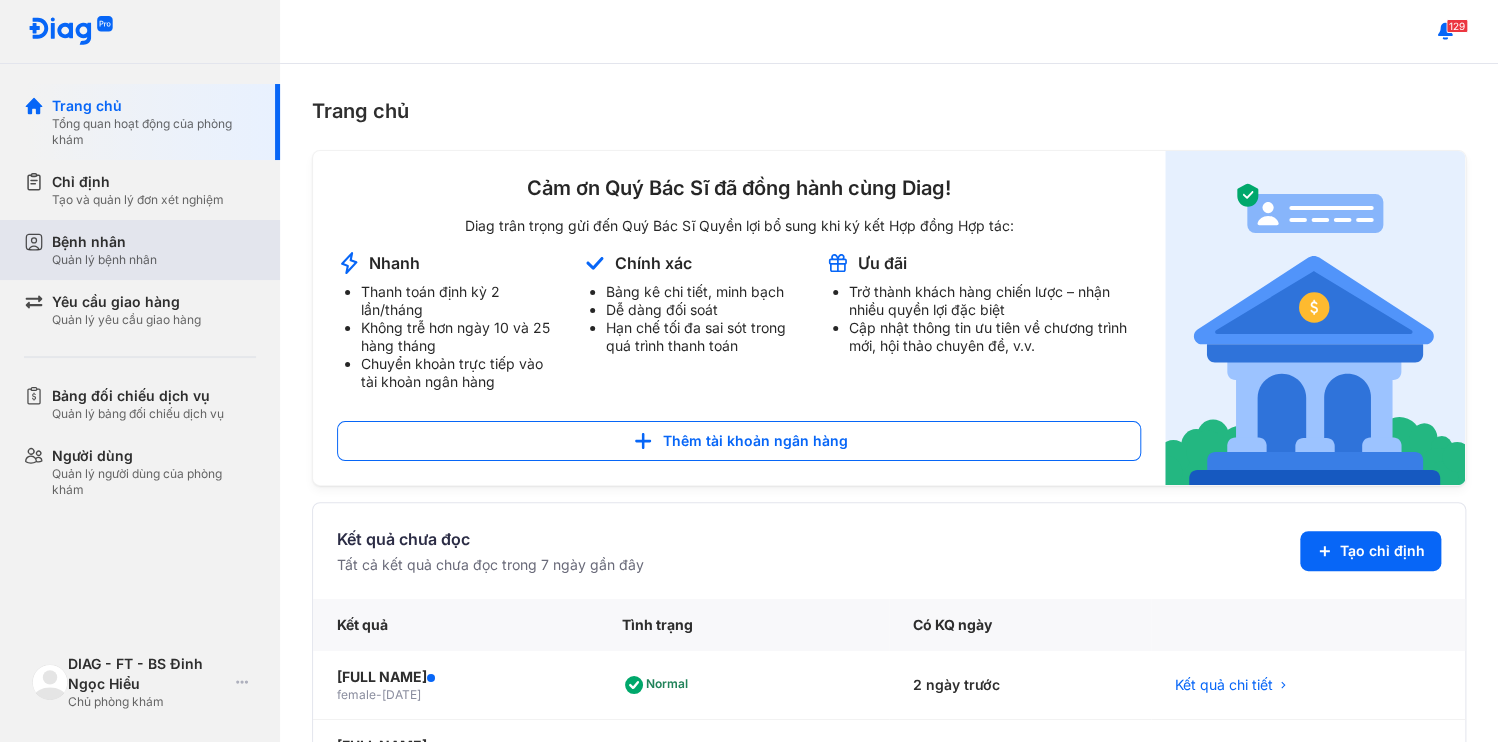 click on "Bệnh nhân Quản lý bệnh nhân" at bounding box center [154, 250] 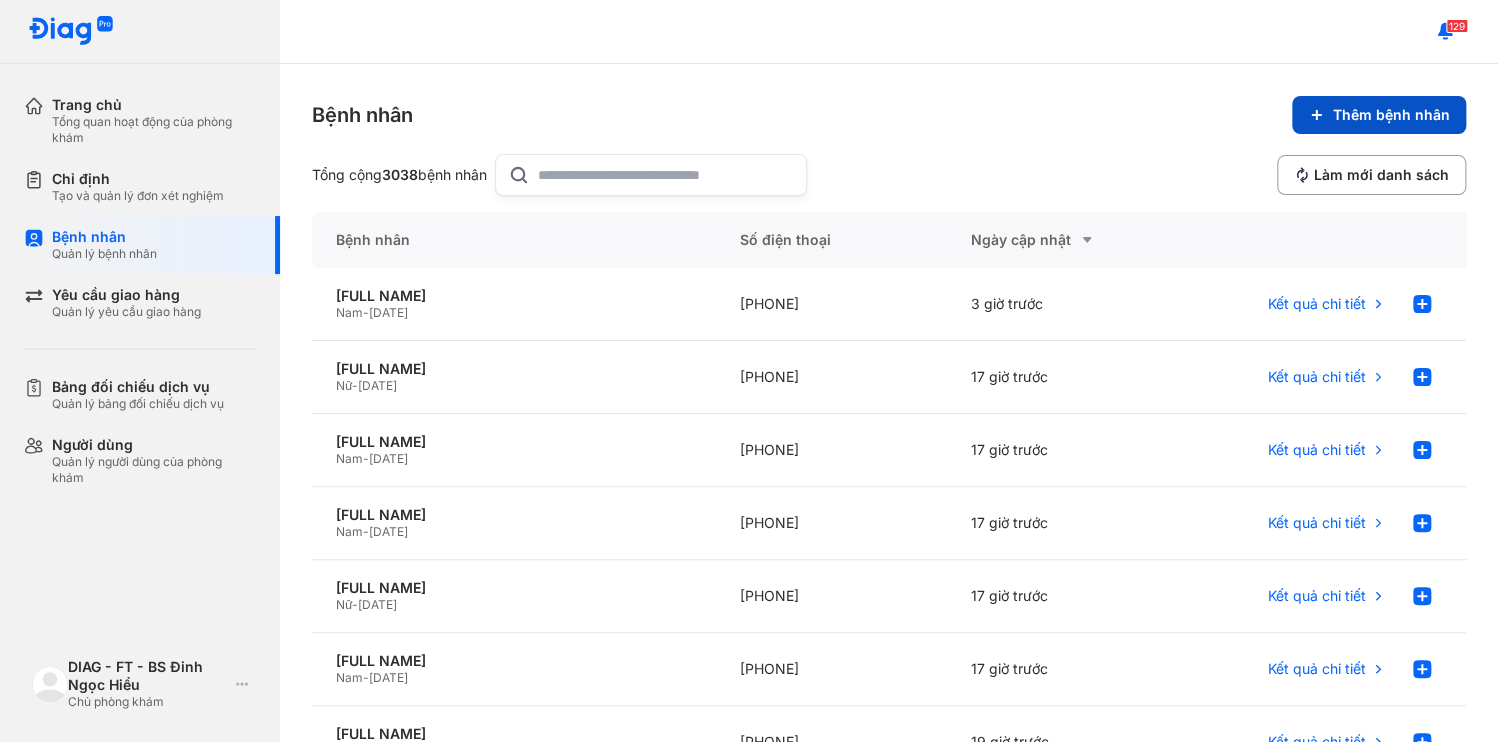 click 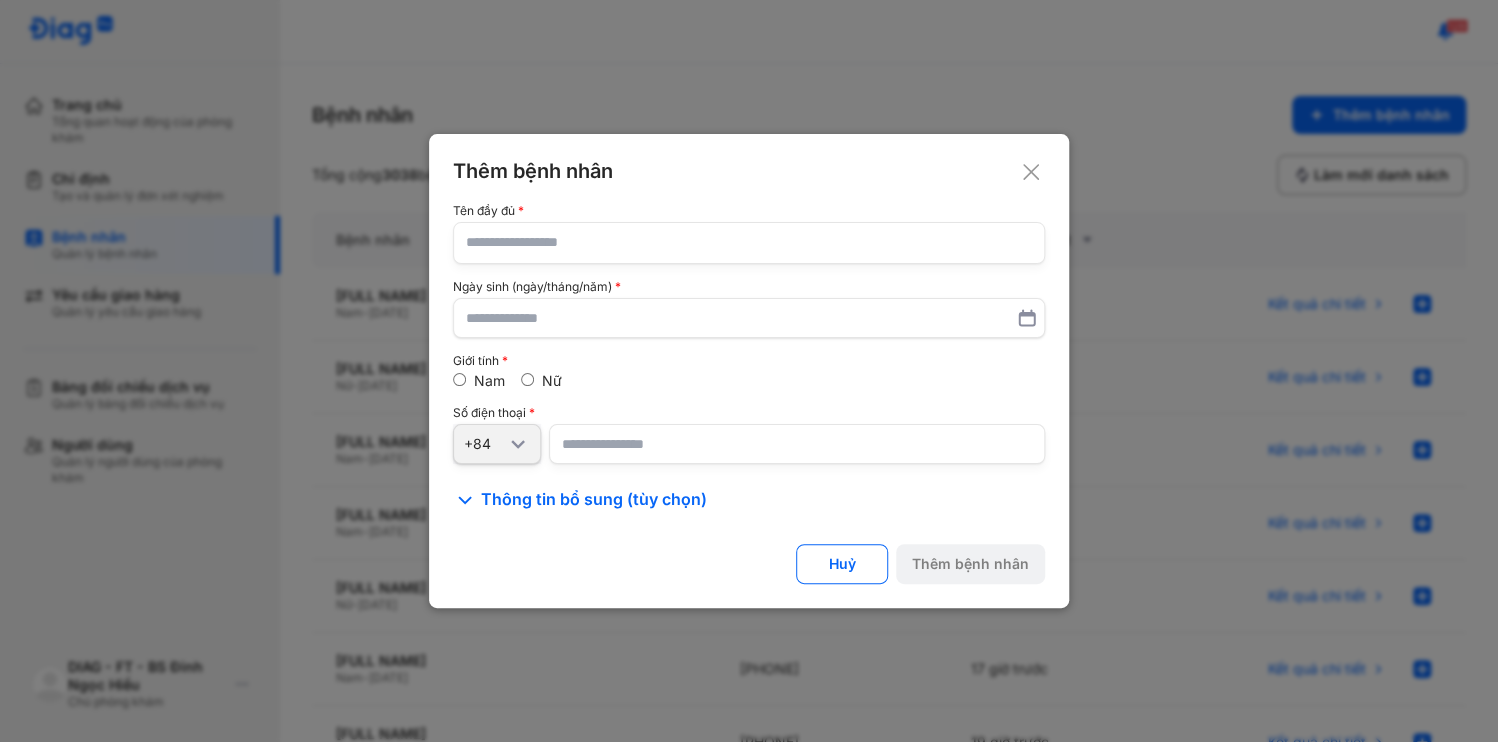 type 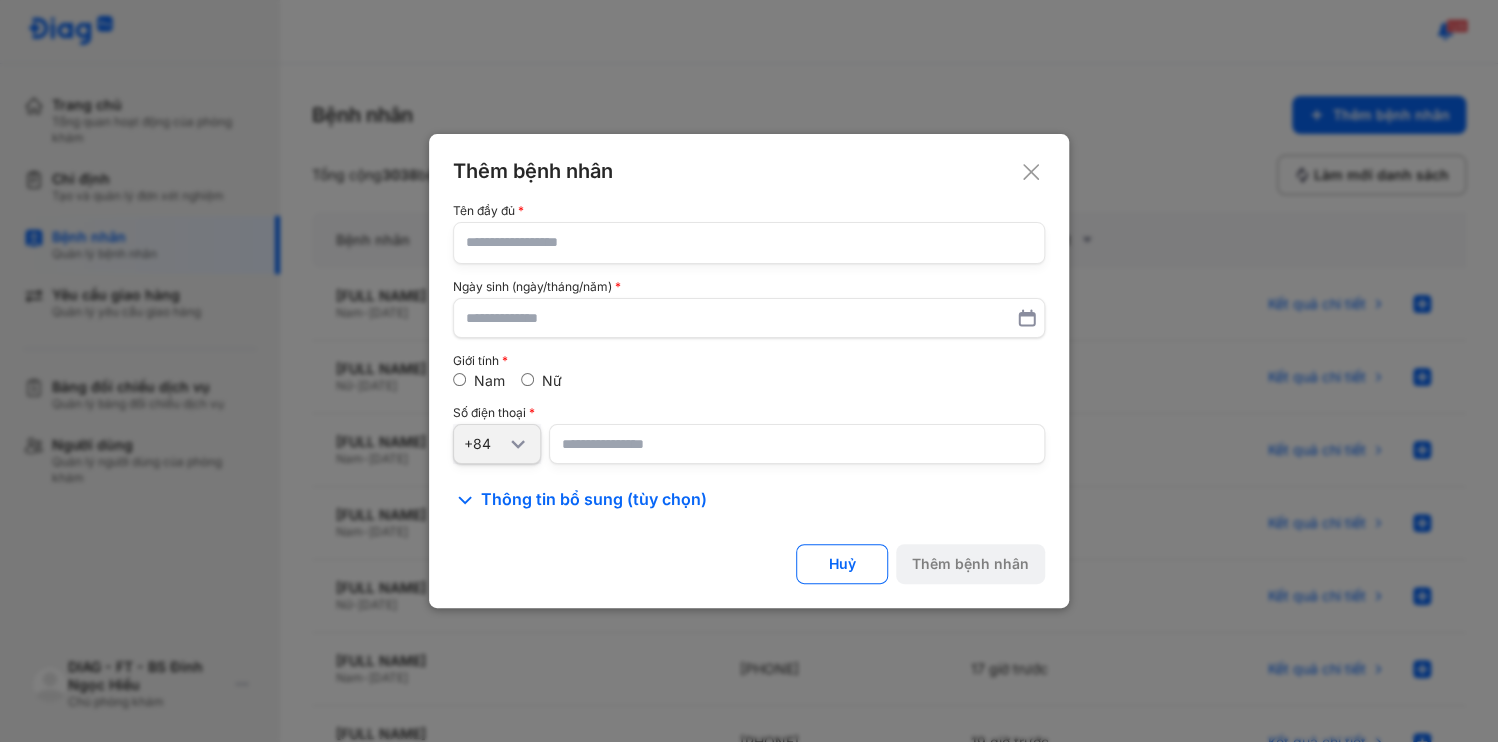 click 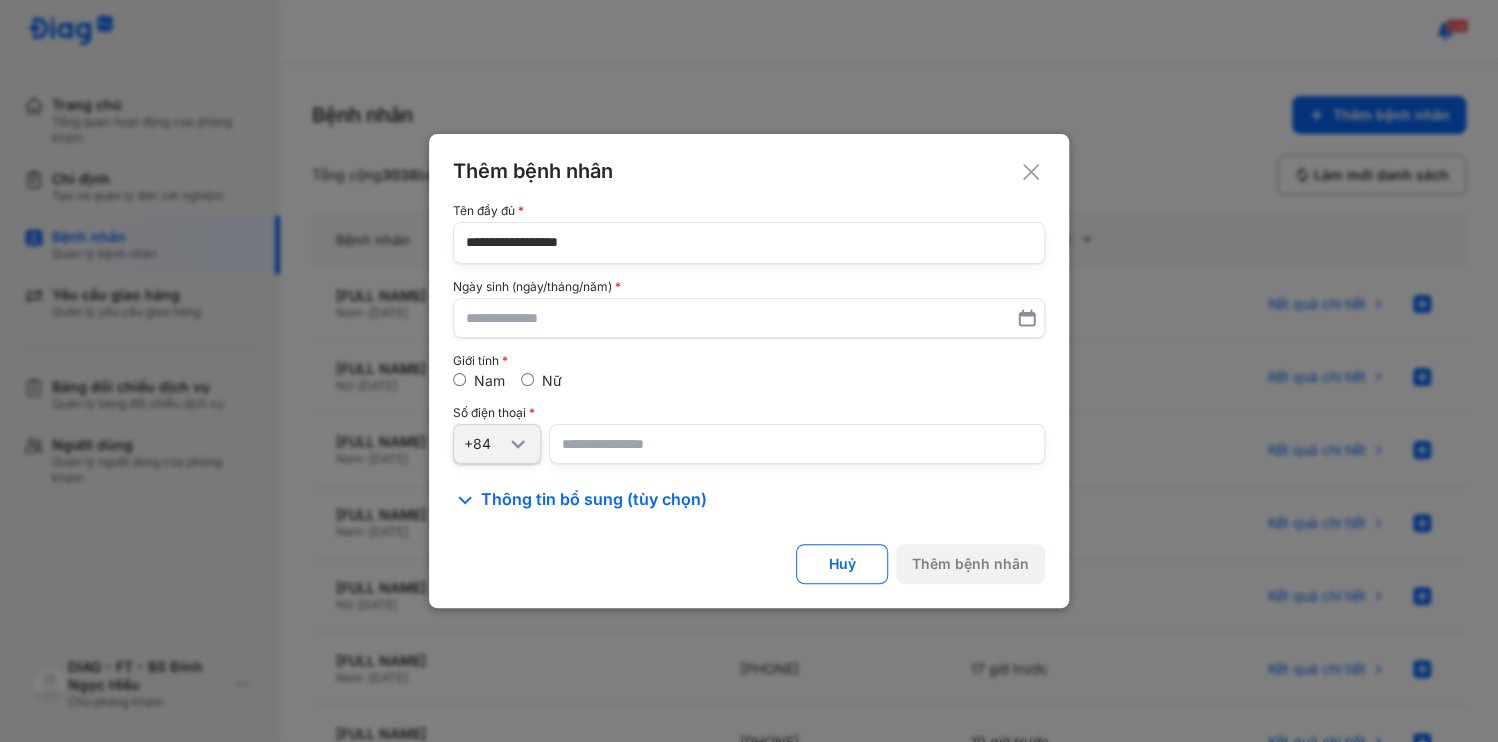 type on "**********" 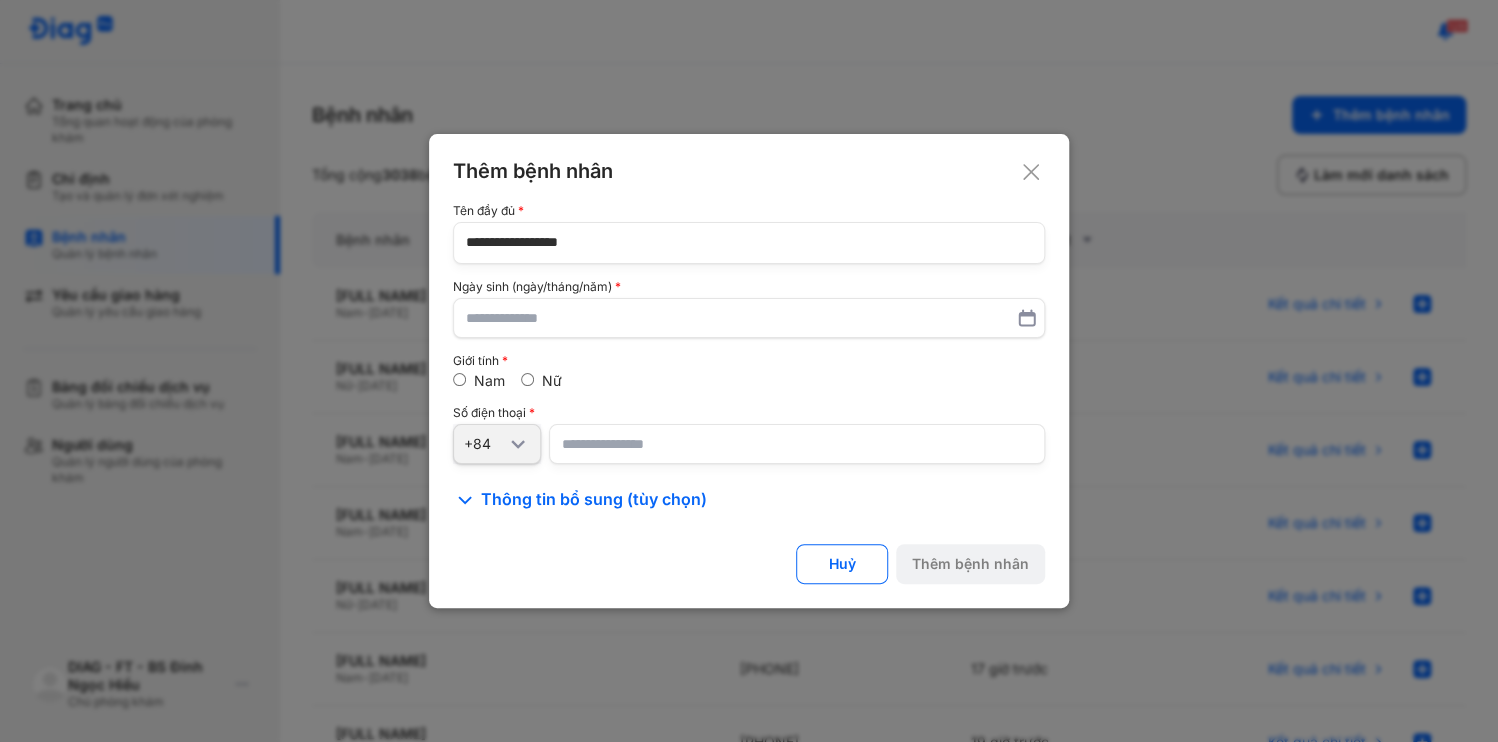 click at bounding box center [797, 444] 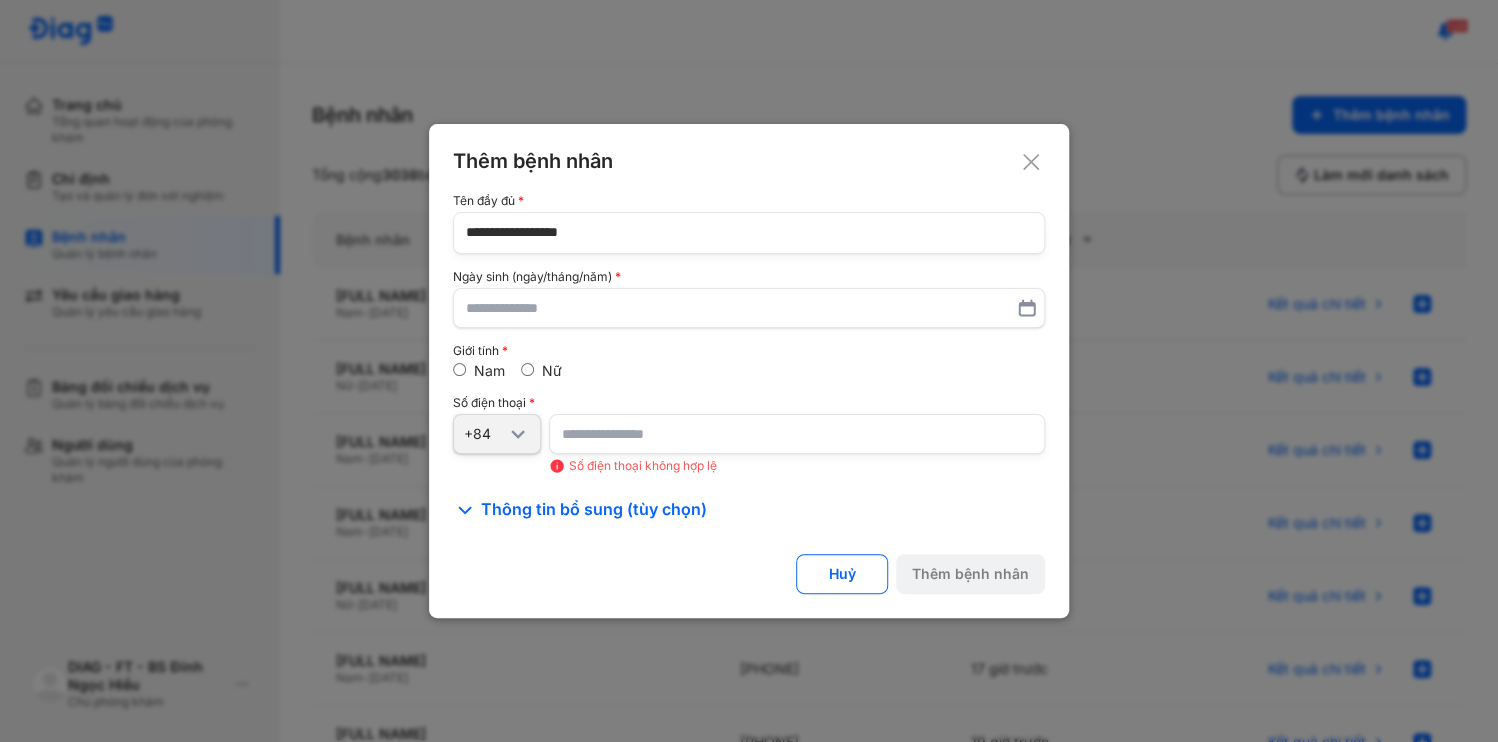 drag, startPoint x: 658, startPoint y: 422, endPoint x: 440, endPoint y: 404, distance: 218.74185 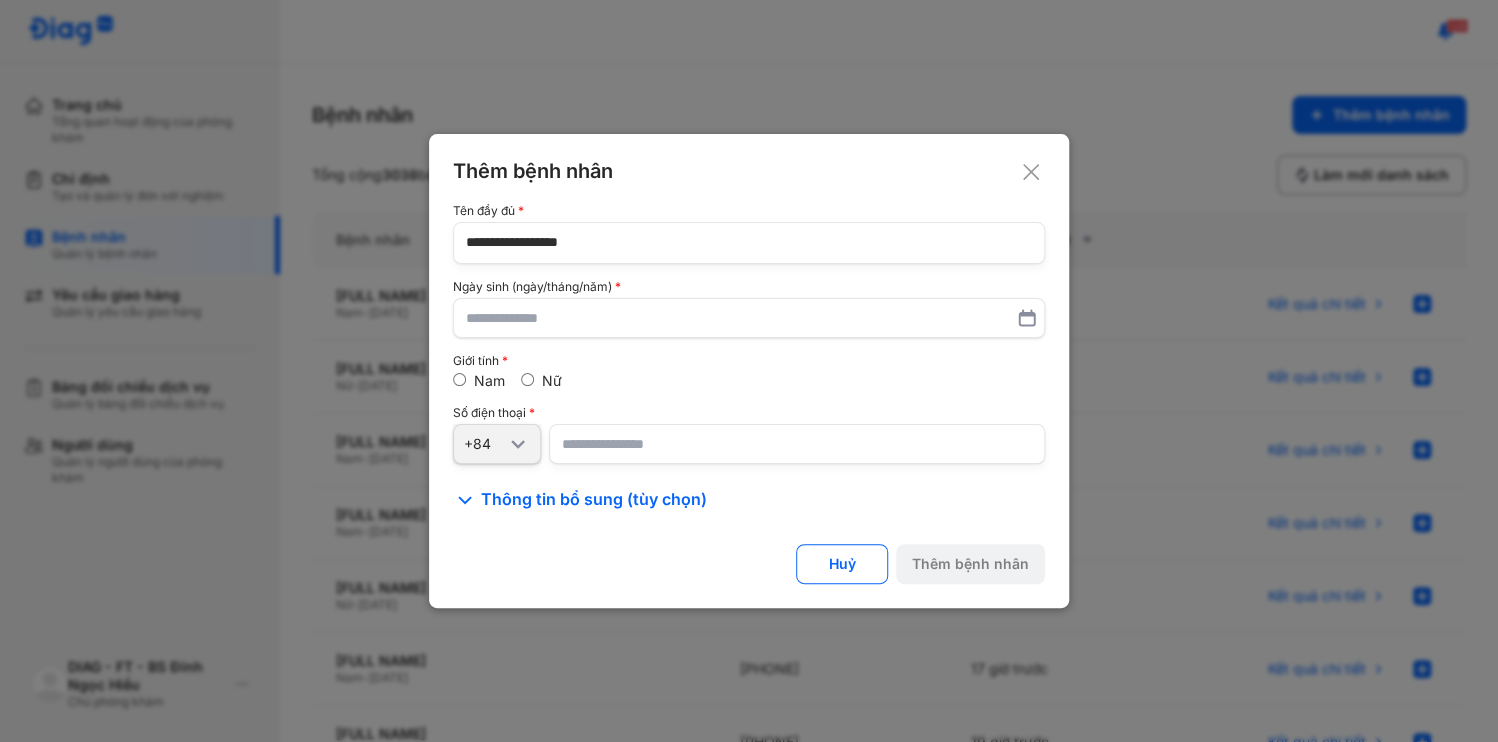 type on "**********" 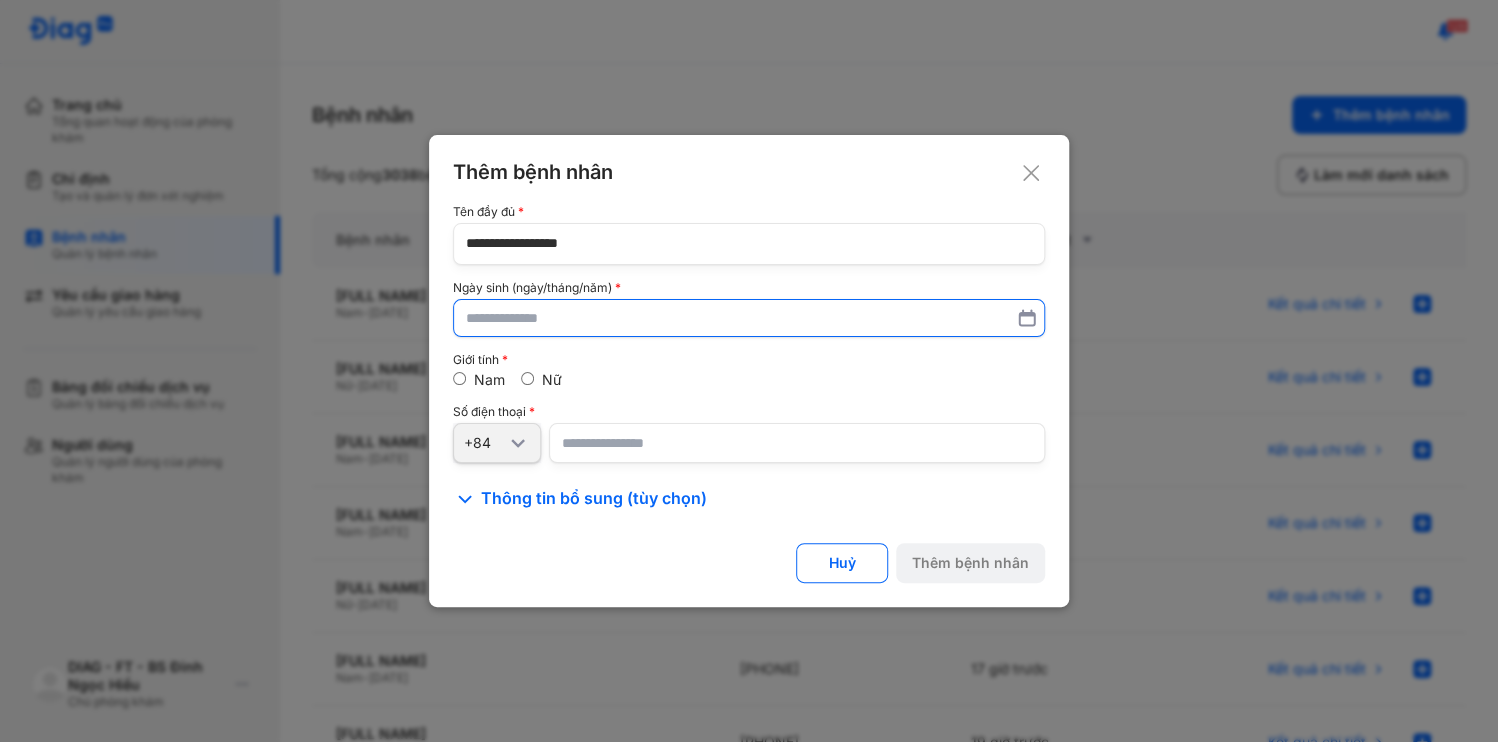 click at bounding box center (749, 318) 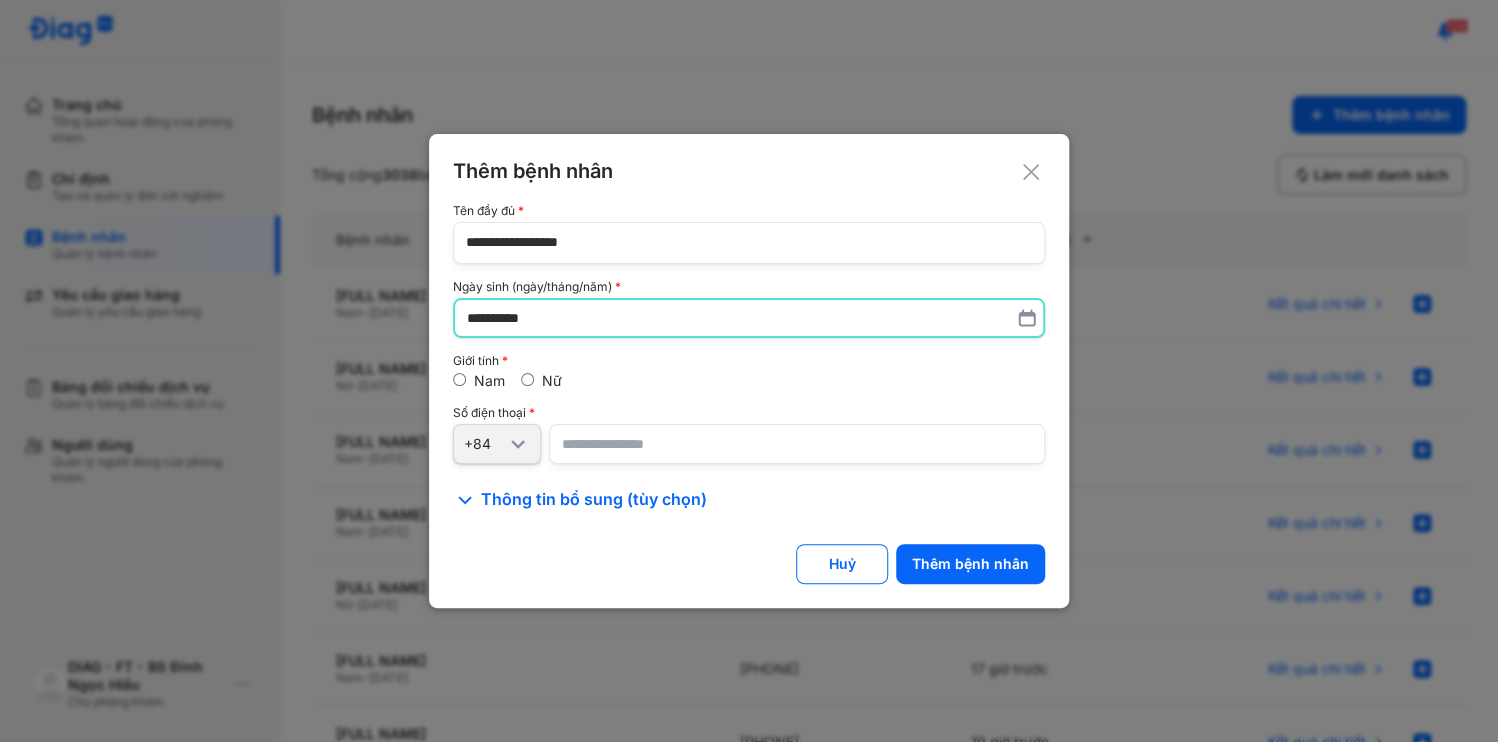 type on "**********" 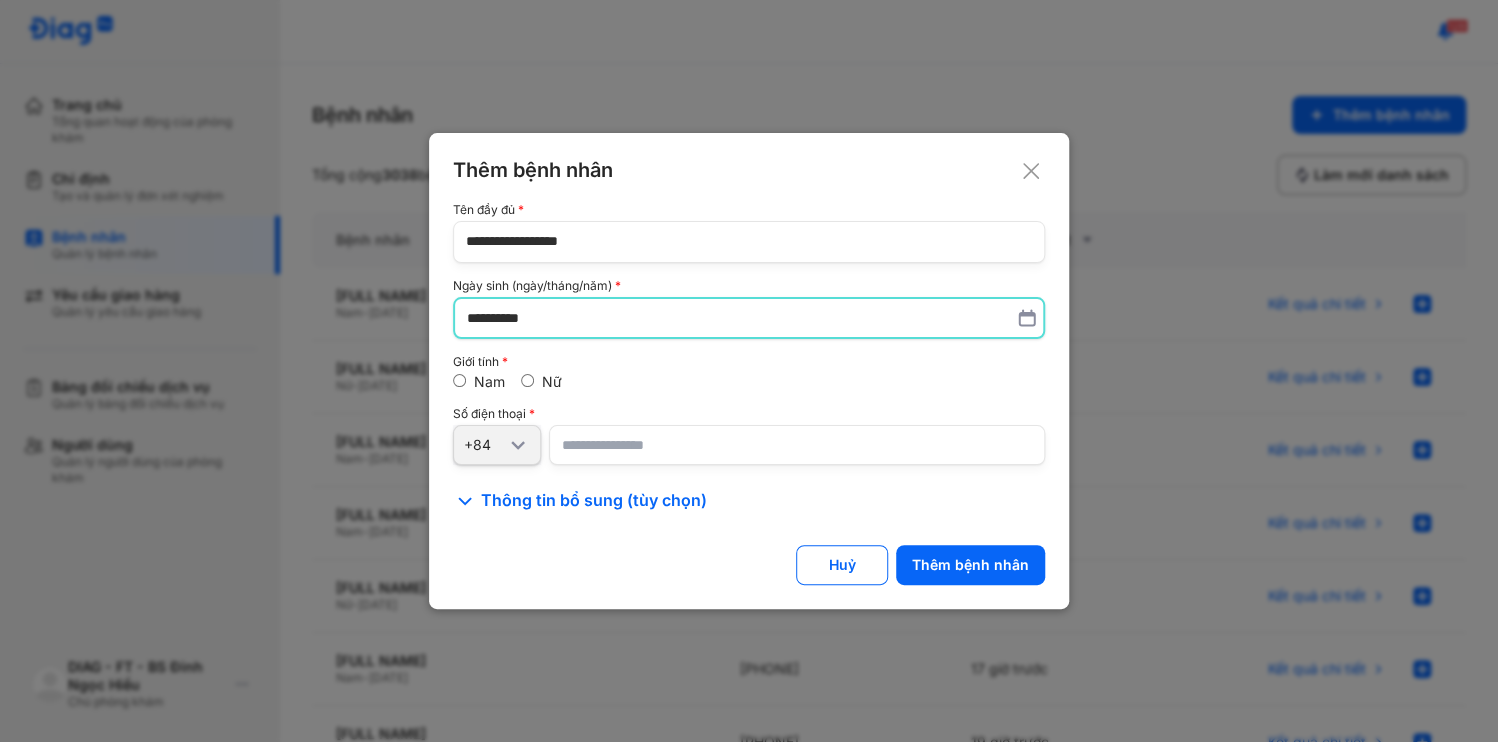click on "Nữ" at bounding box center [541, 382] 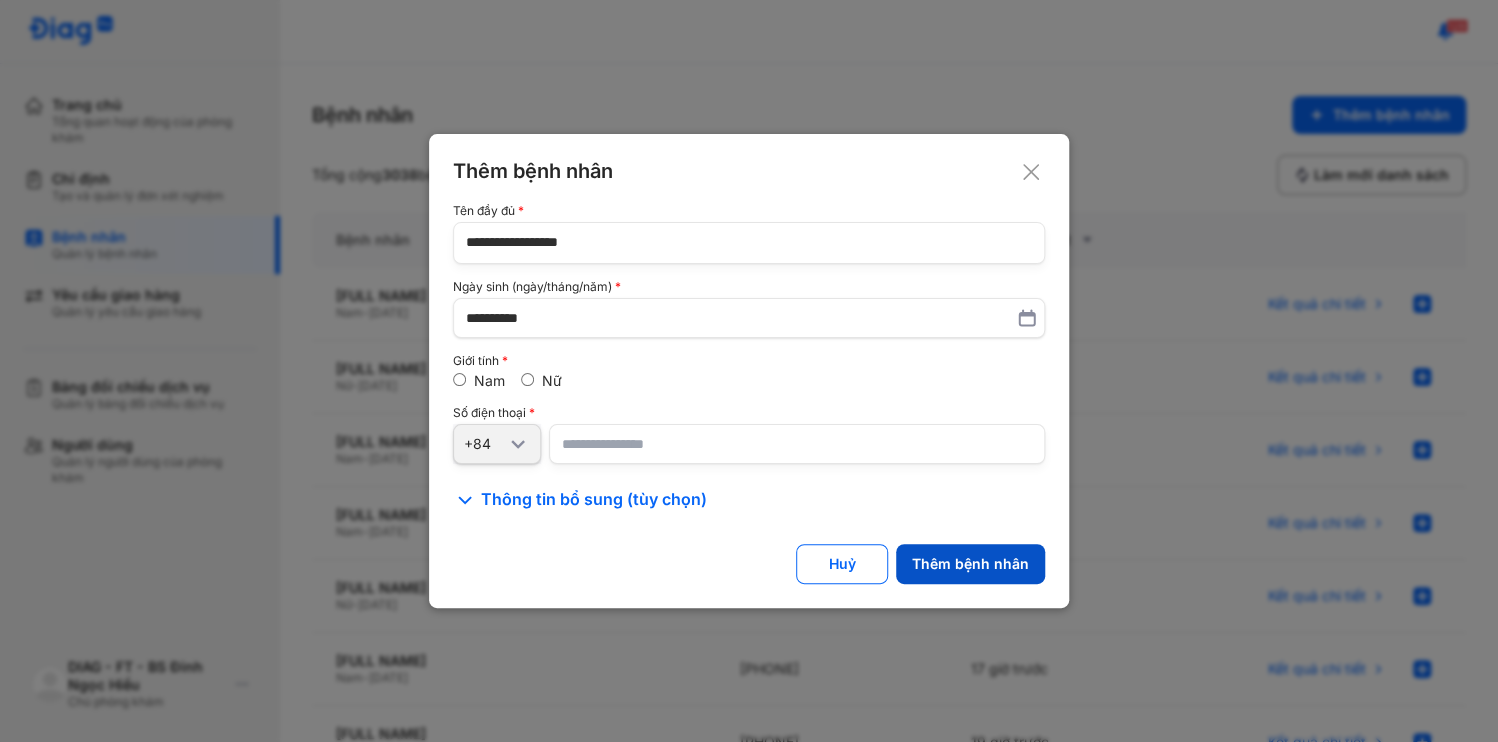 click on "Thêm bệnh nhân" 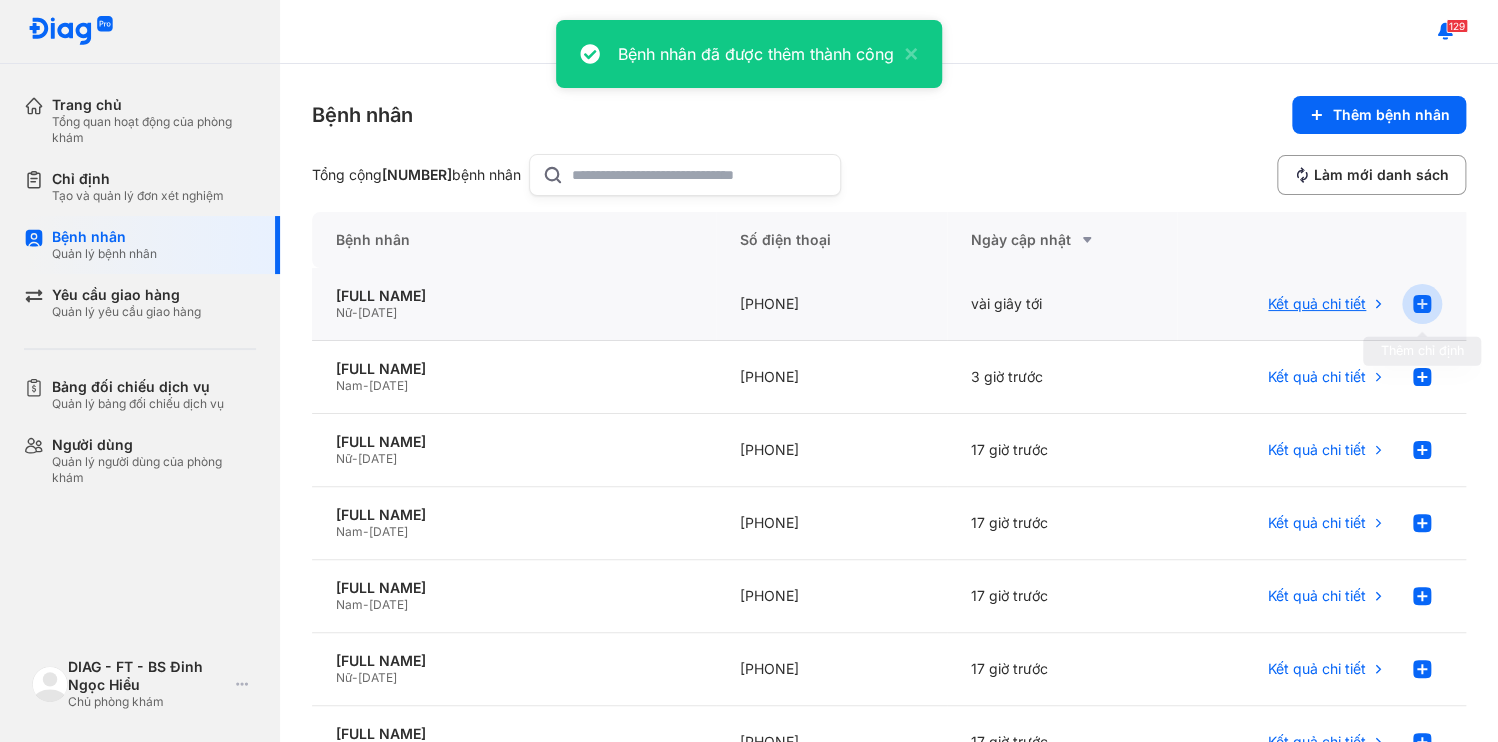 click 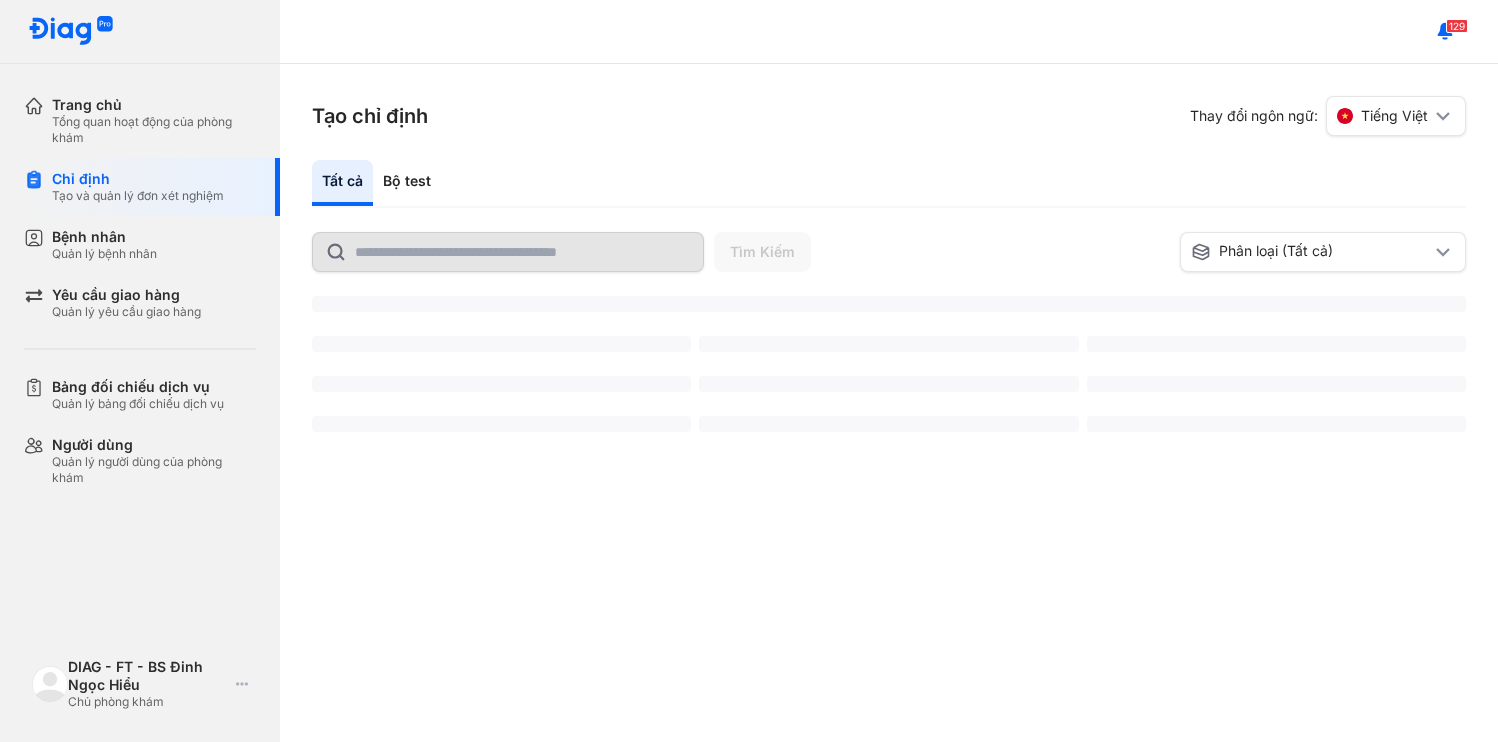 scroll, scrollTop: 0, scrollLeft: 0, axis: both 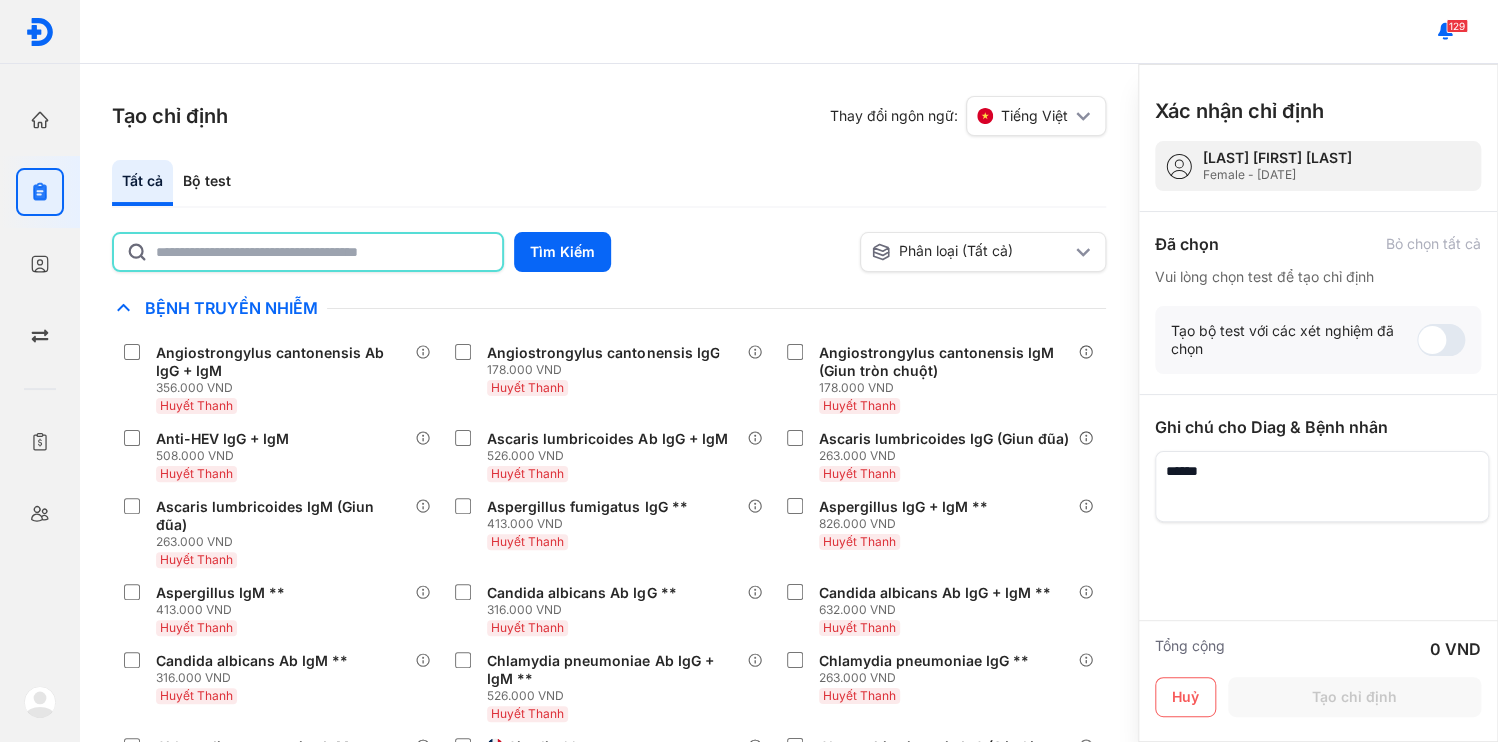 click 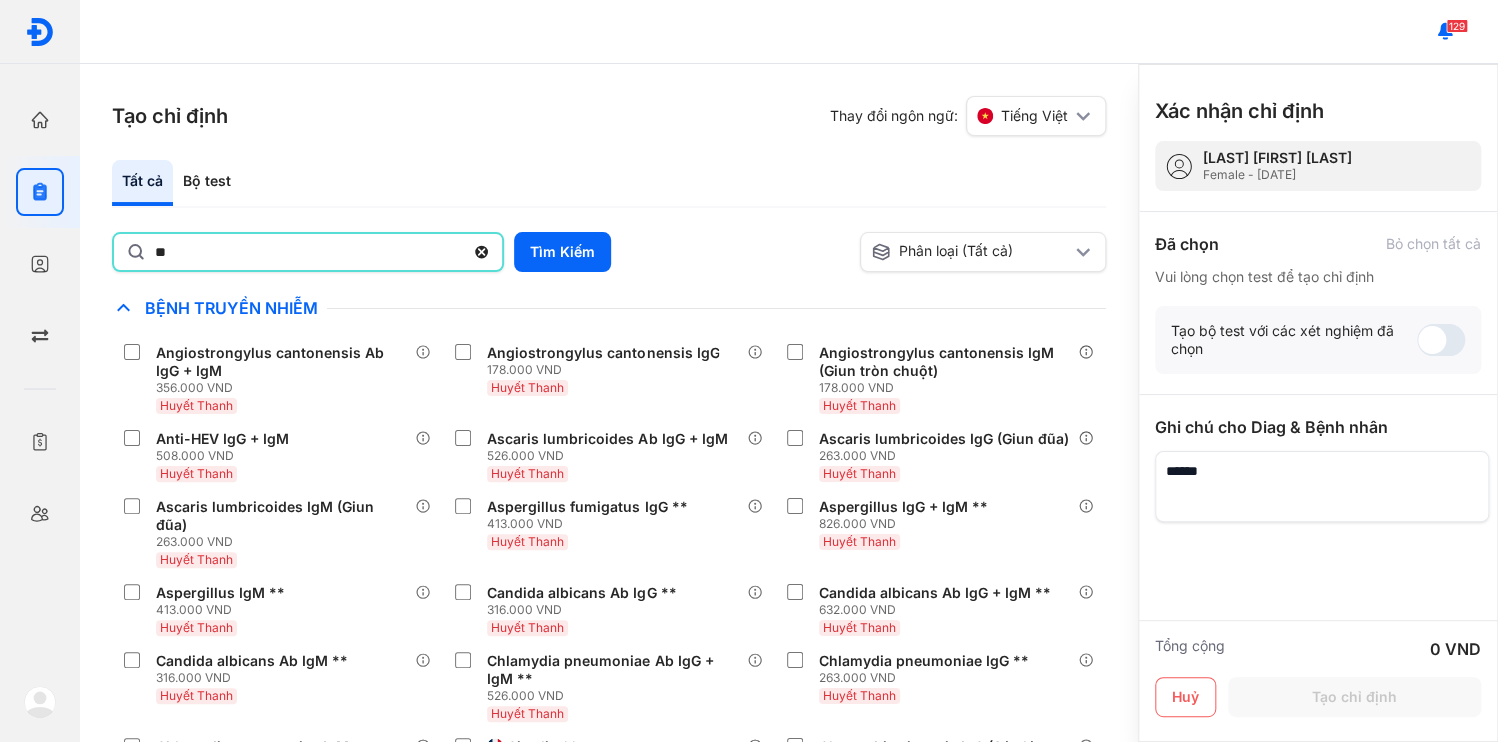 type on "*" 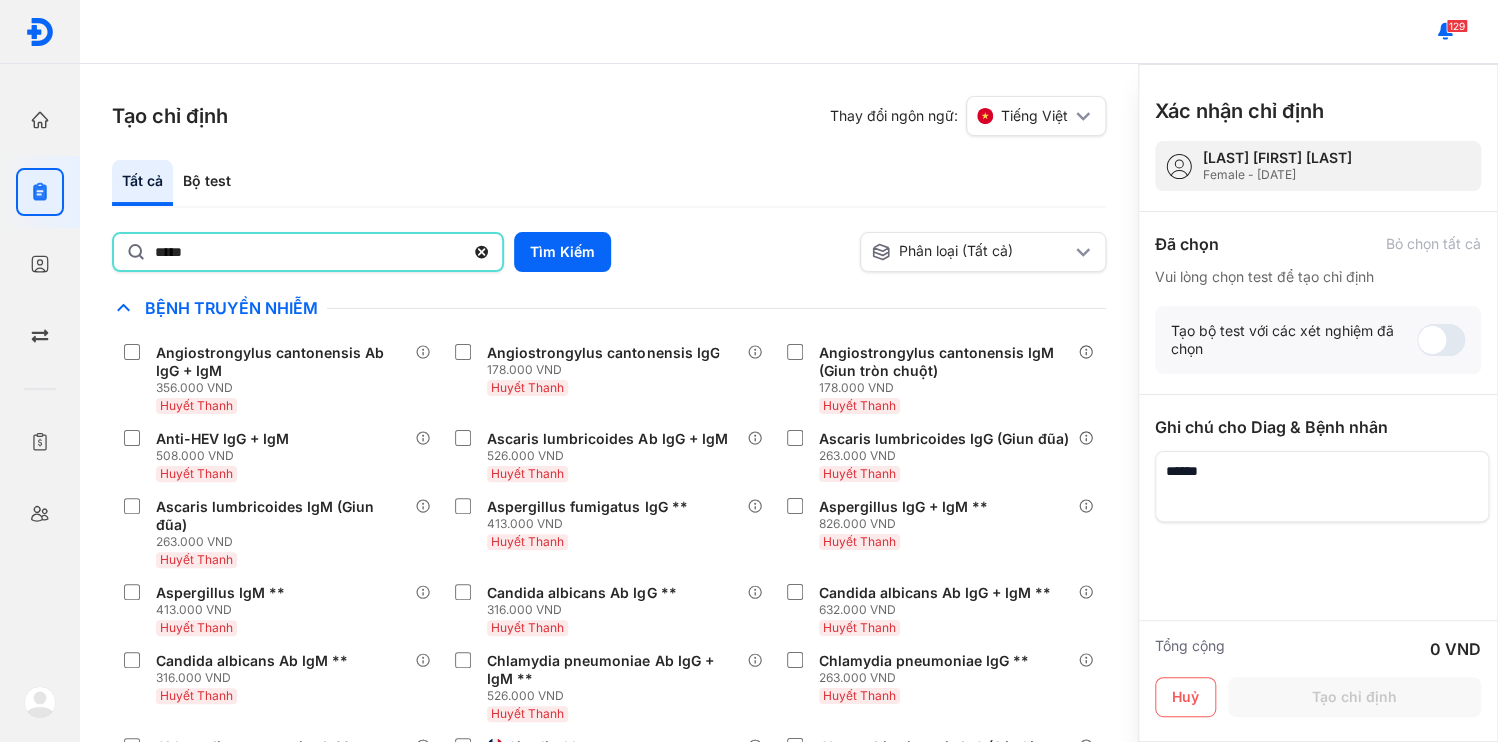 type on "*****" 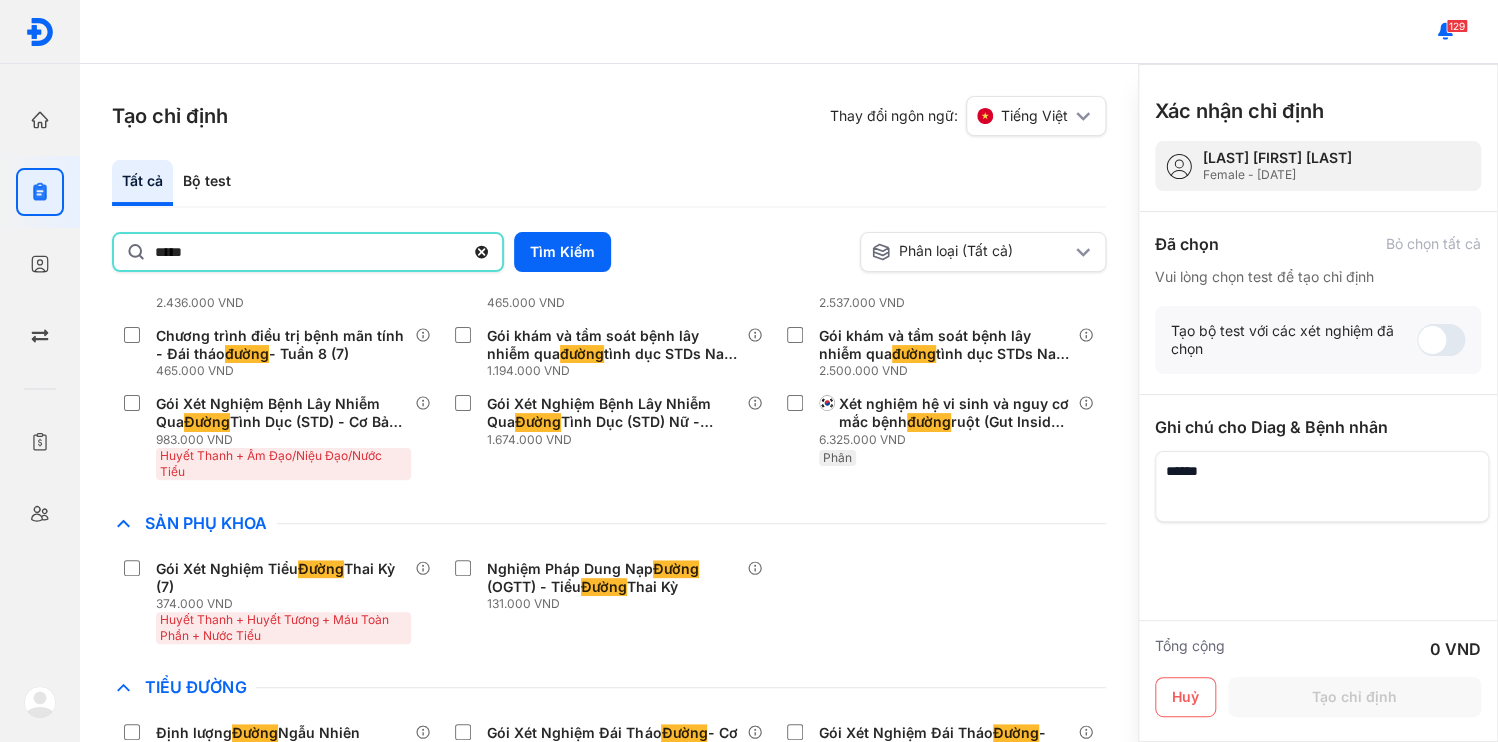 scroll, scrollTop: 296, scrollLeft: 0, axis: vertical 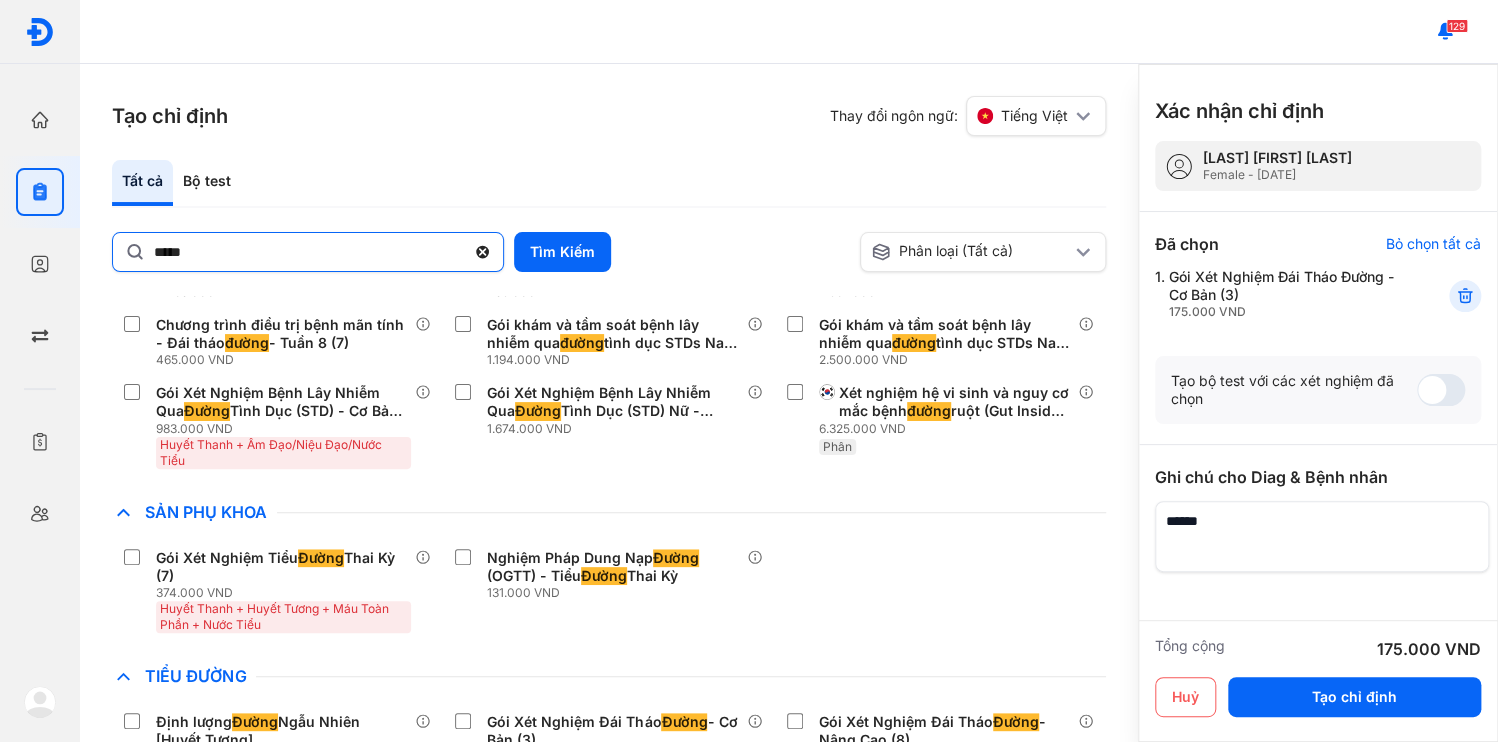click 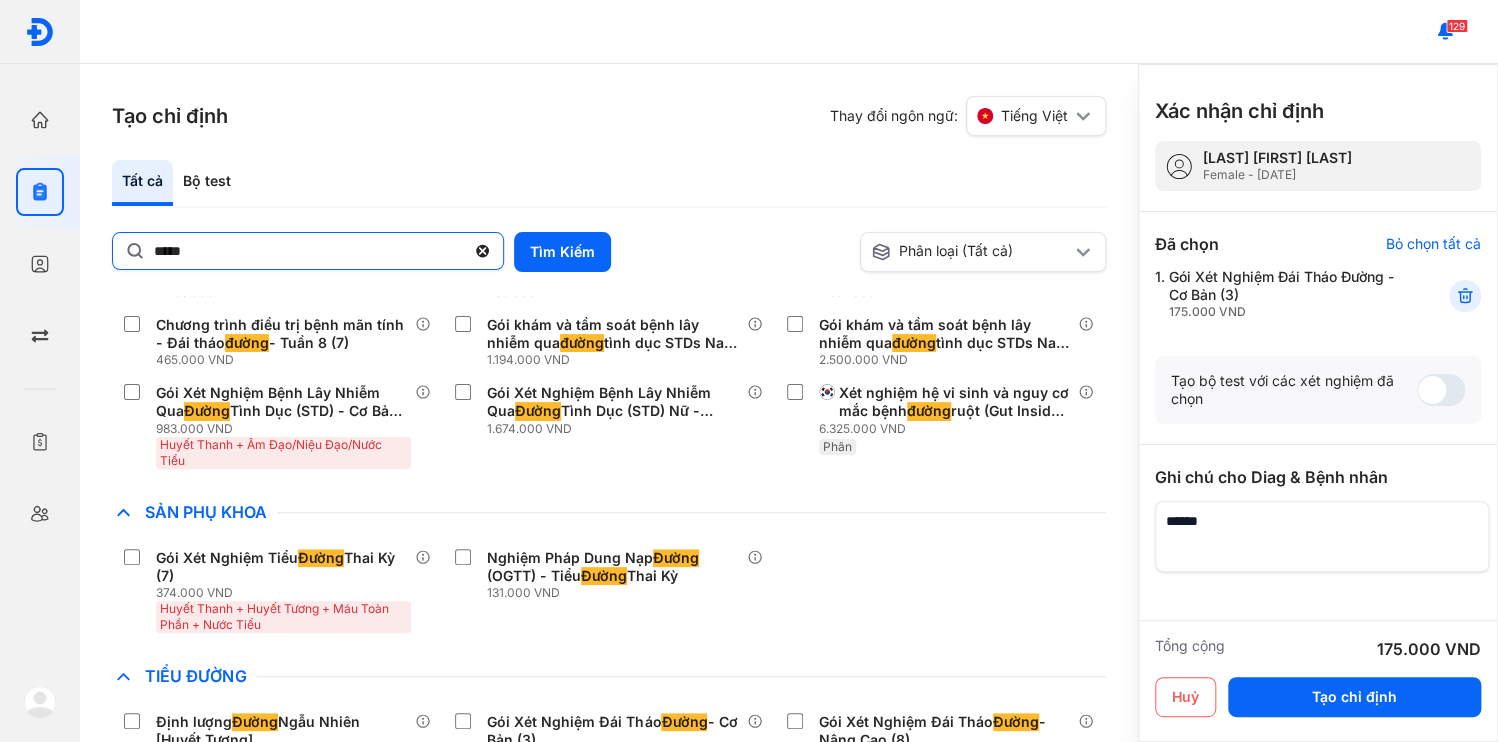 click on "*****" 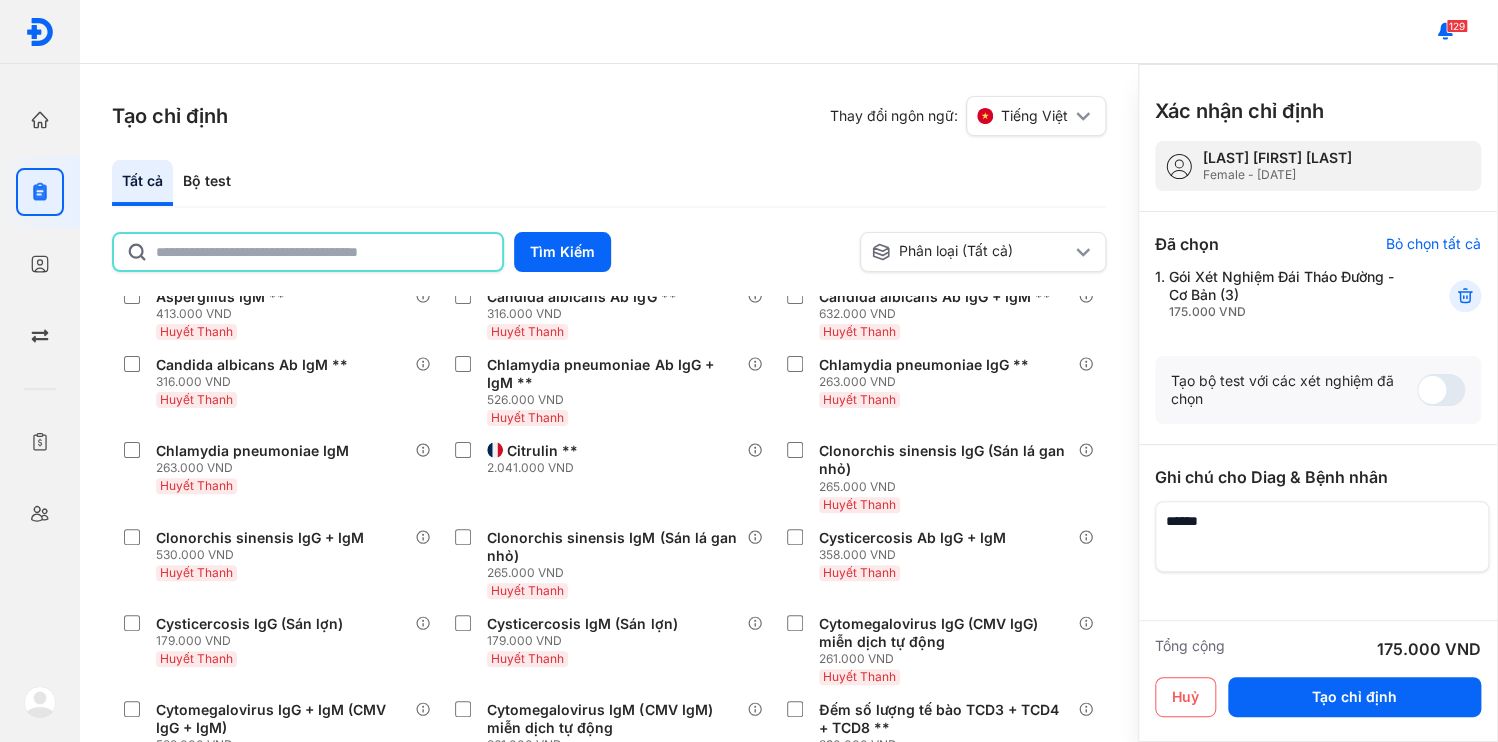 click 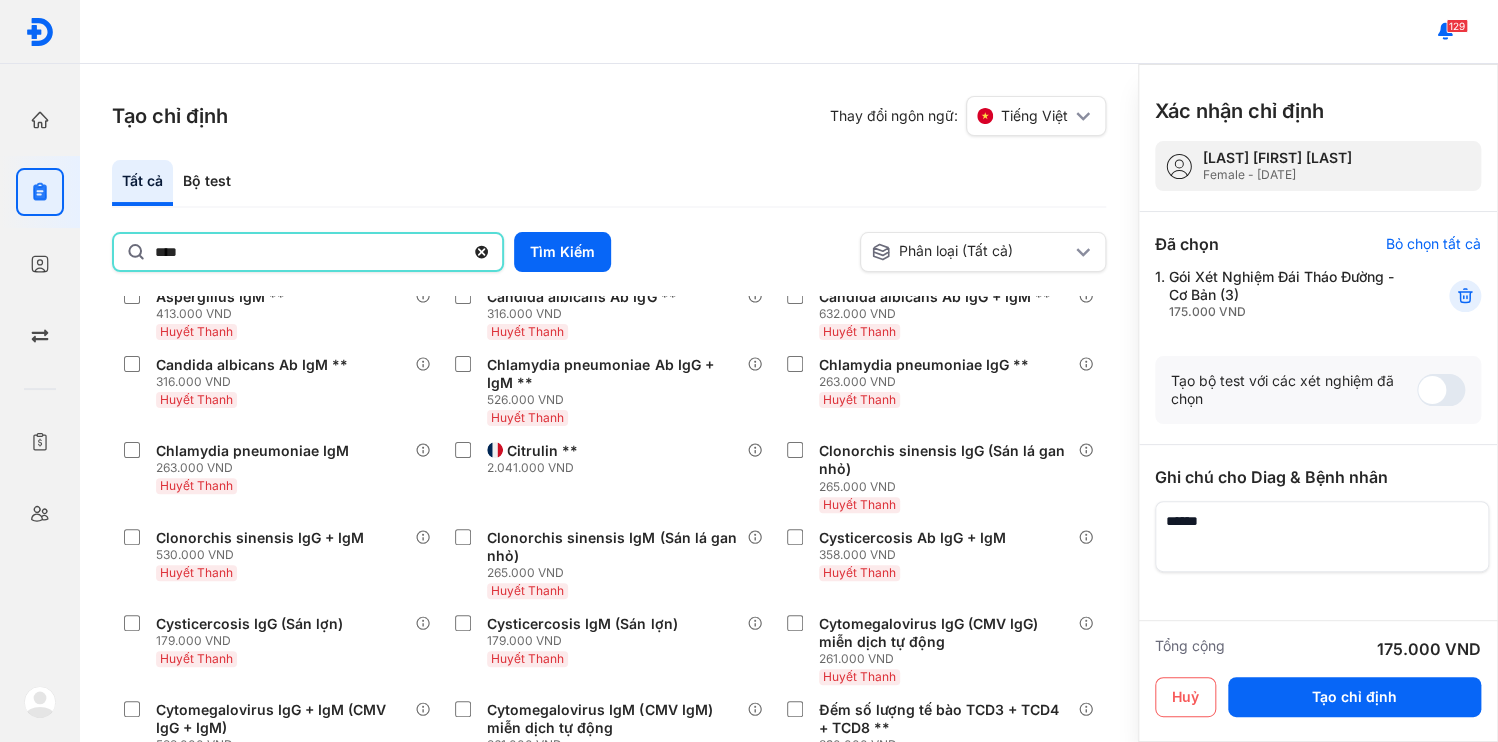 type on "****" 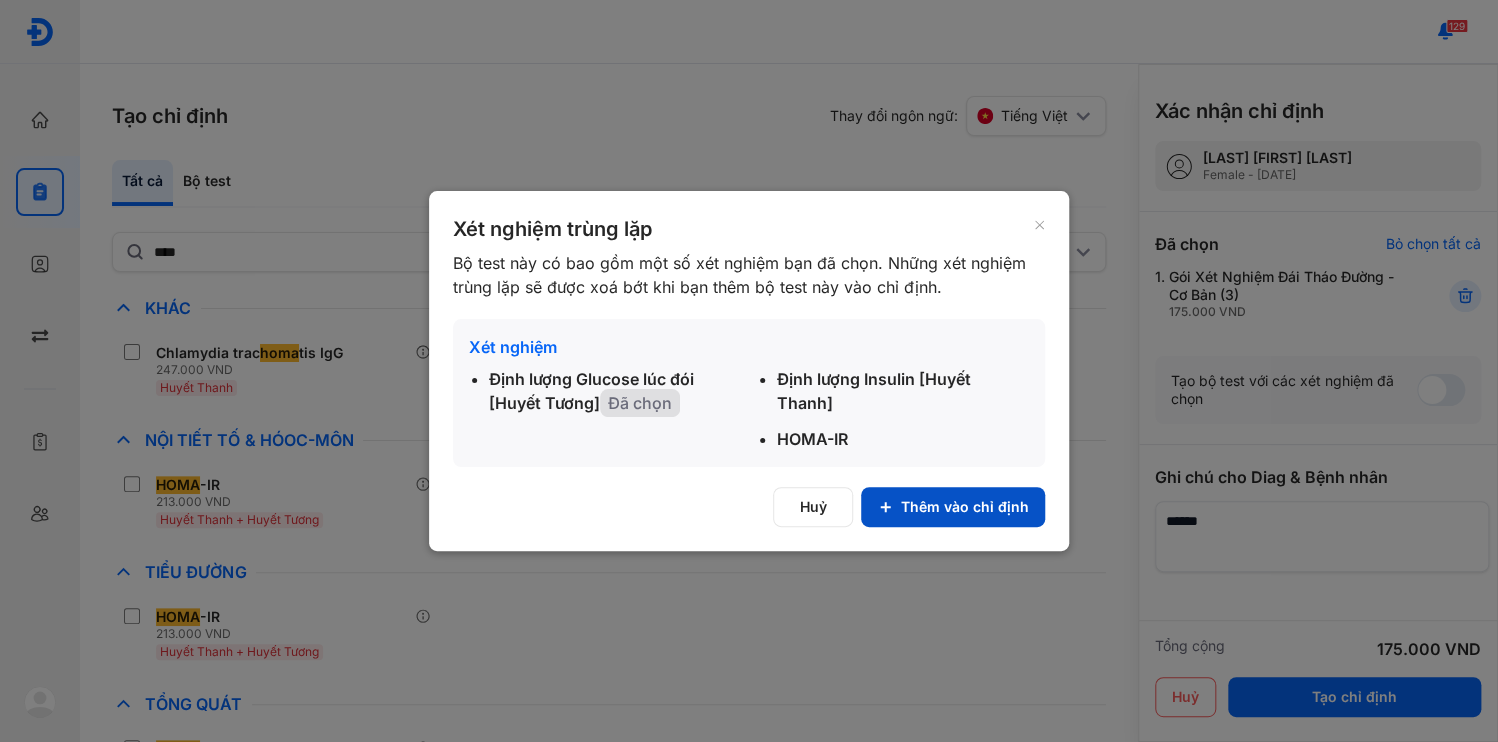click on "Thêm vào chỉ định" at bounding box center [953, 507] 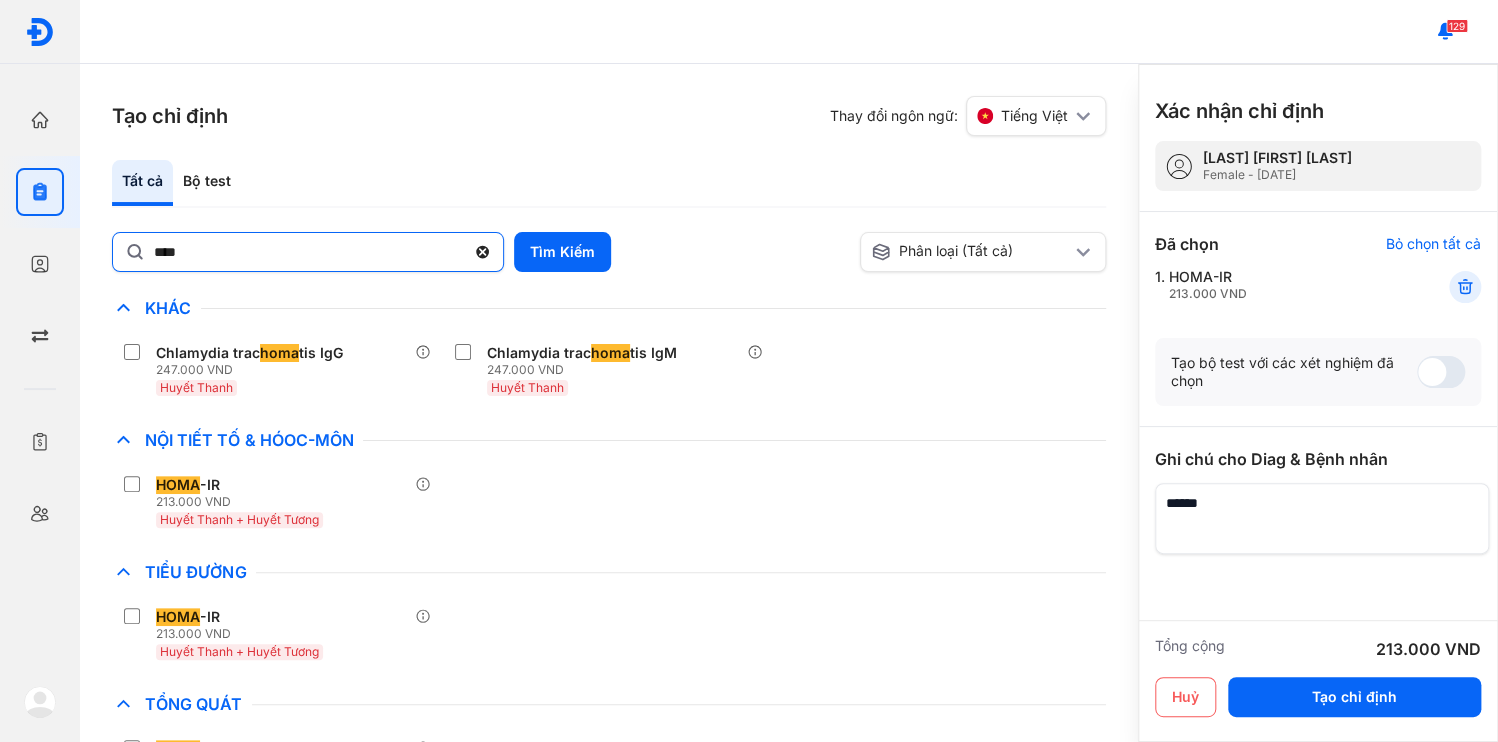 click 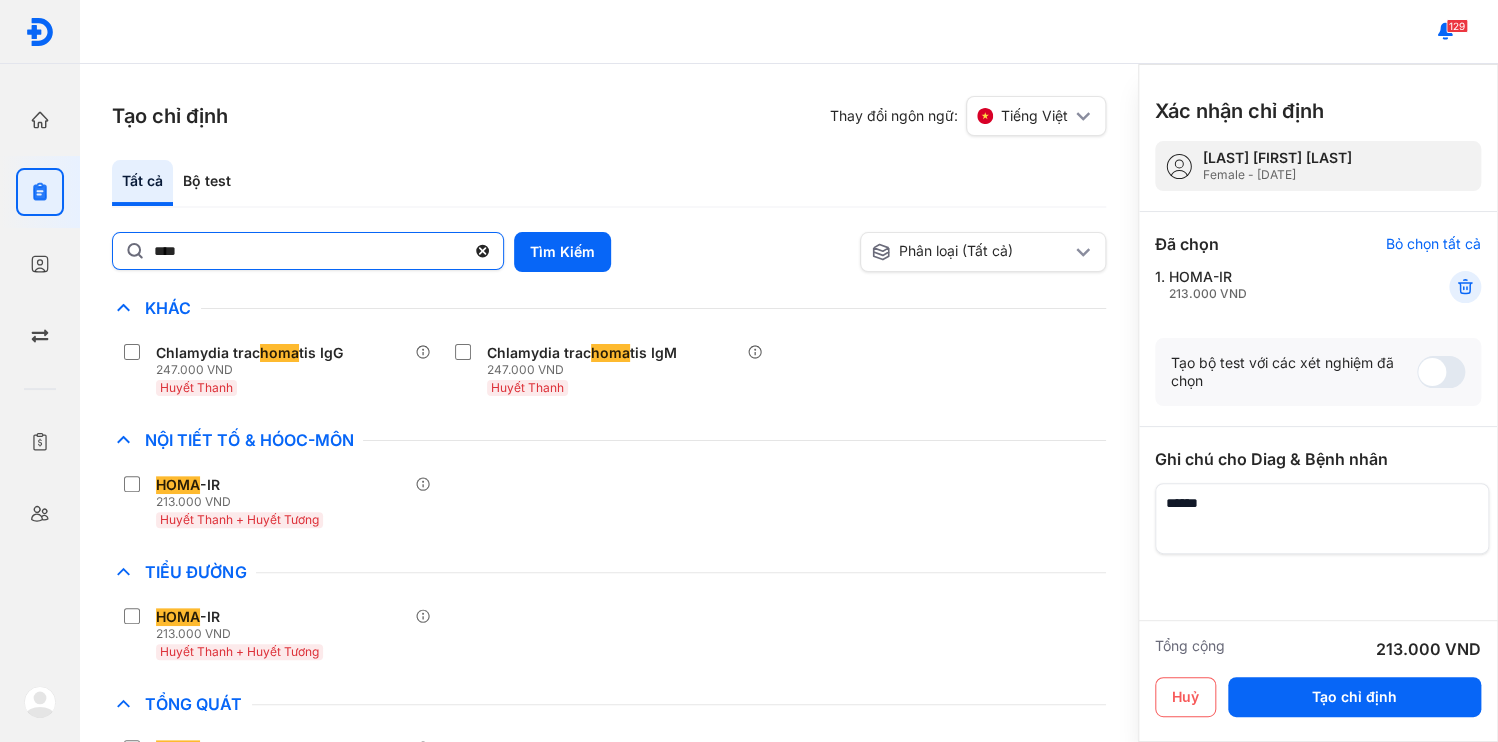 click on "****" 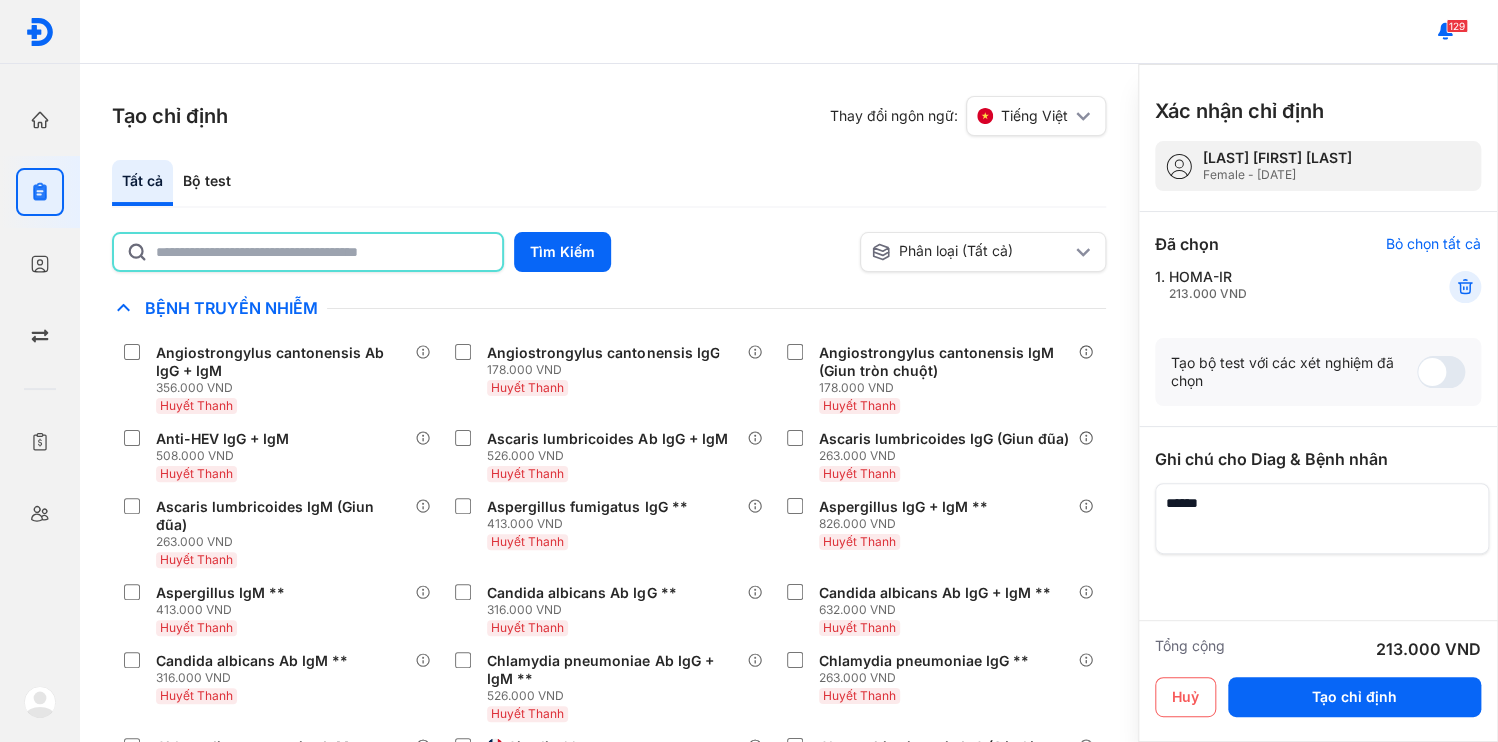 click 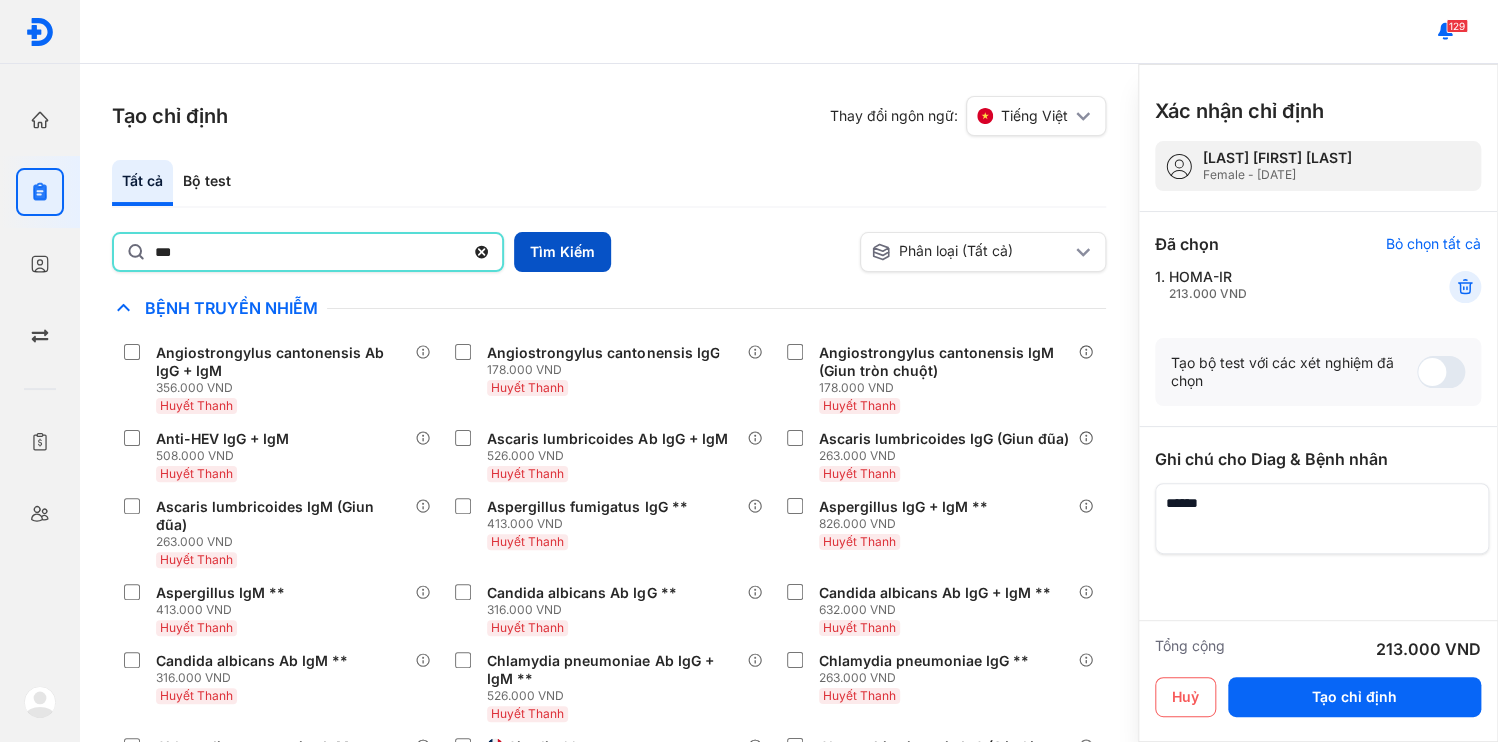 type on "***" 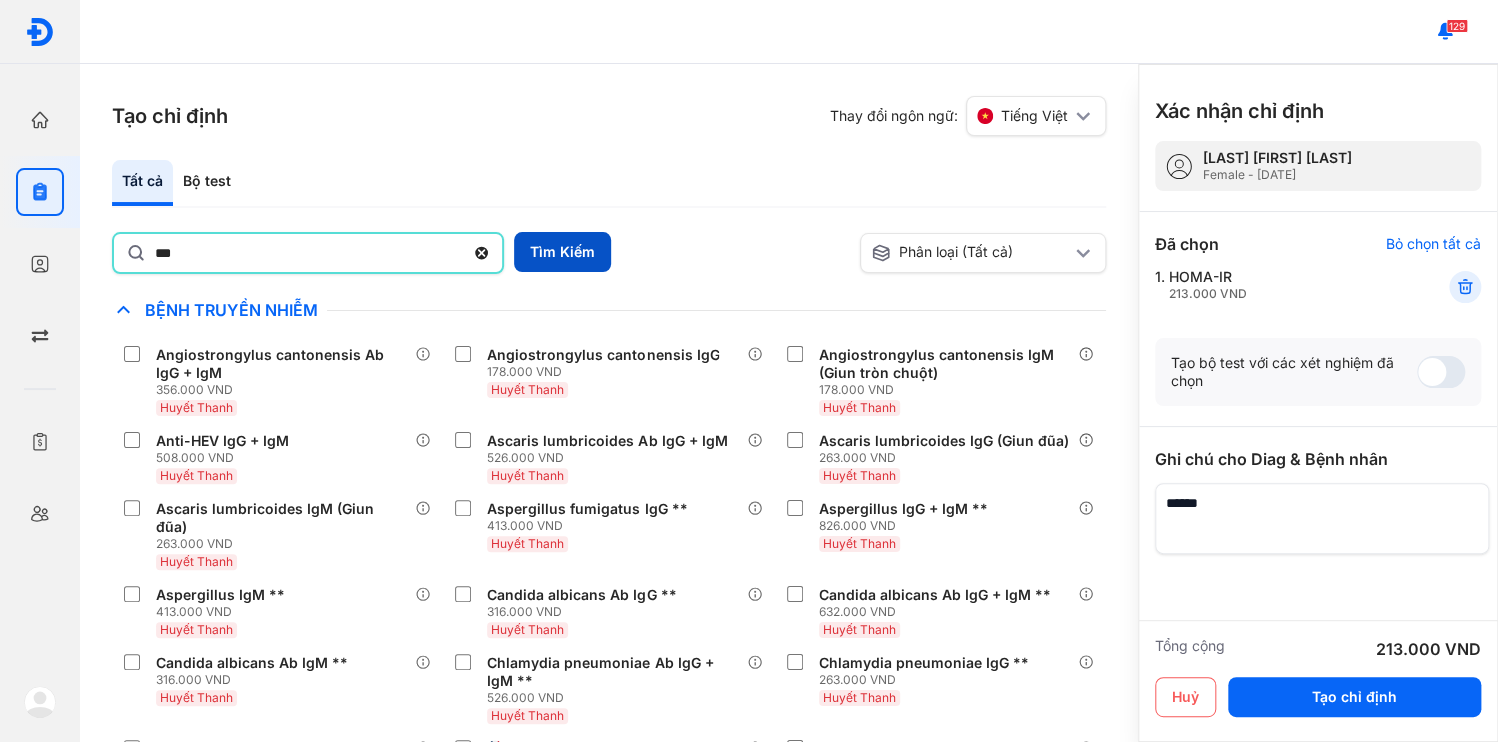 click on "Tìm Kiếm" at bounding box center (562, 252) 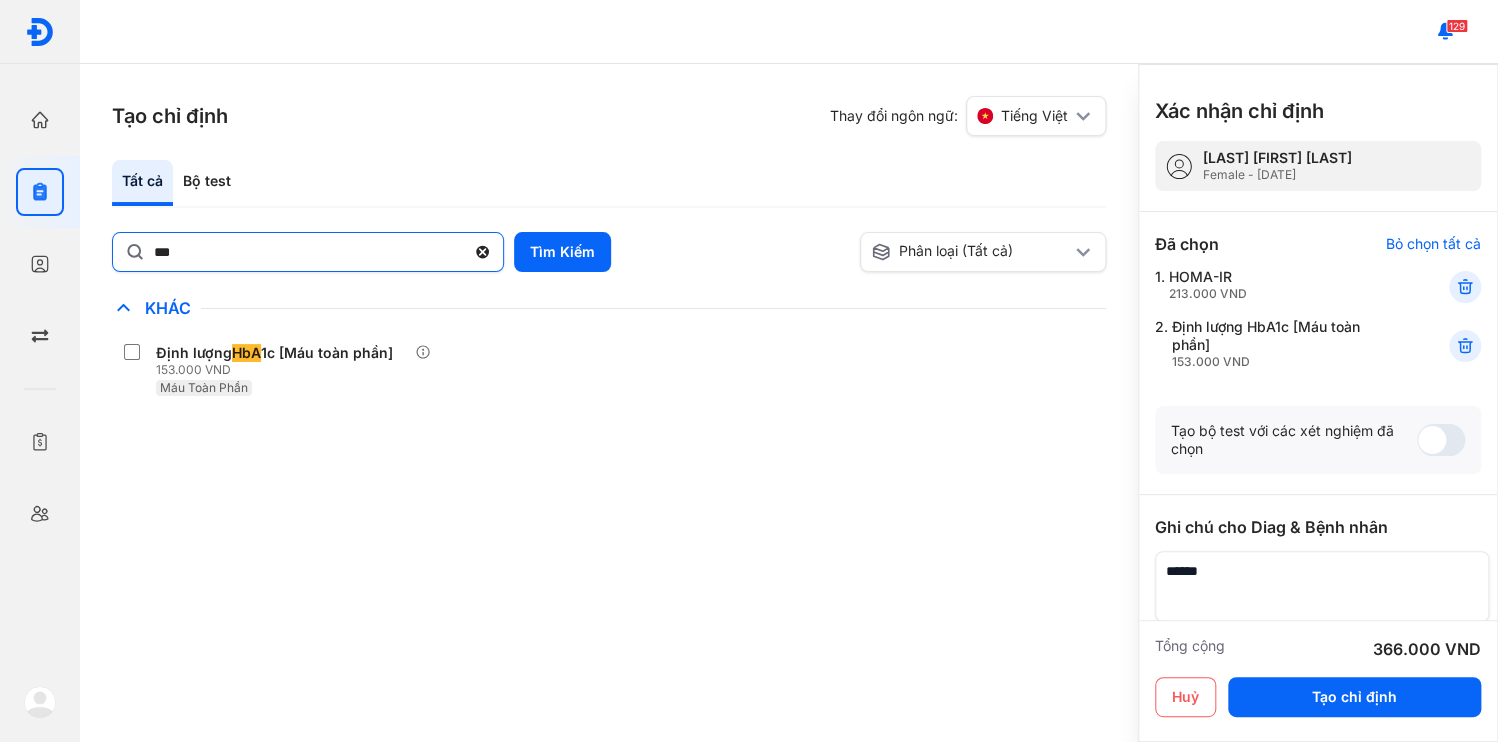 click 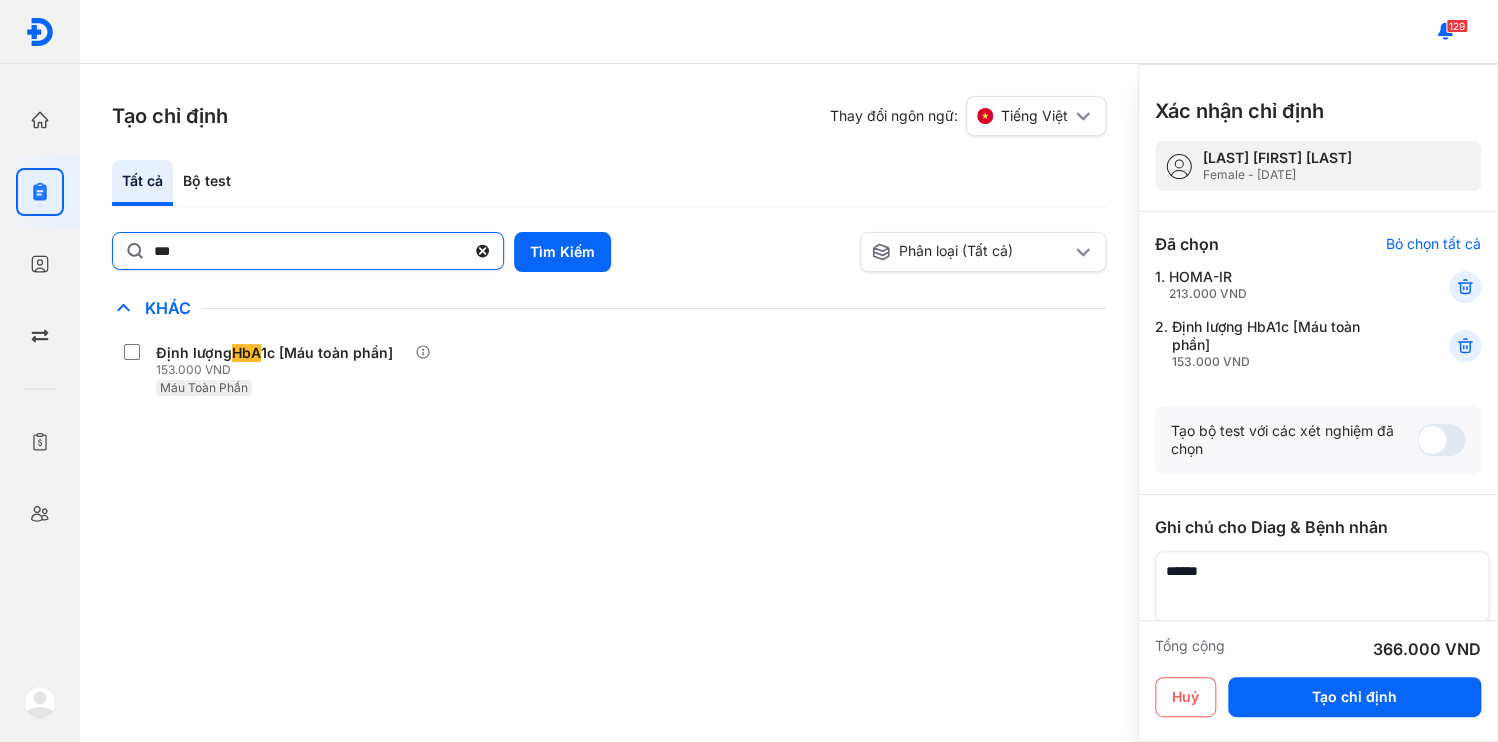 click on "***" 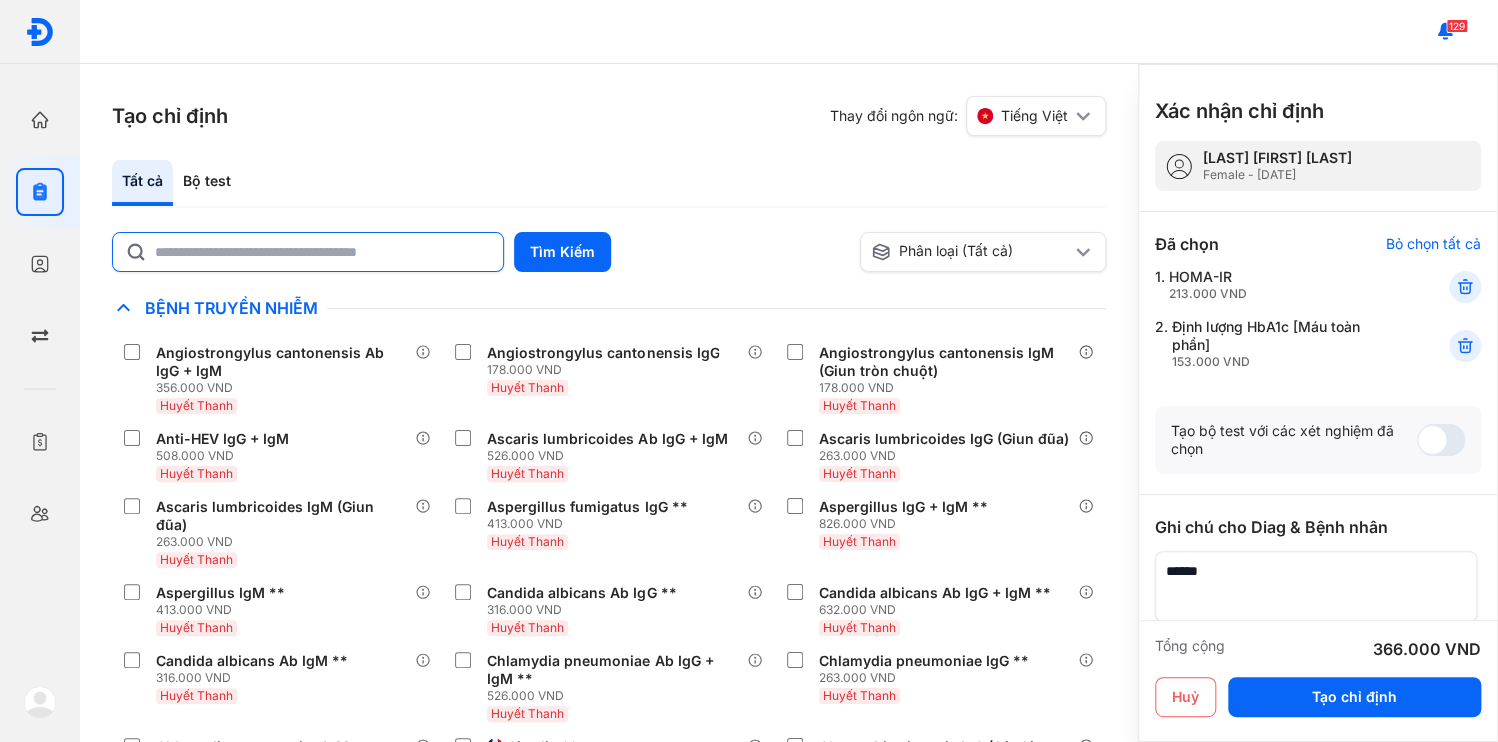 click at bounding box center [1316, 586] 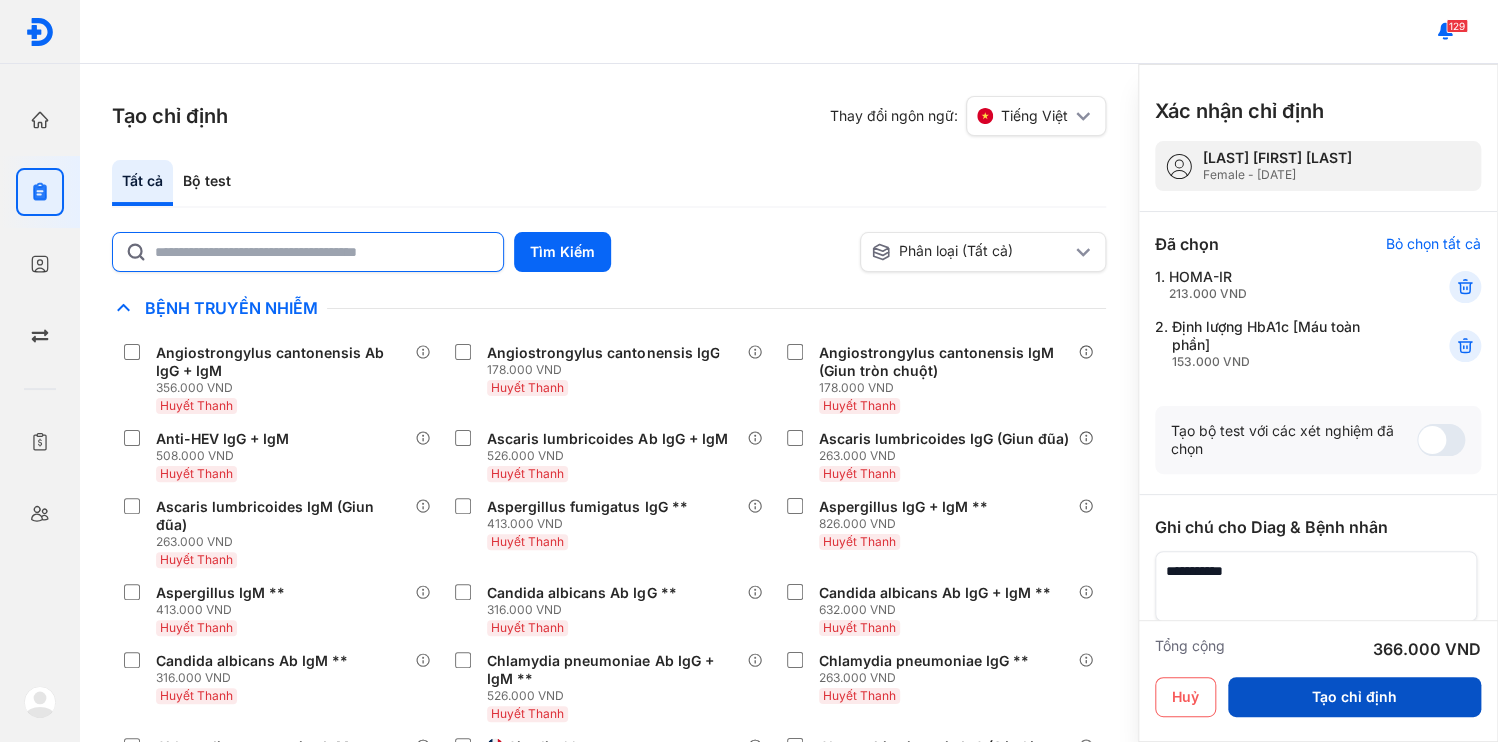 type on "**********" 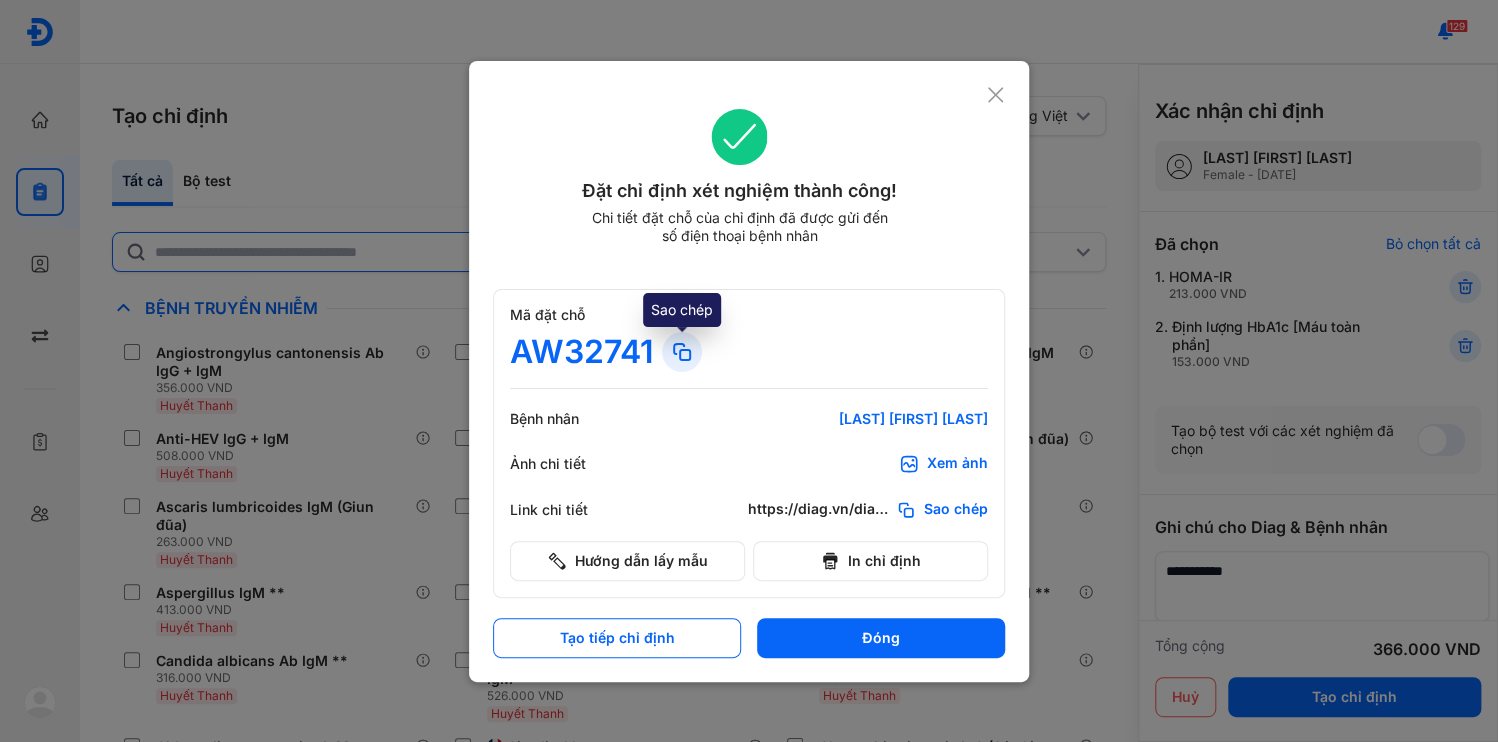click 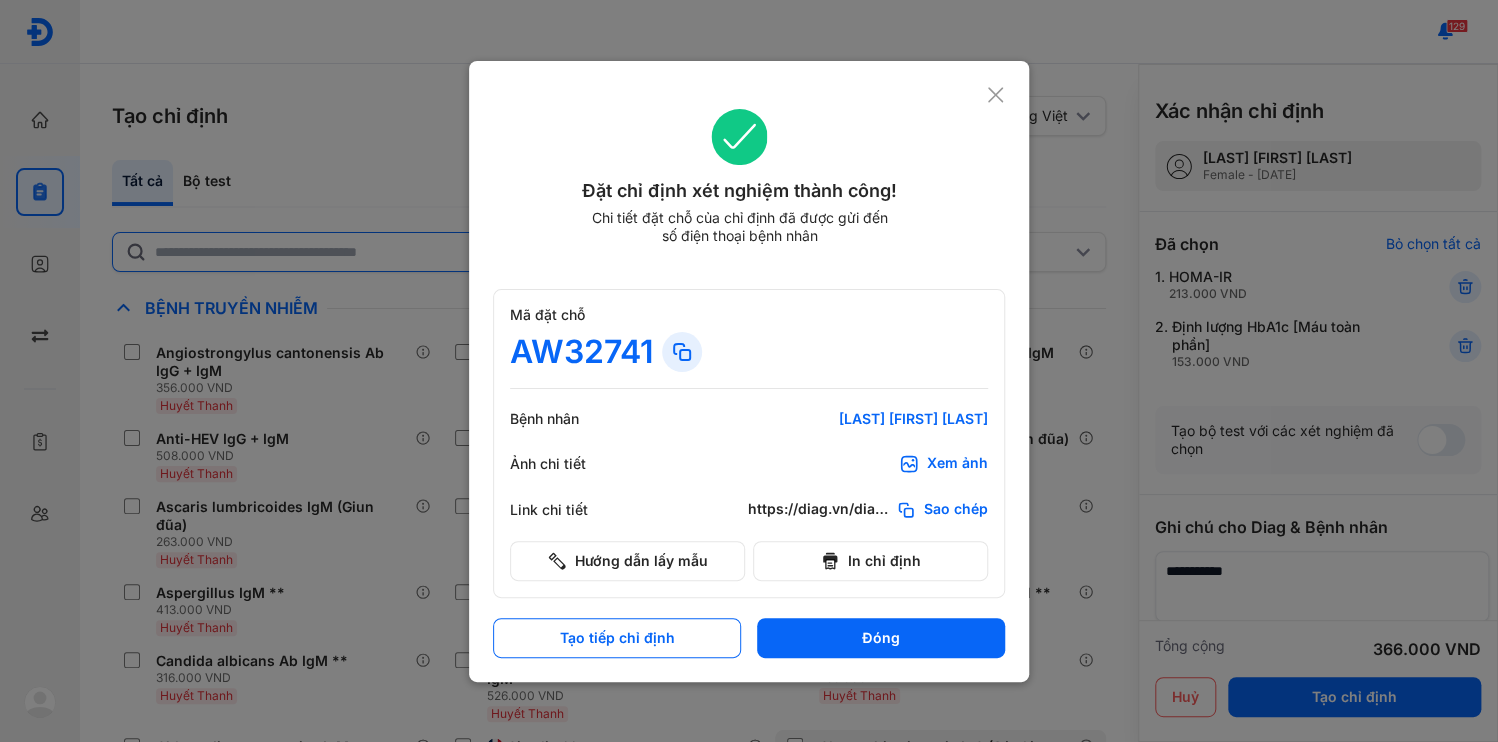 click on "Đóng" at bounding box center [881, 638] 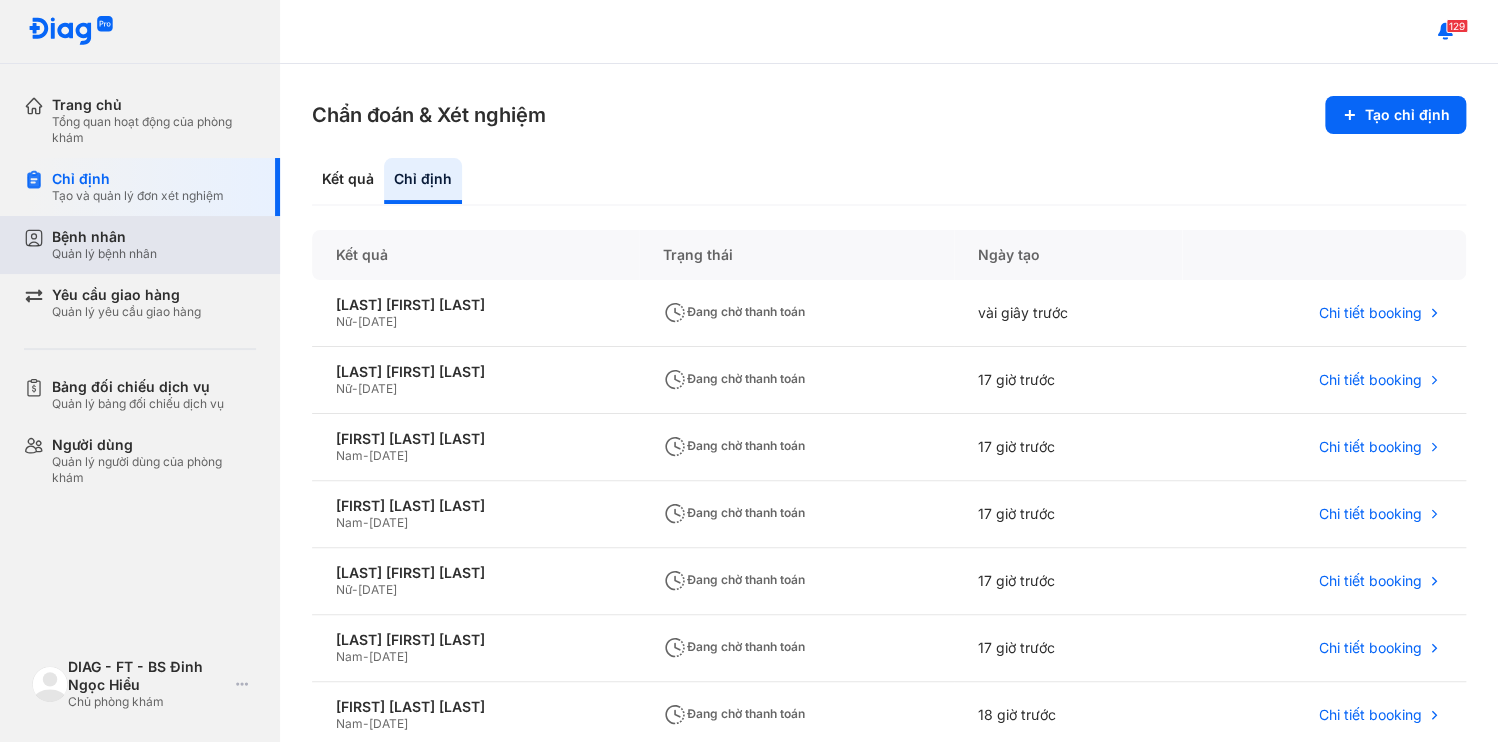 click on "Quản lý bệnh nhân" at bounding box center (104, 254) 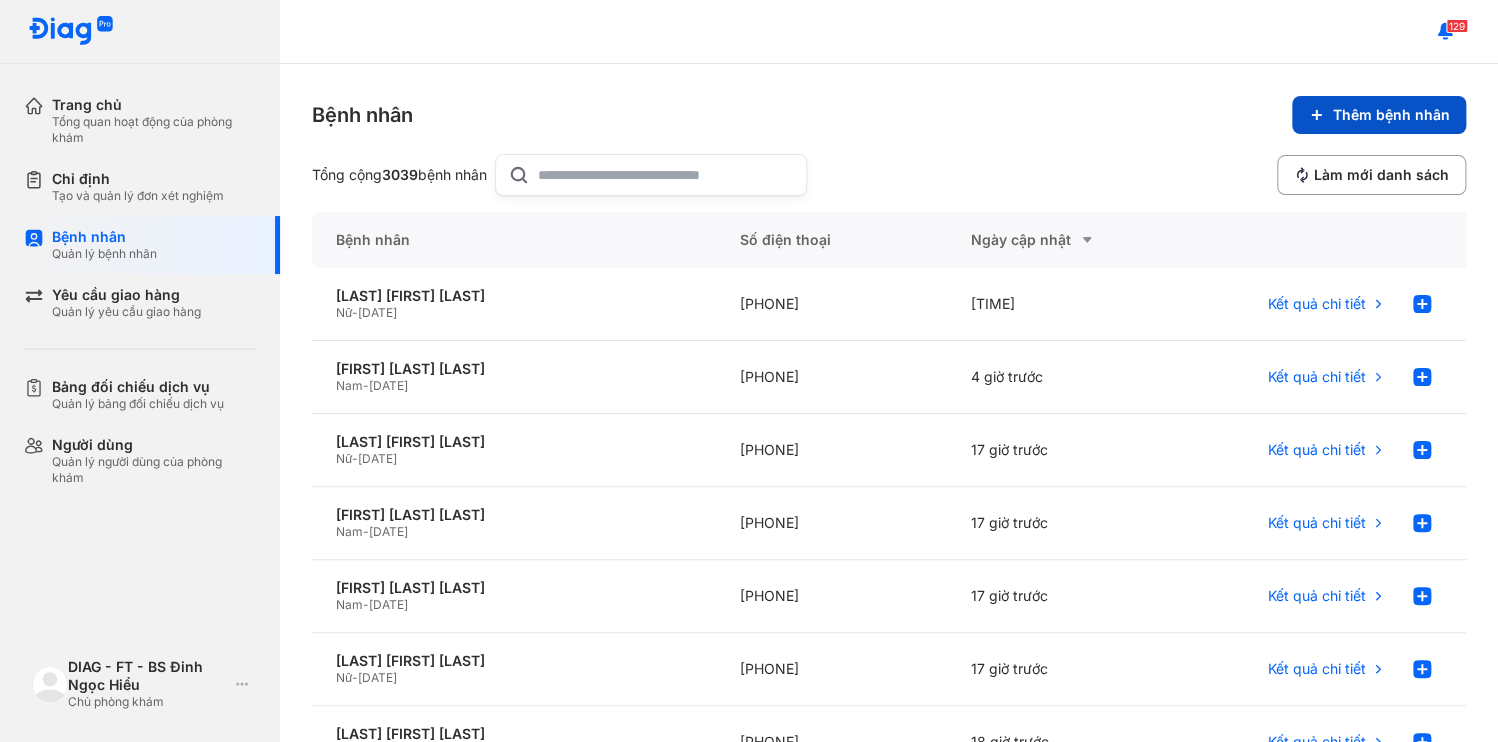 click 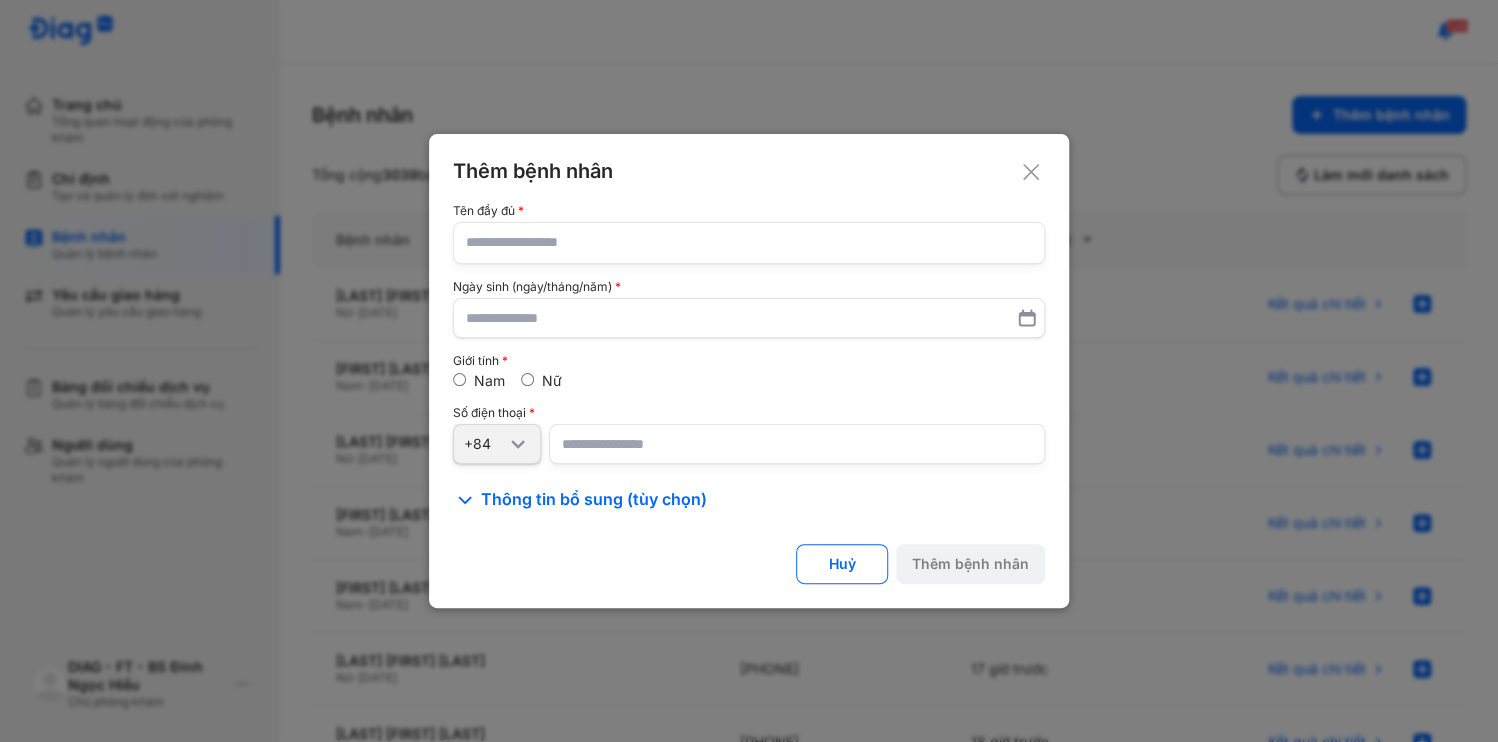 type 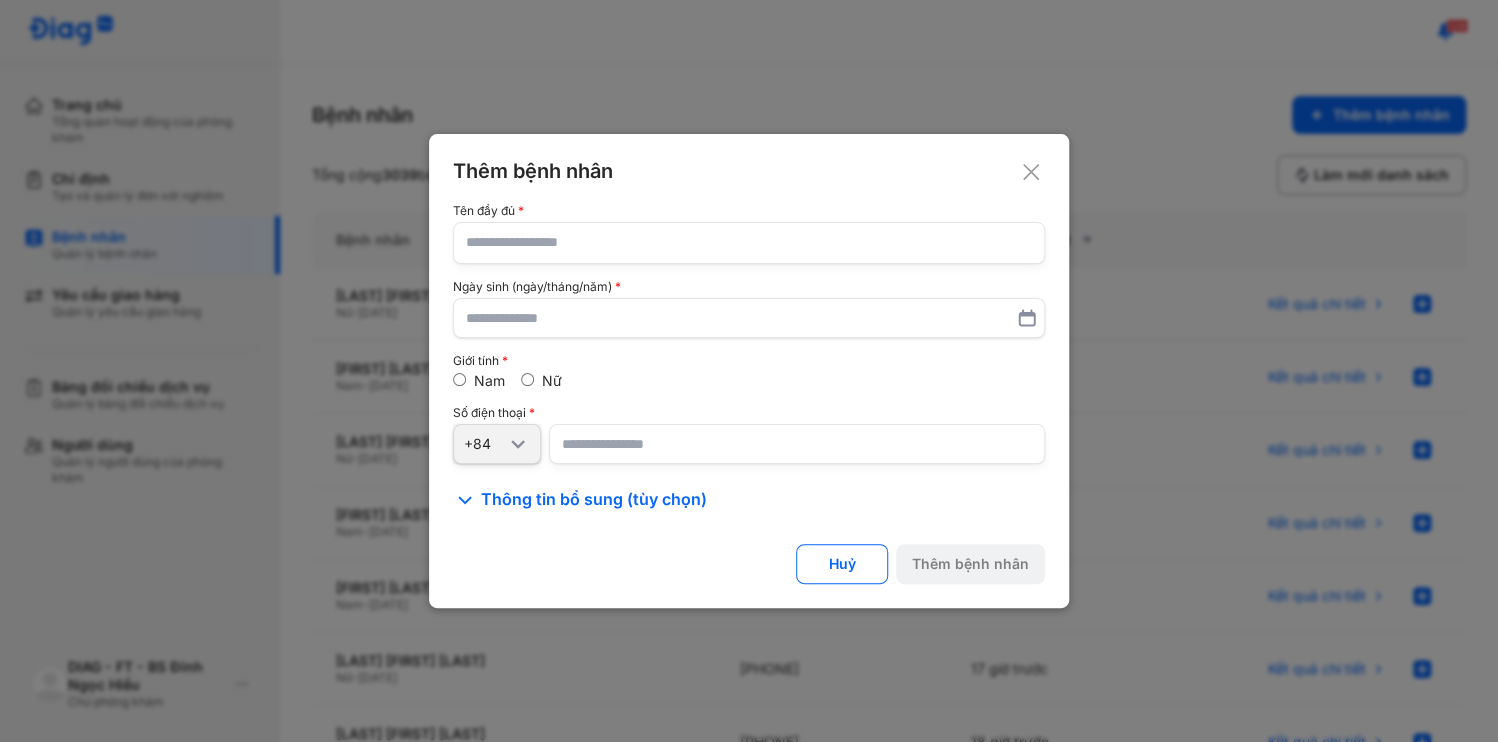 click 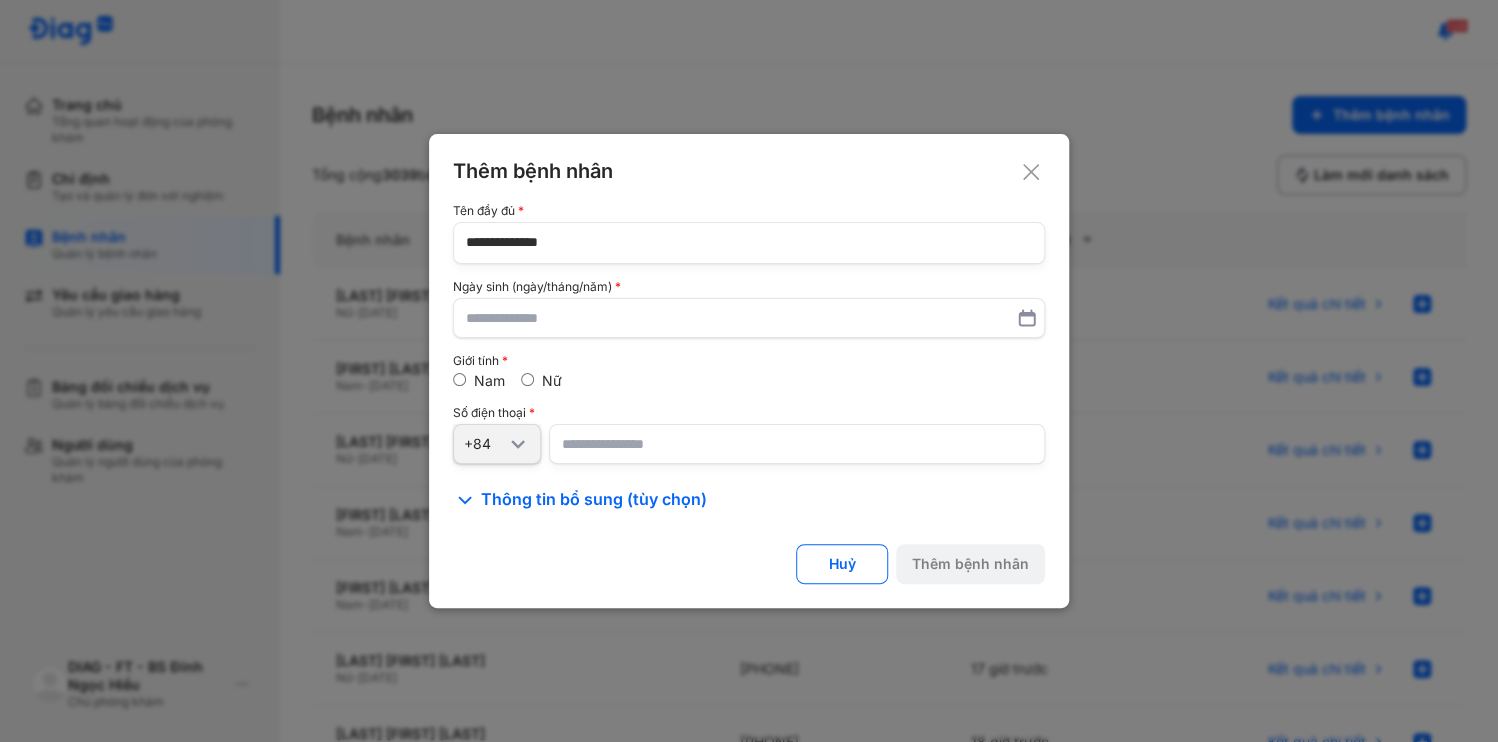 type on "**********" 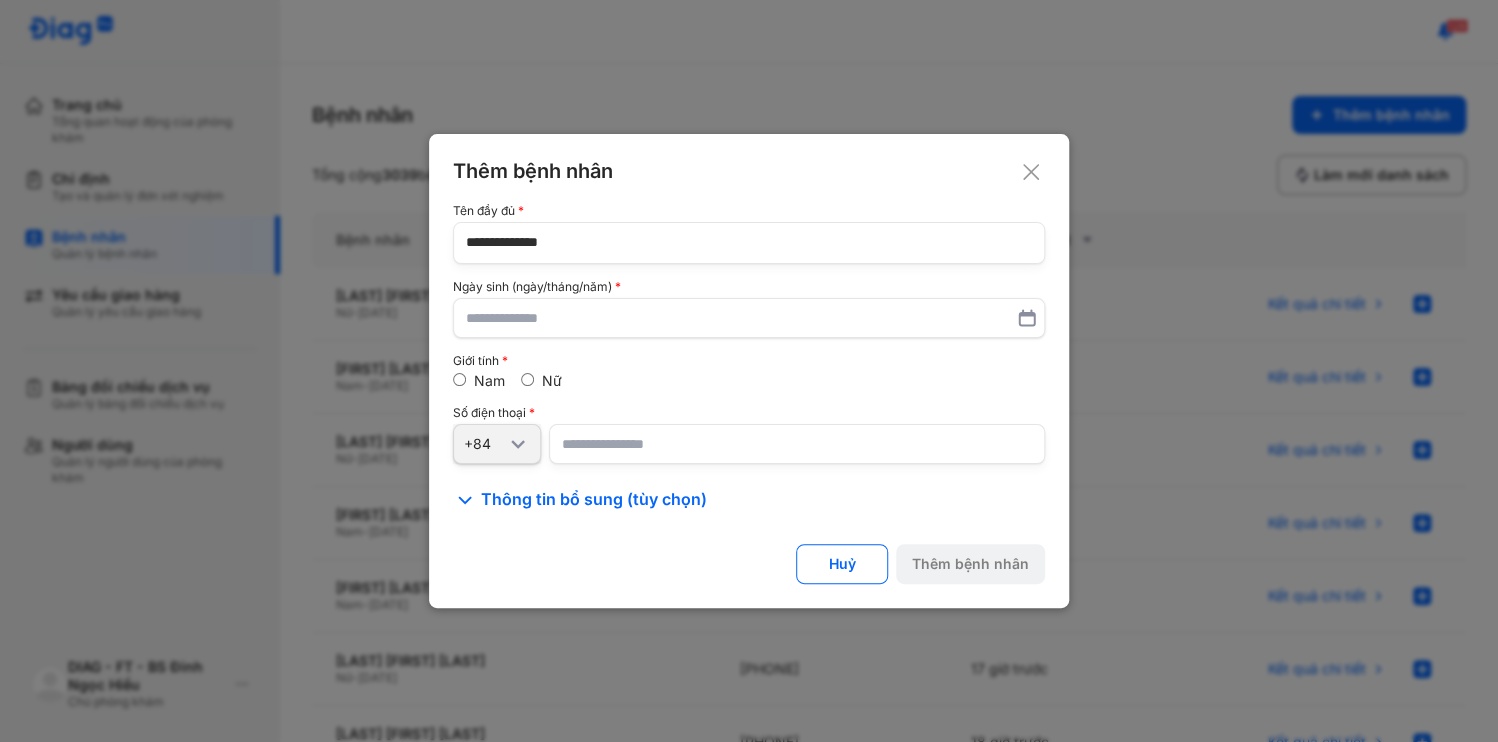 click at bounding box center [797, 444] 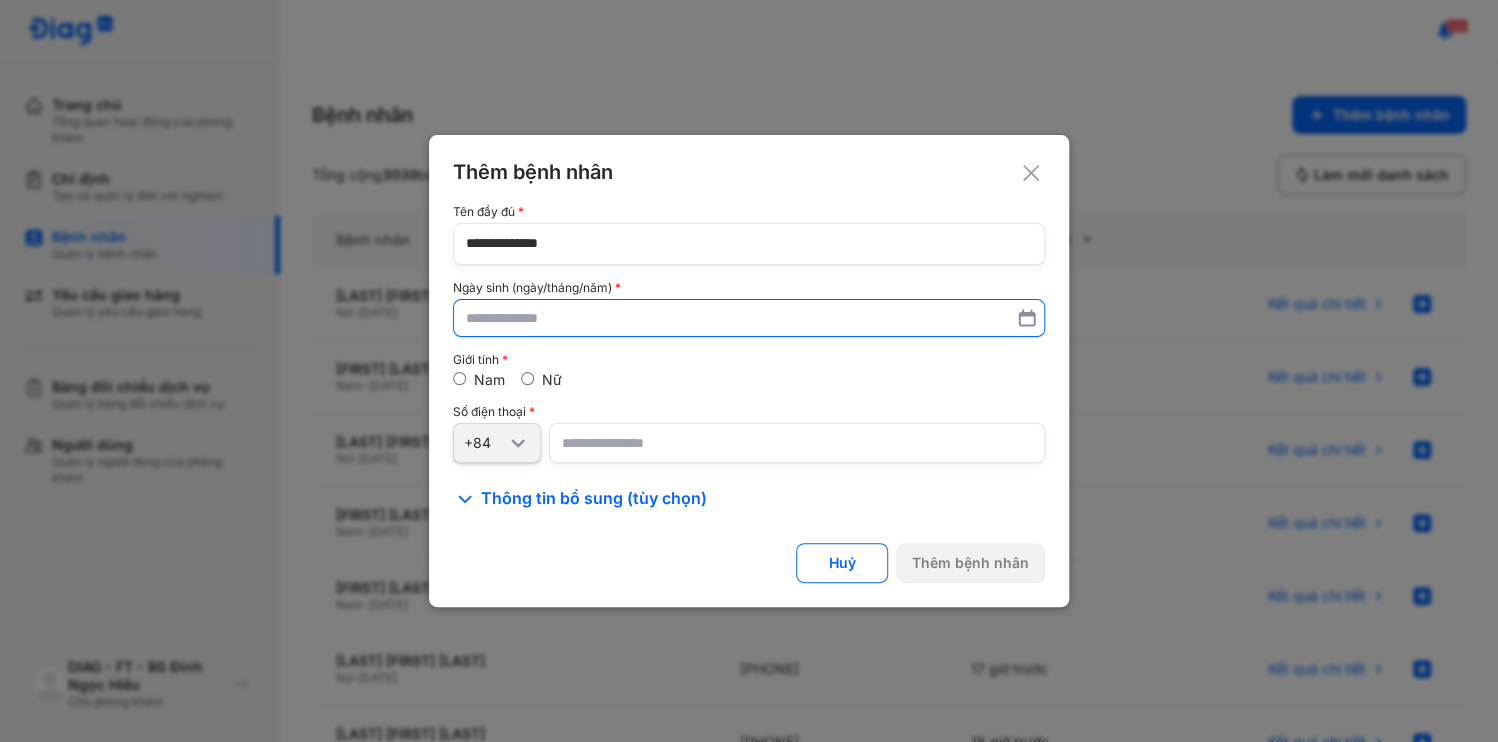 click at bounding box center [749, 318] 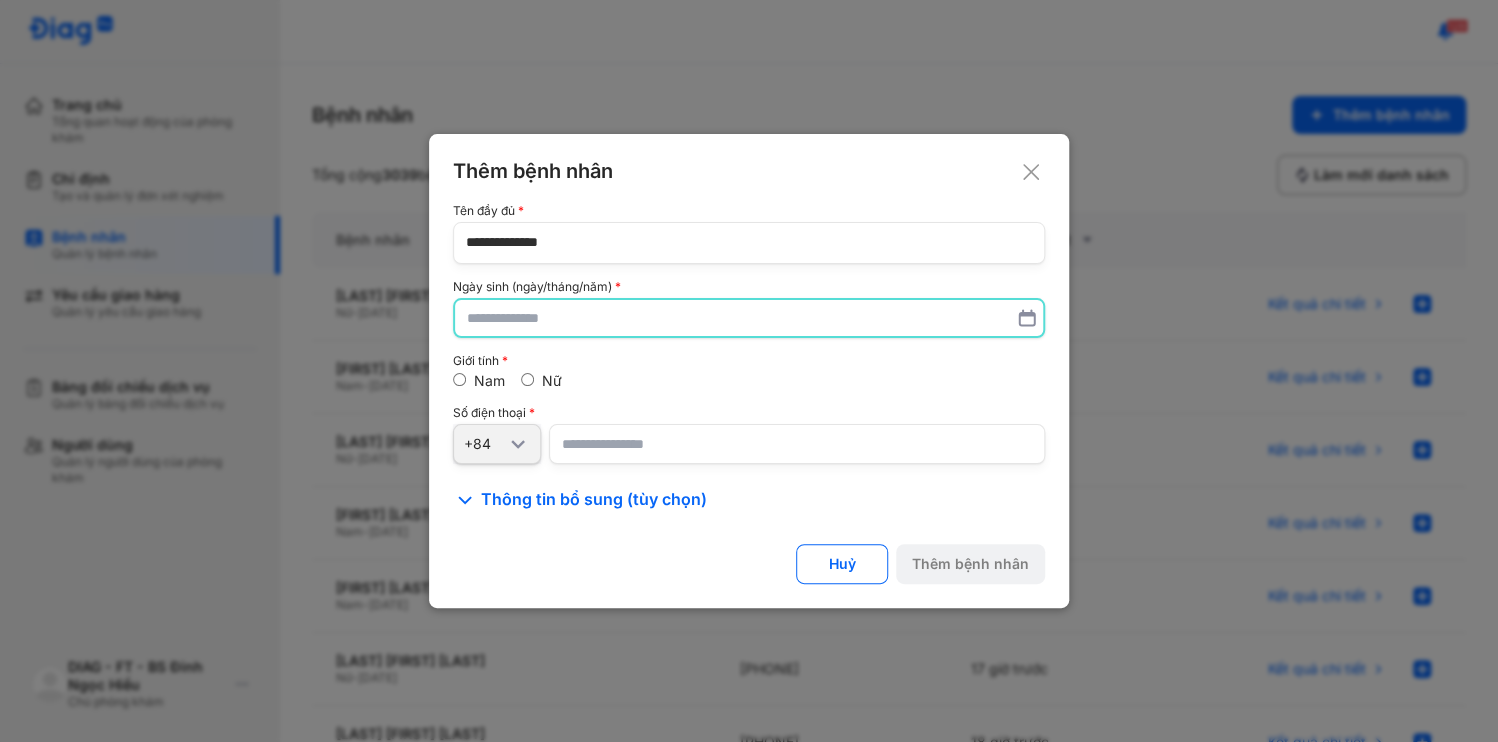 paste on "**********" 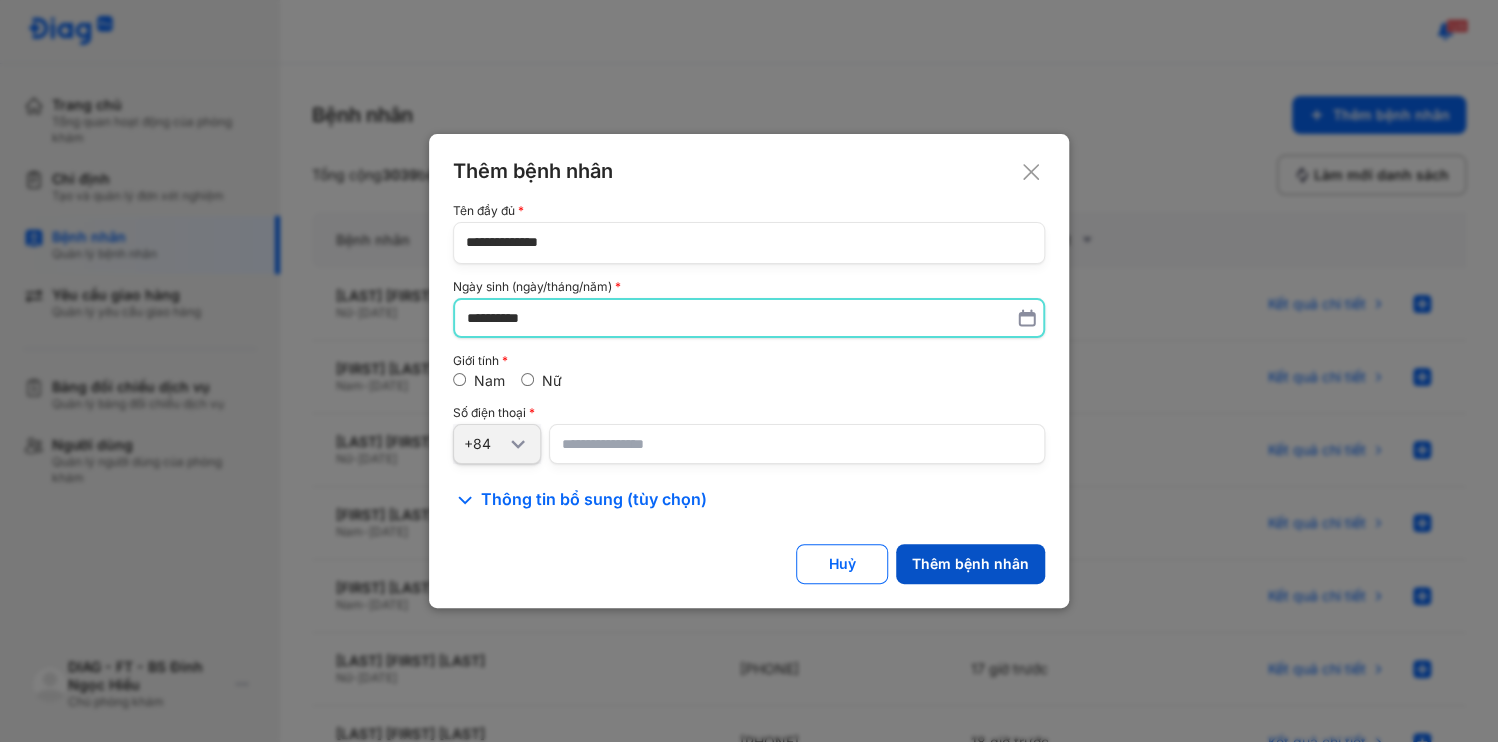 type on "**********" 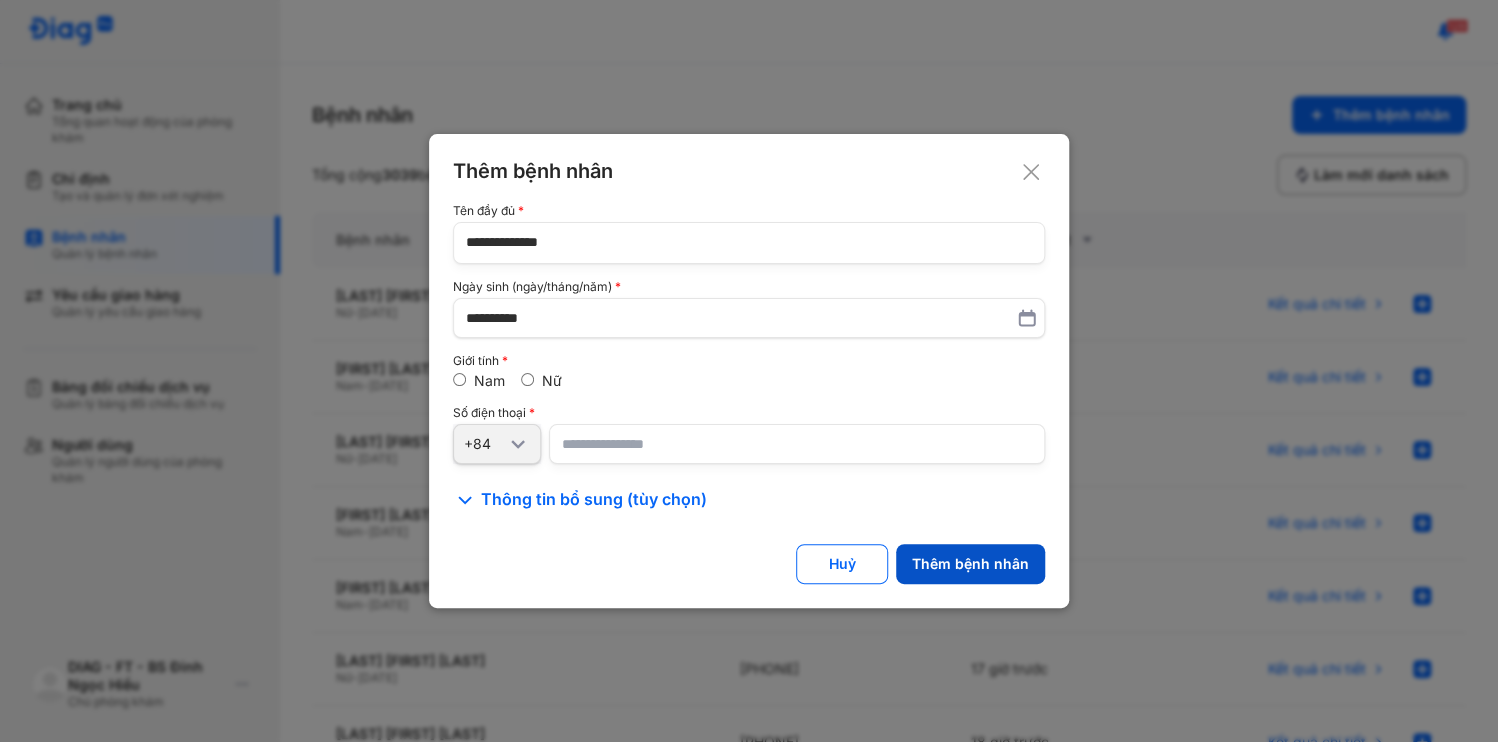 click on "Thêm bệnh nhân" at bounding box center [970, 564] 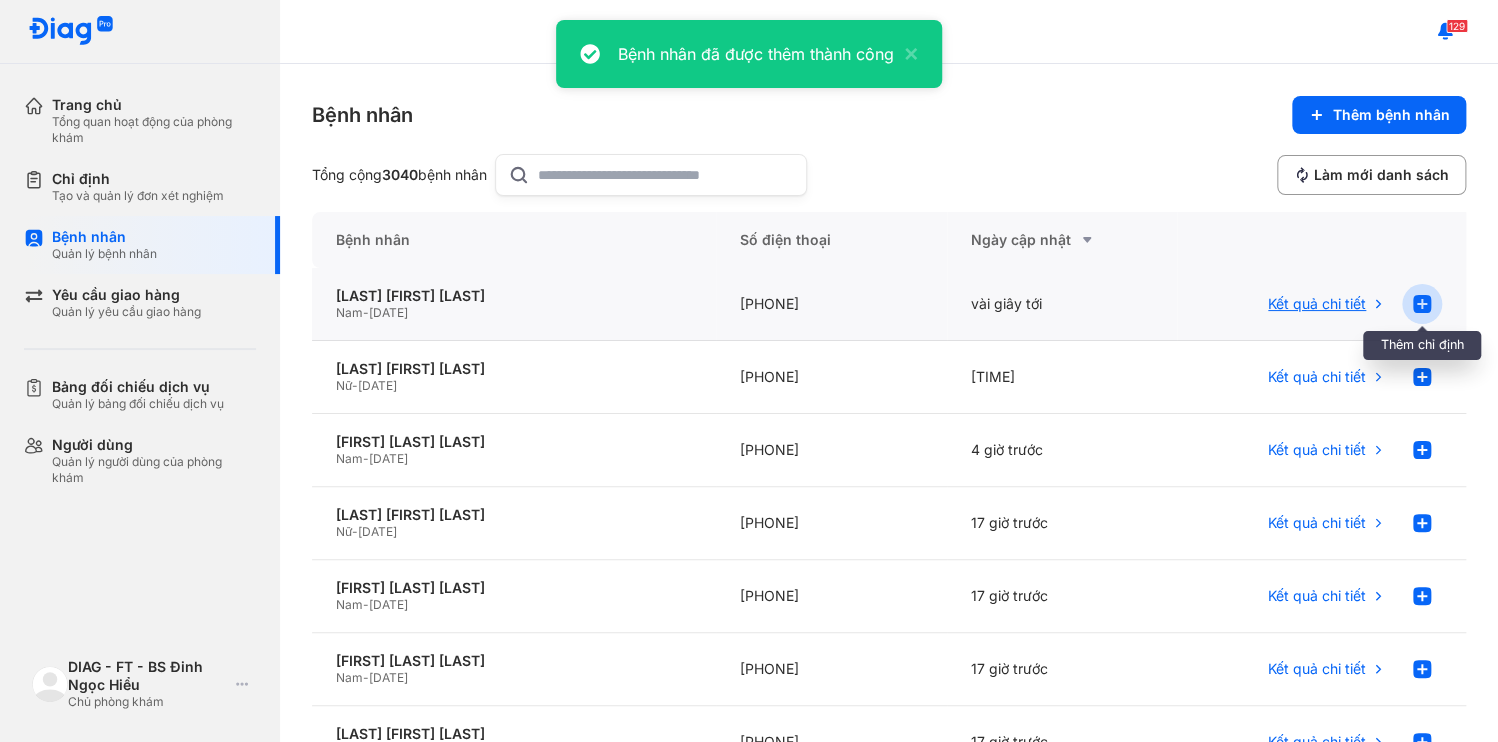 click 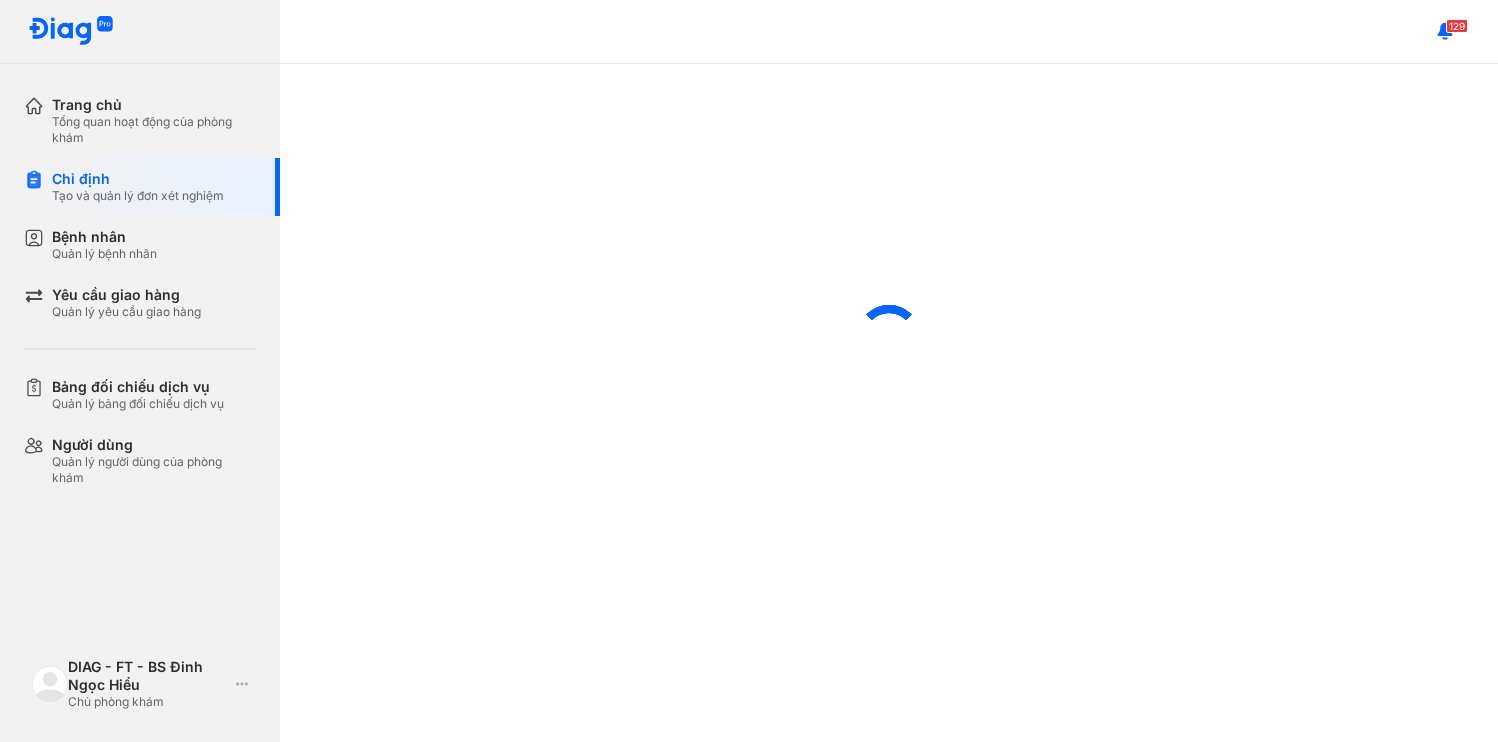 scroll, scrollTop: 0, scrollLeft: 0, axis: both 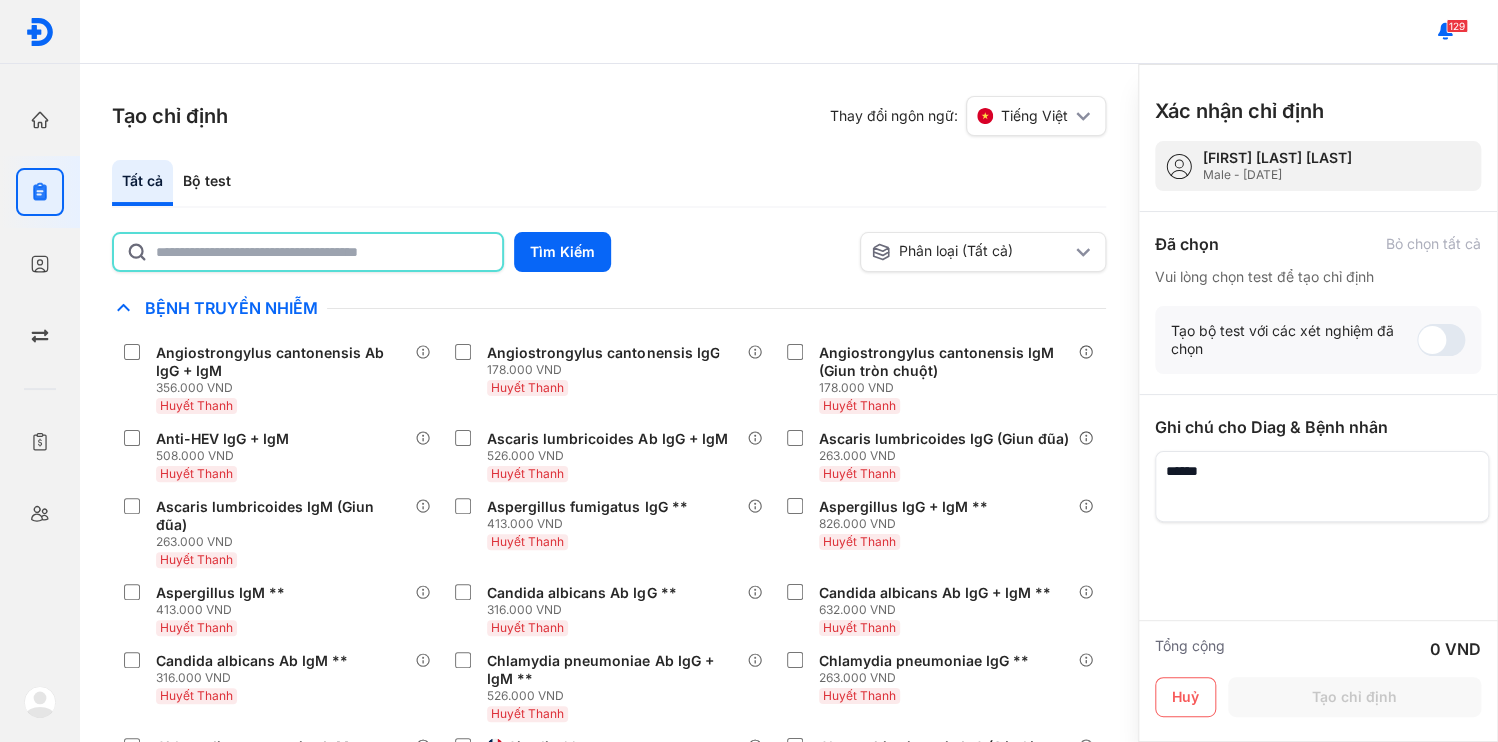 click 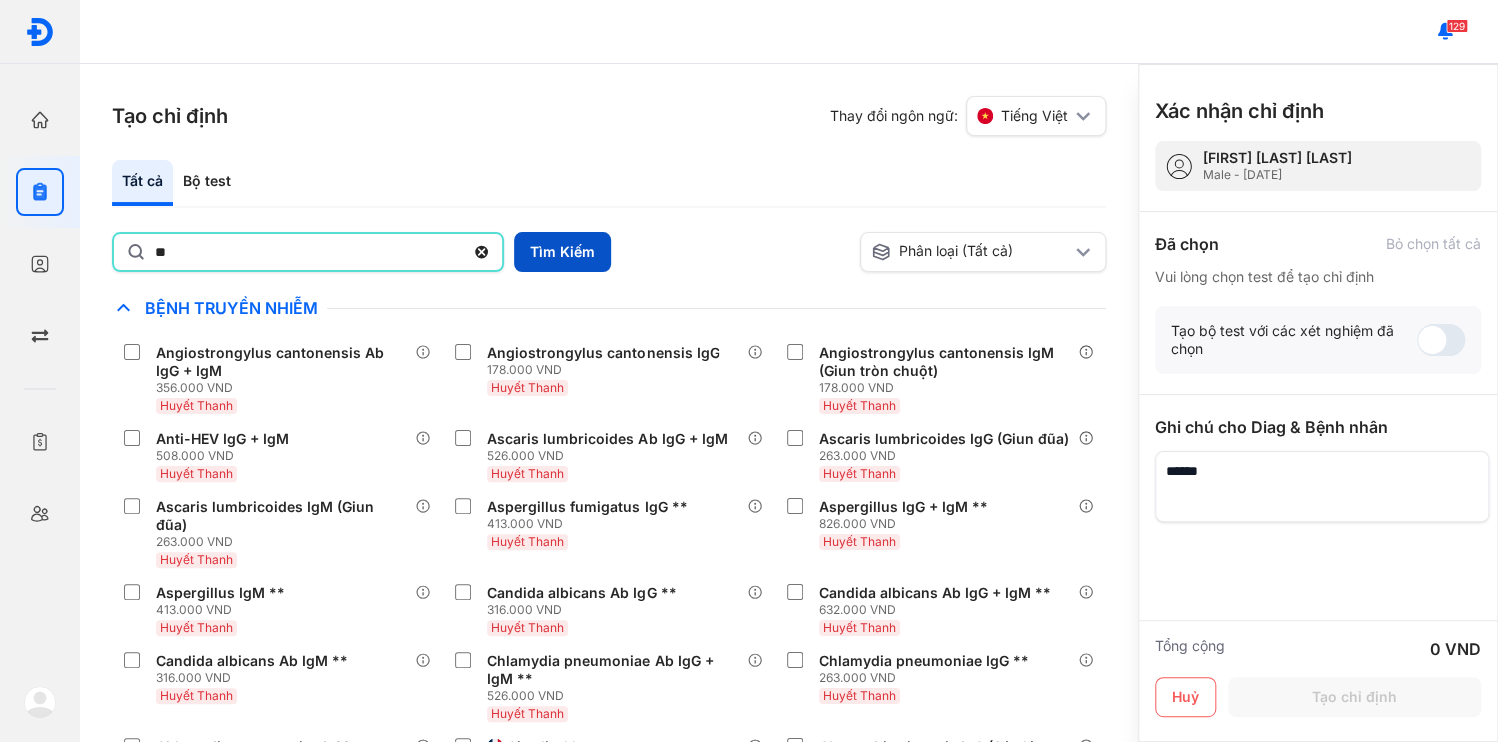 type on "**" 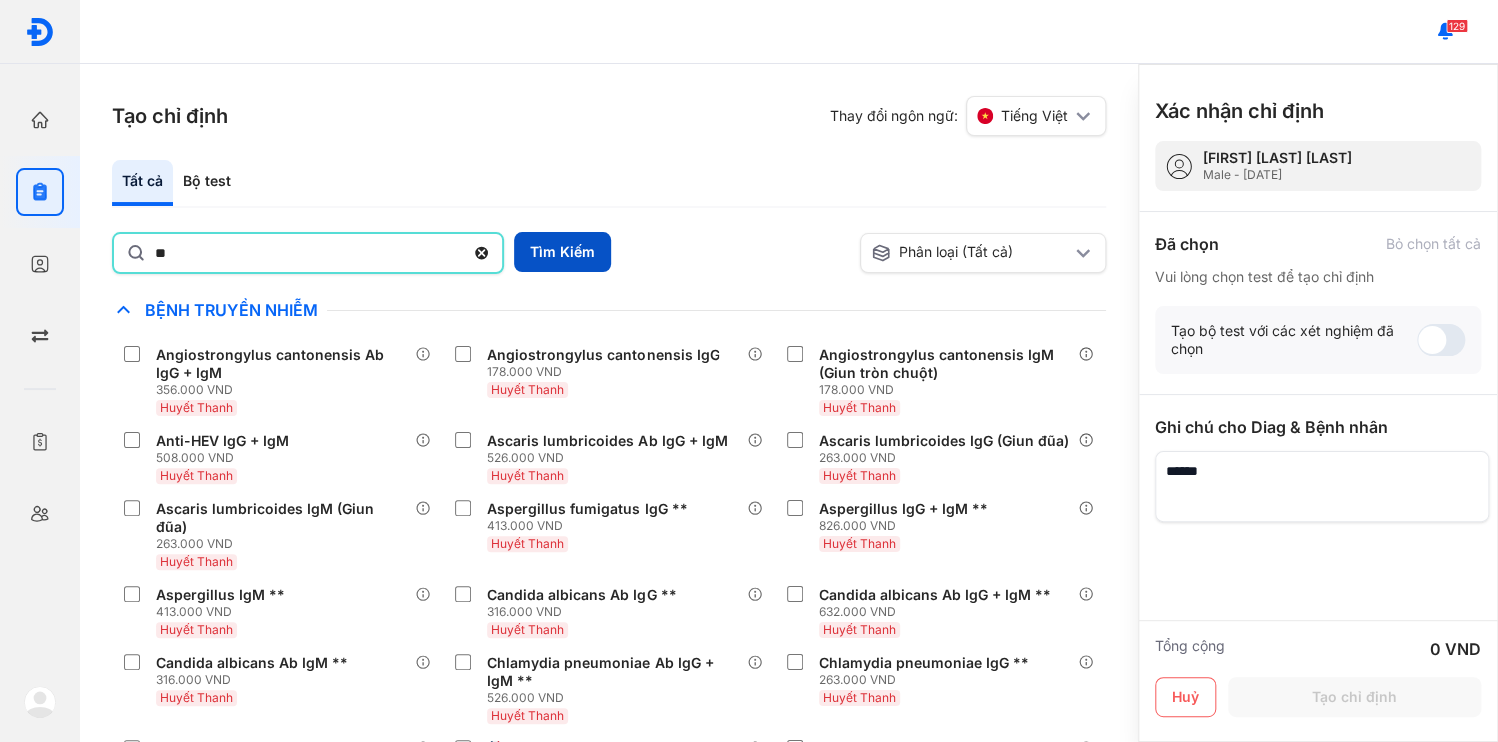 click on "Tìm Kiếm" at bounding box center [562, 252] 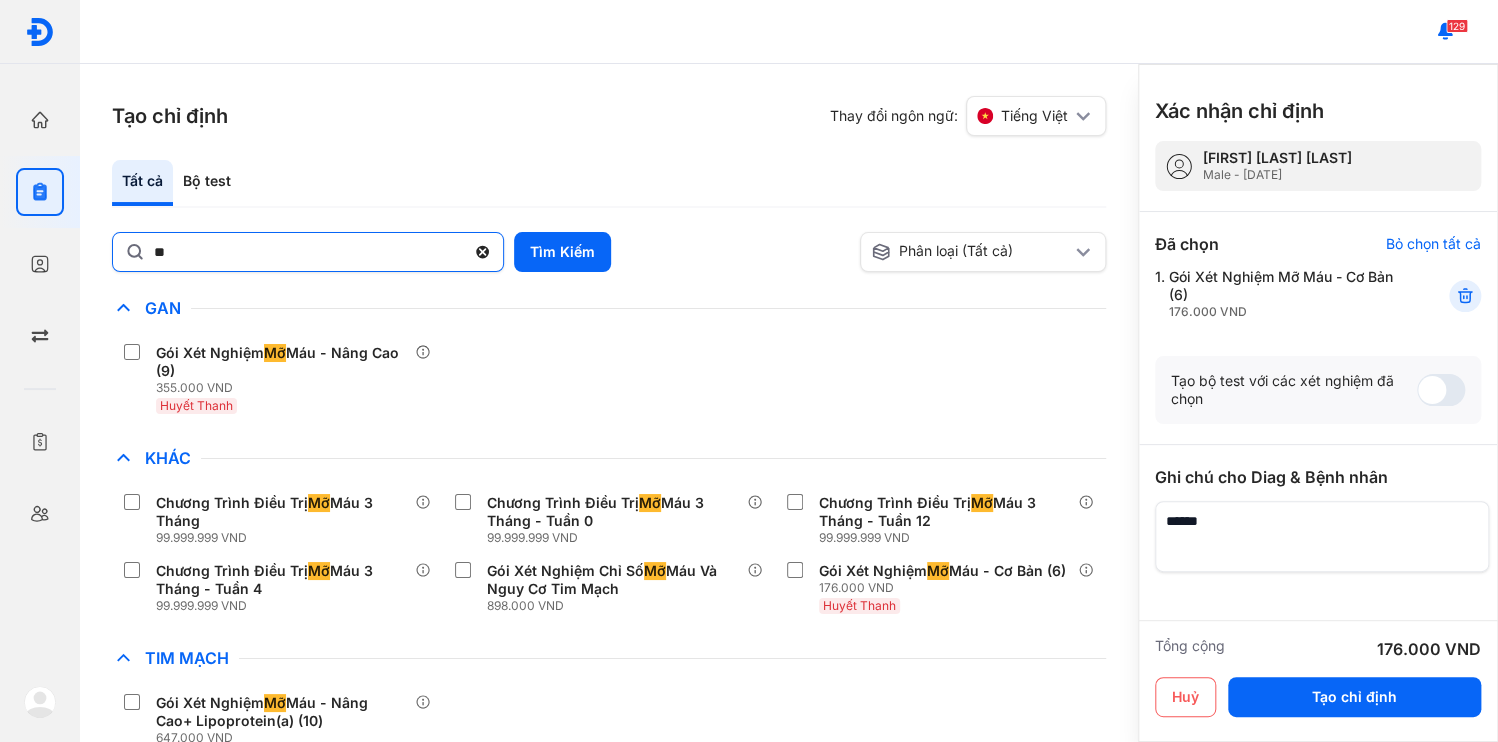 click 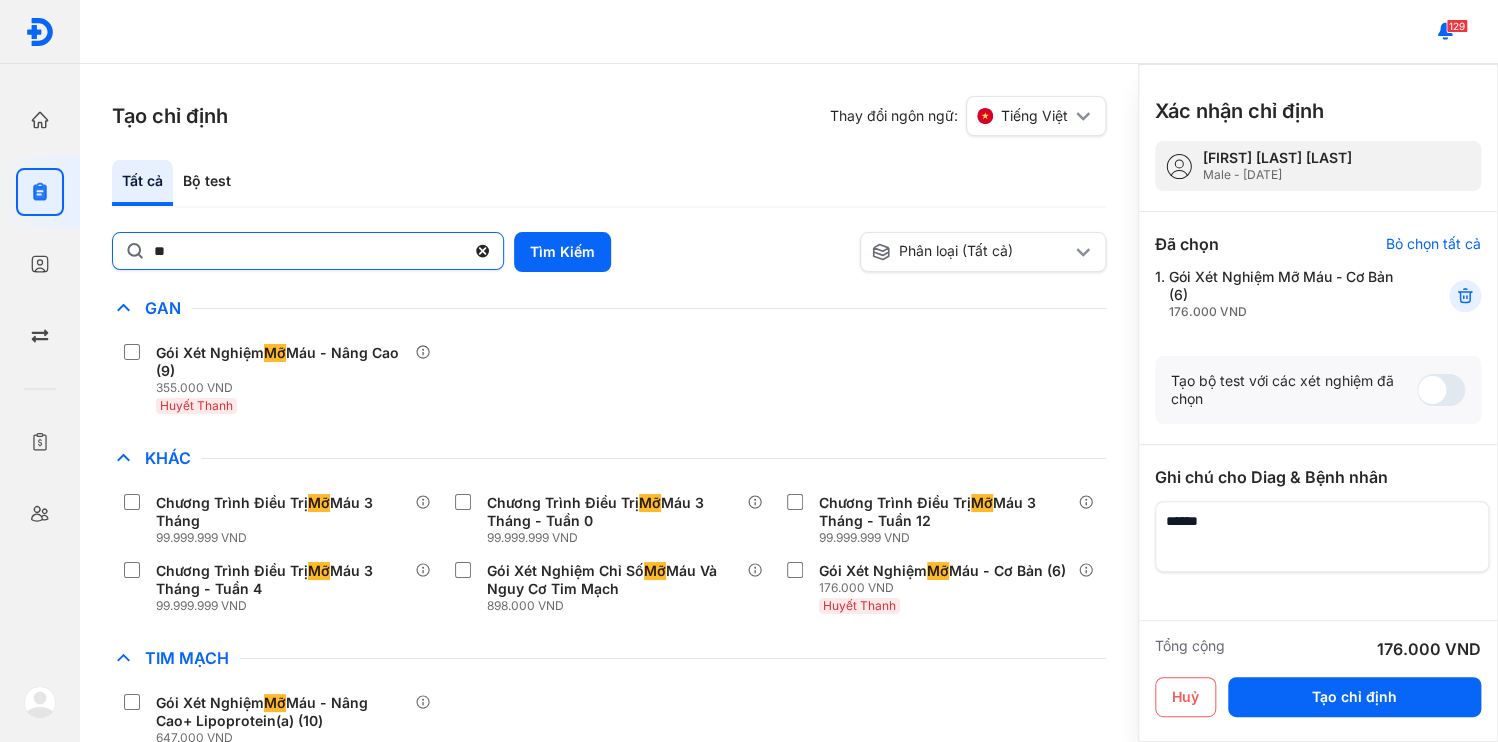 click on "**" 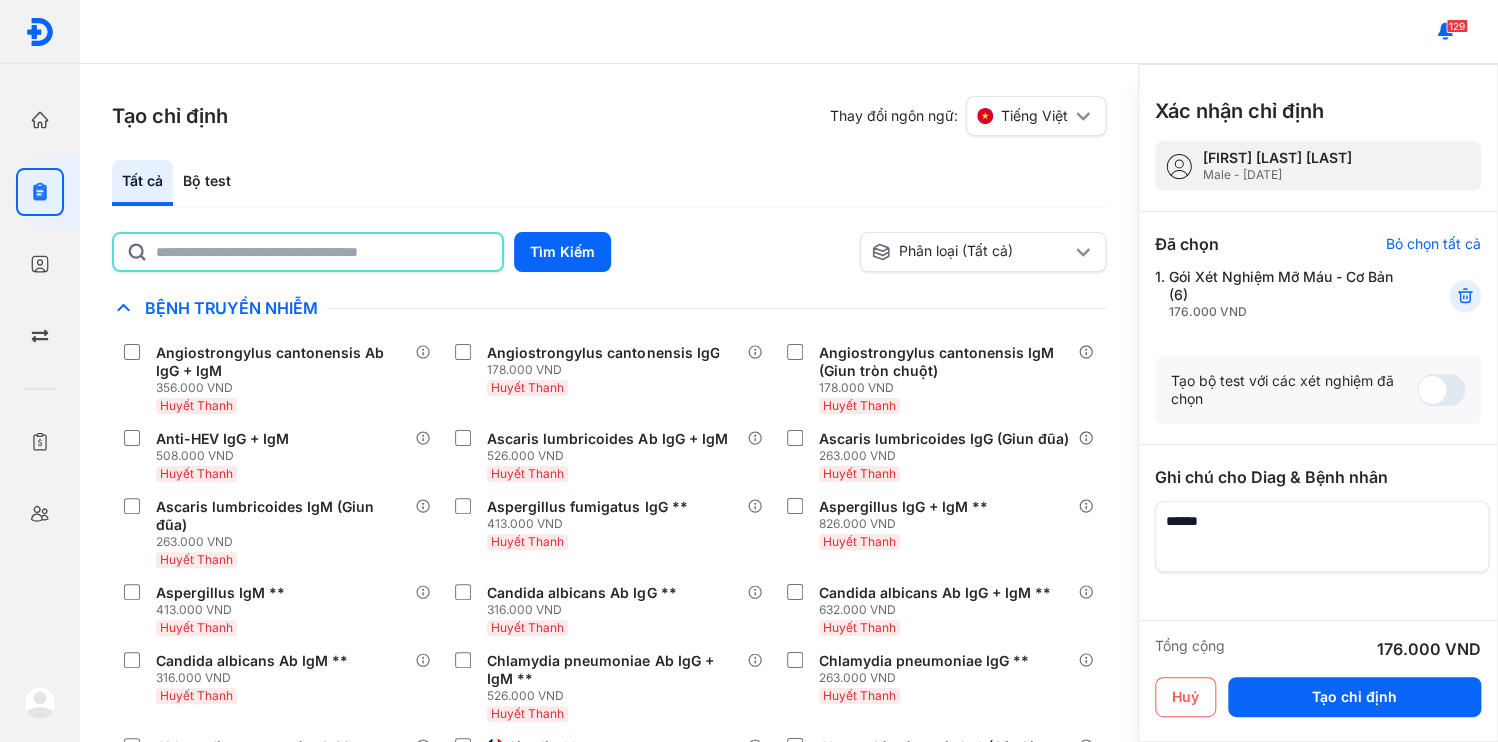 click 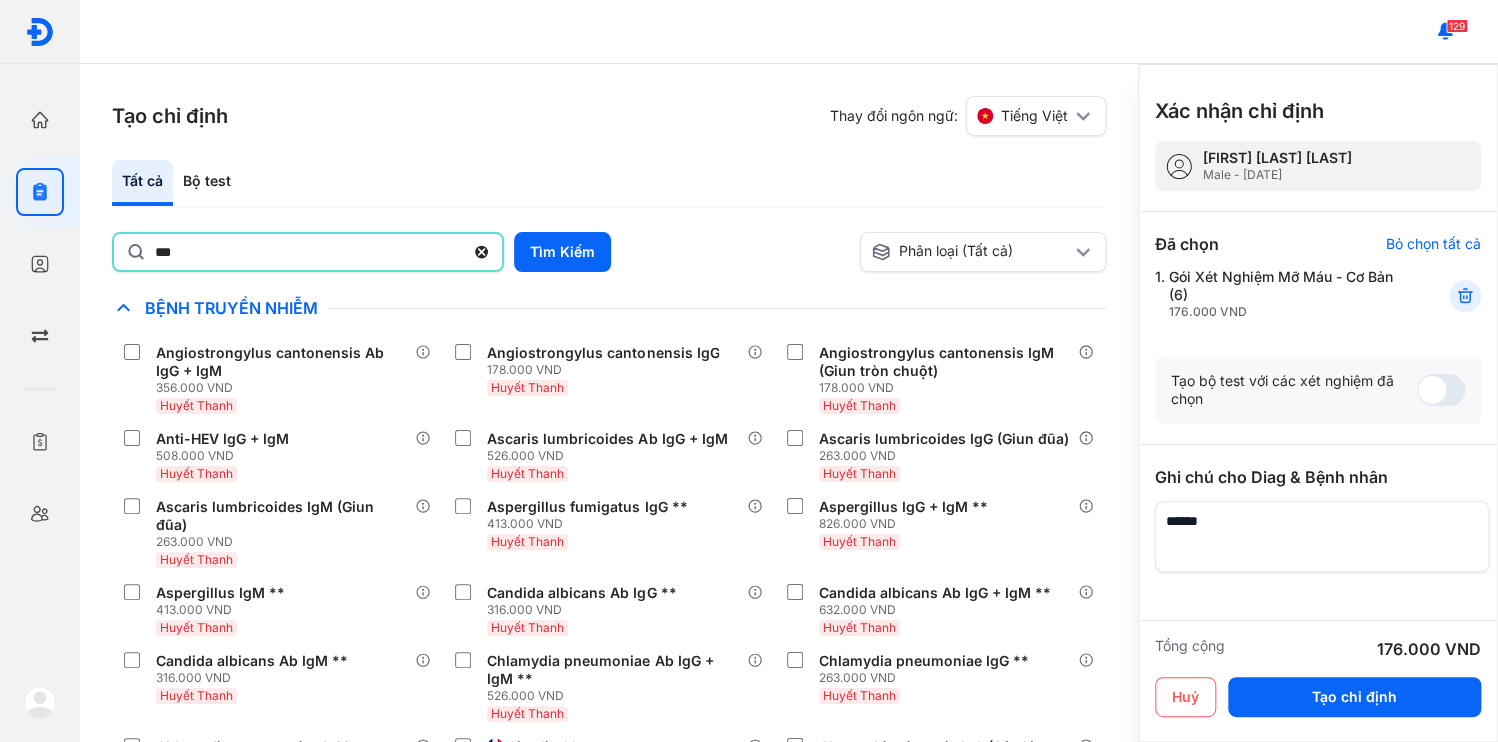 type on "***" 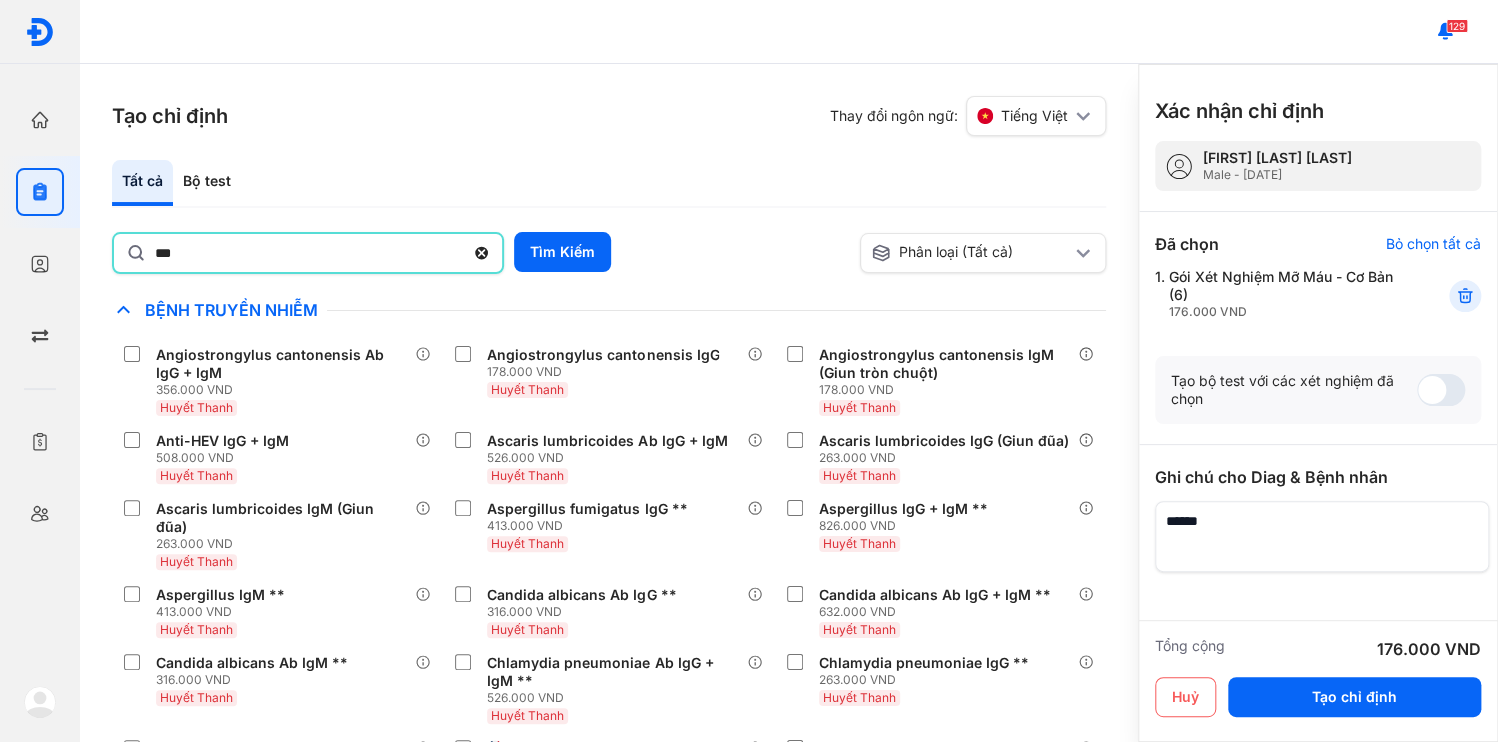 click on "*** Tìm Kiếm" at bounding box center [482, 253] 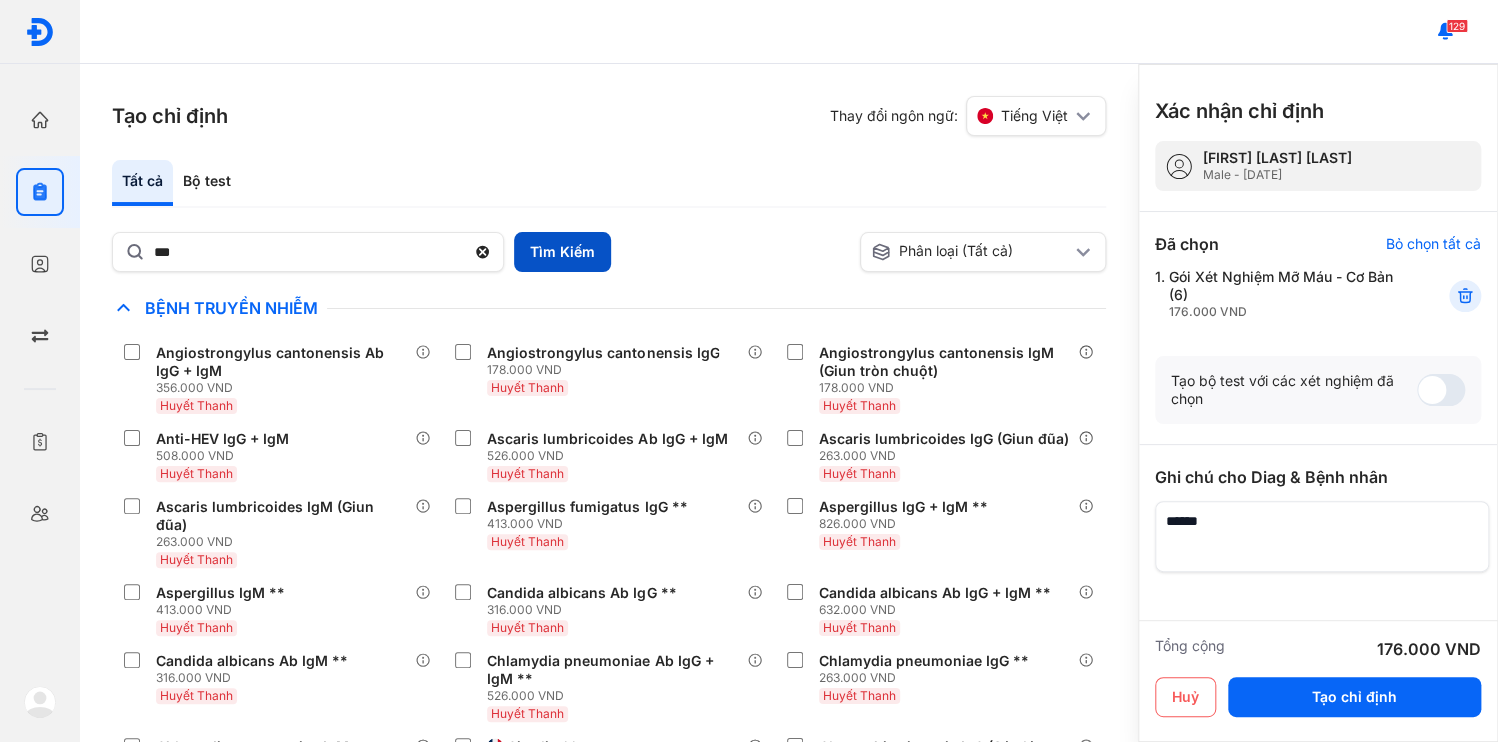click on "Tìm Kiếm" at bounding box center [562, 252] 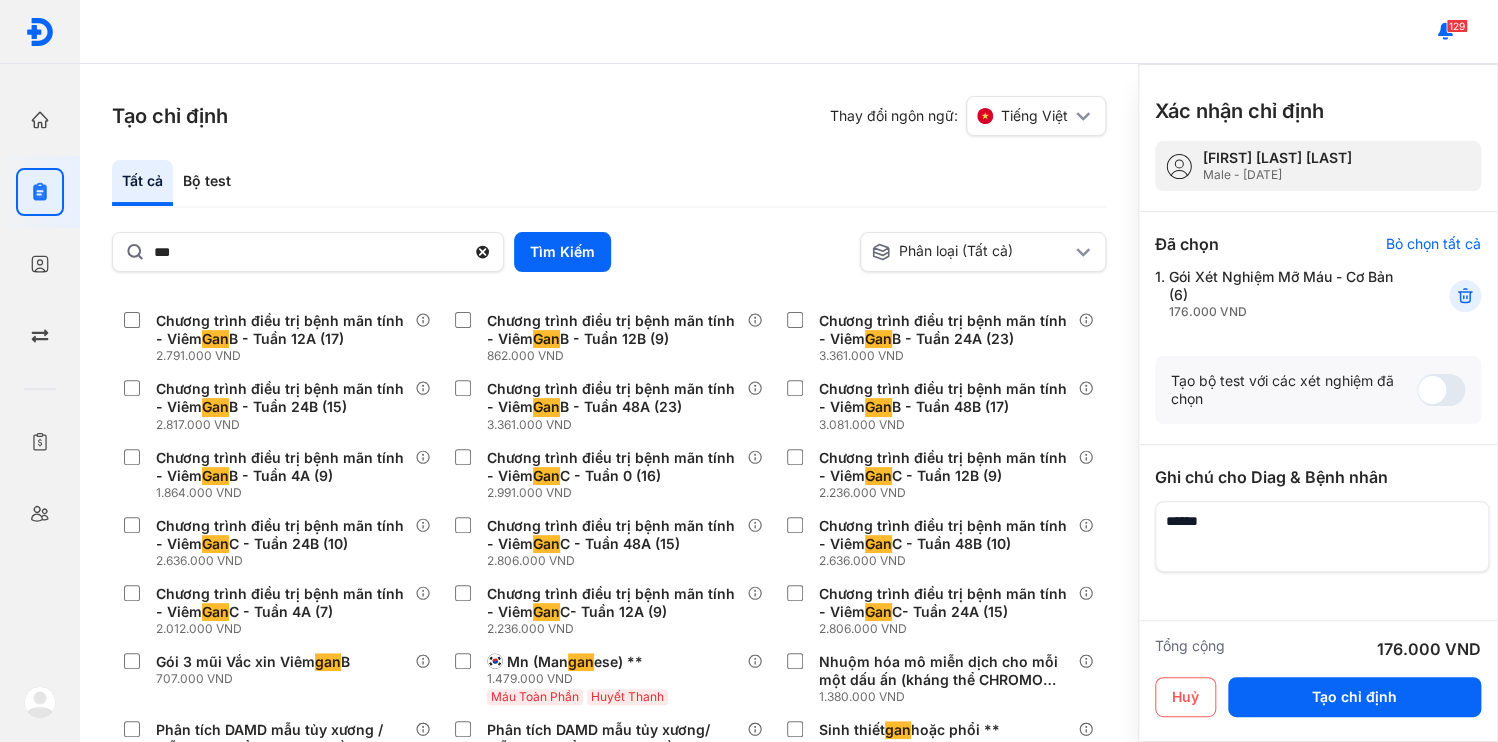 scroll, scrollTop: 625, scrollLeft: 0, axis: vertical 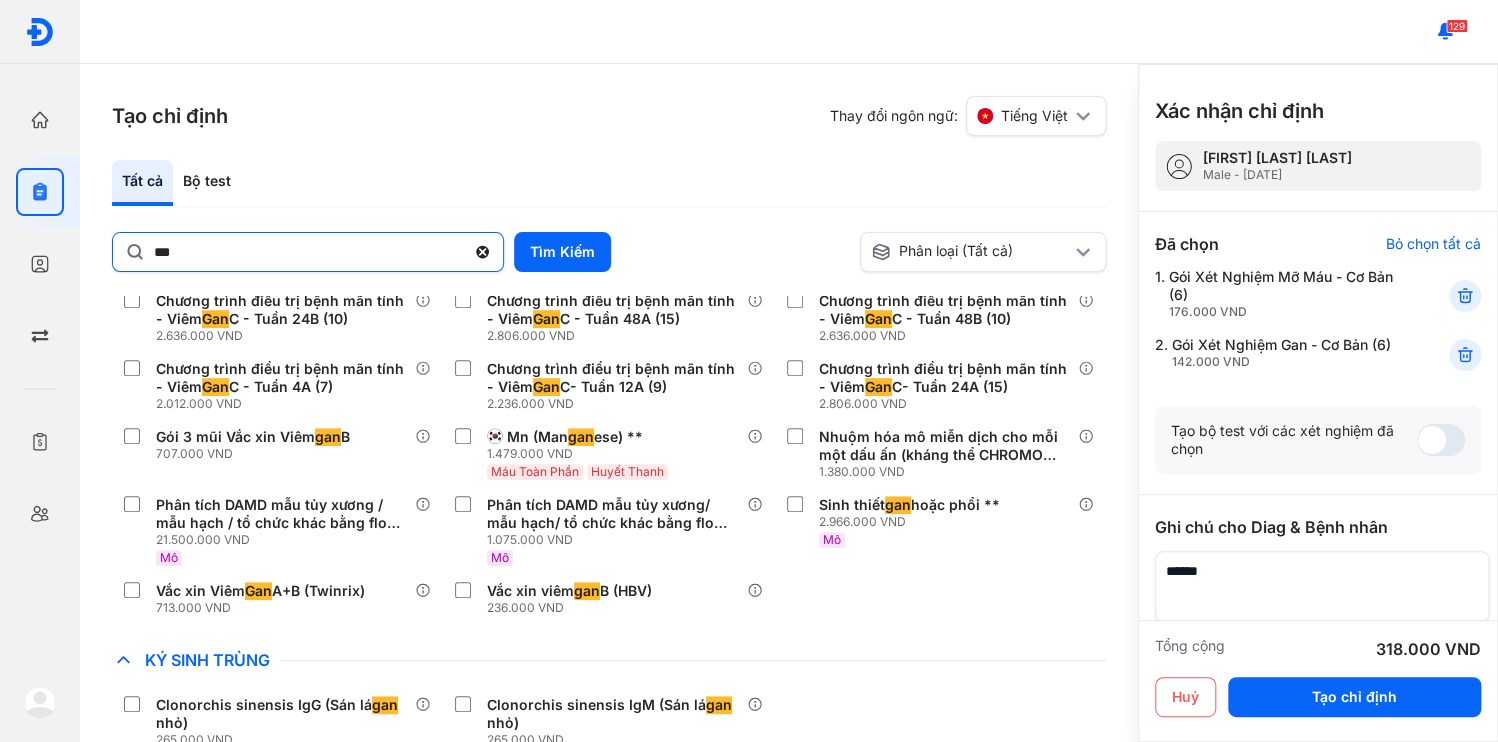 click 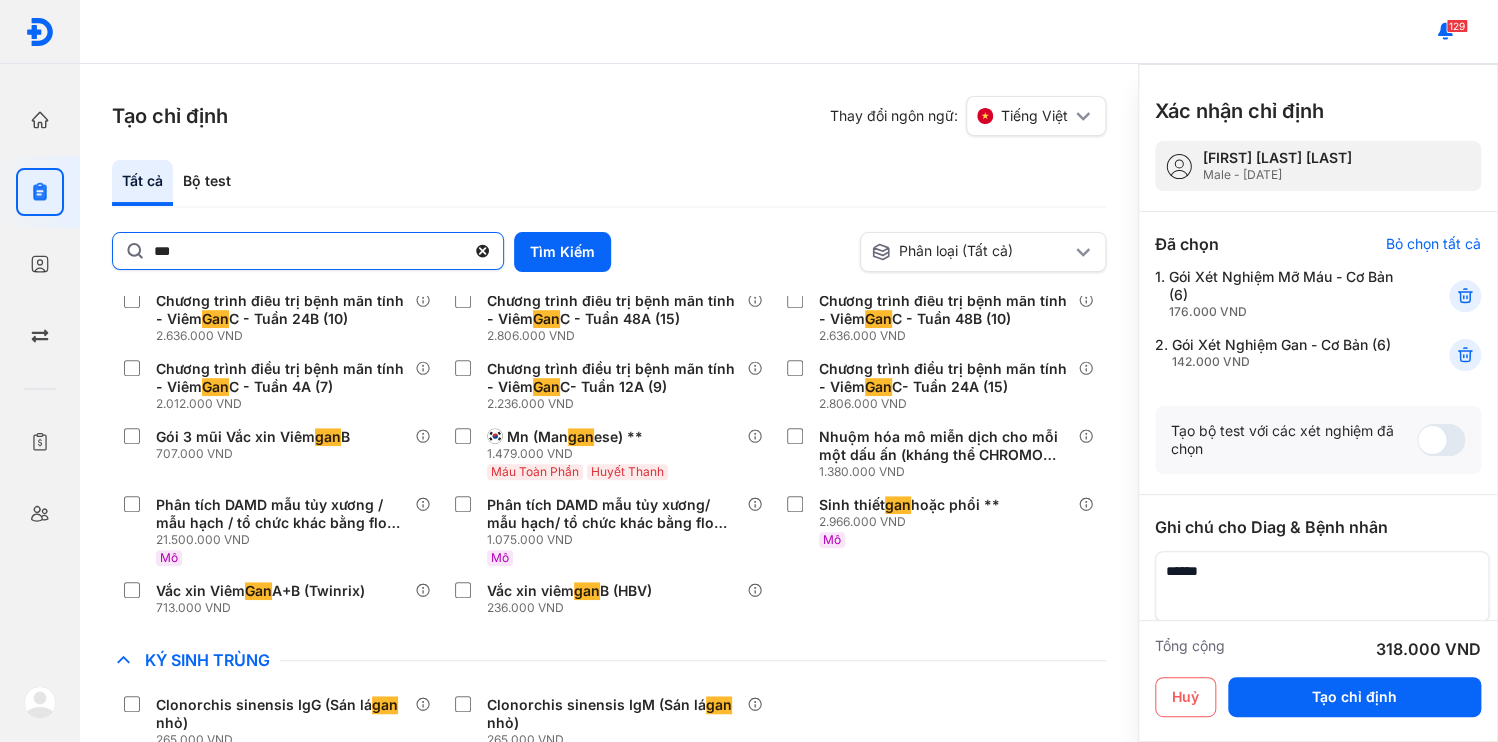click on "***" 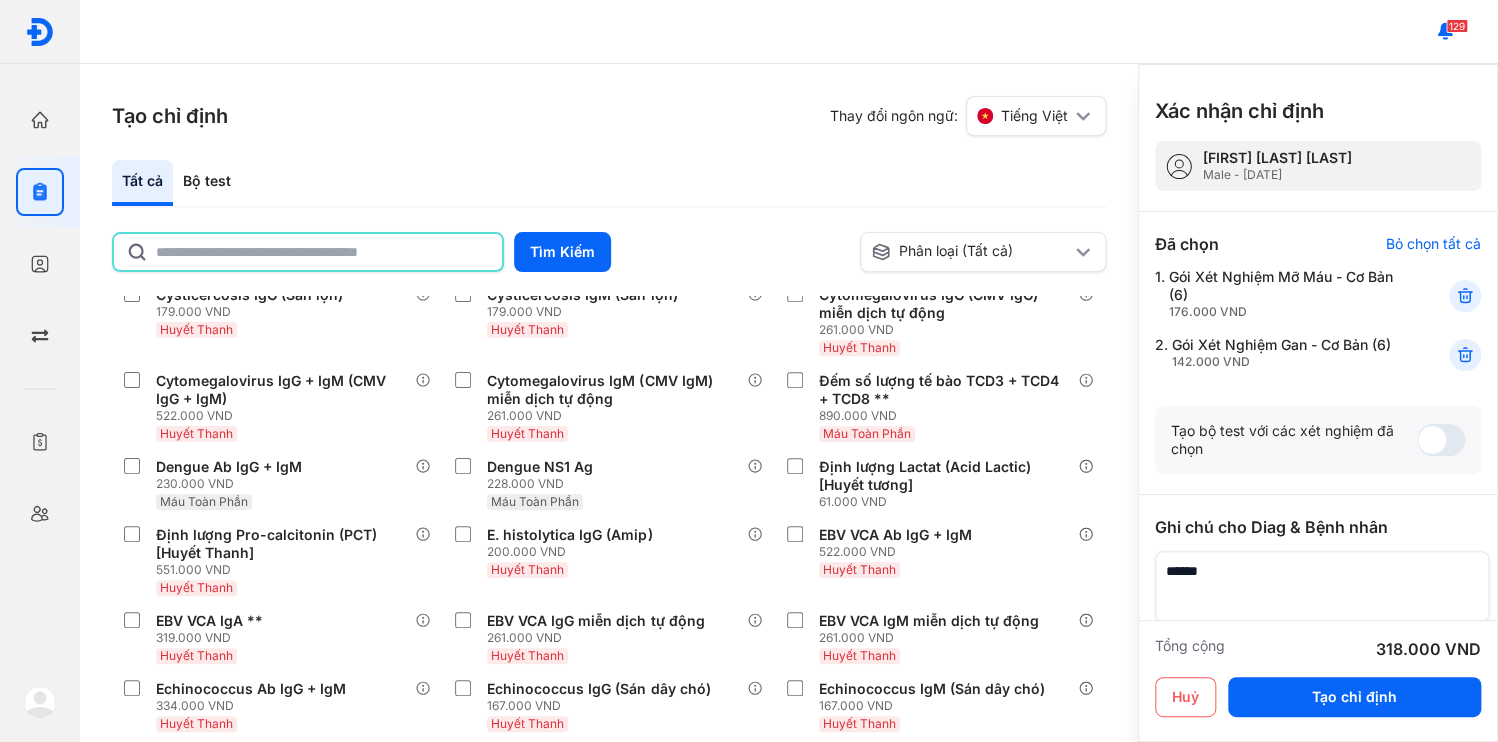 click 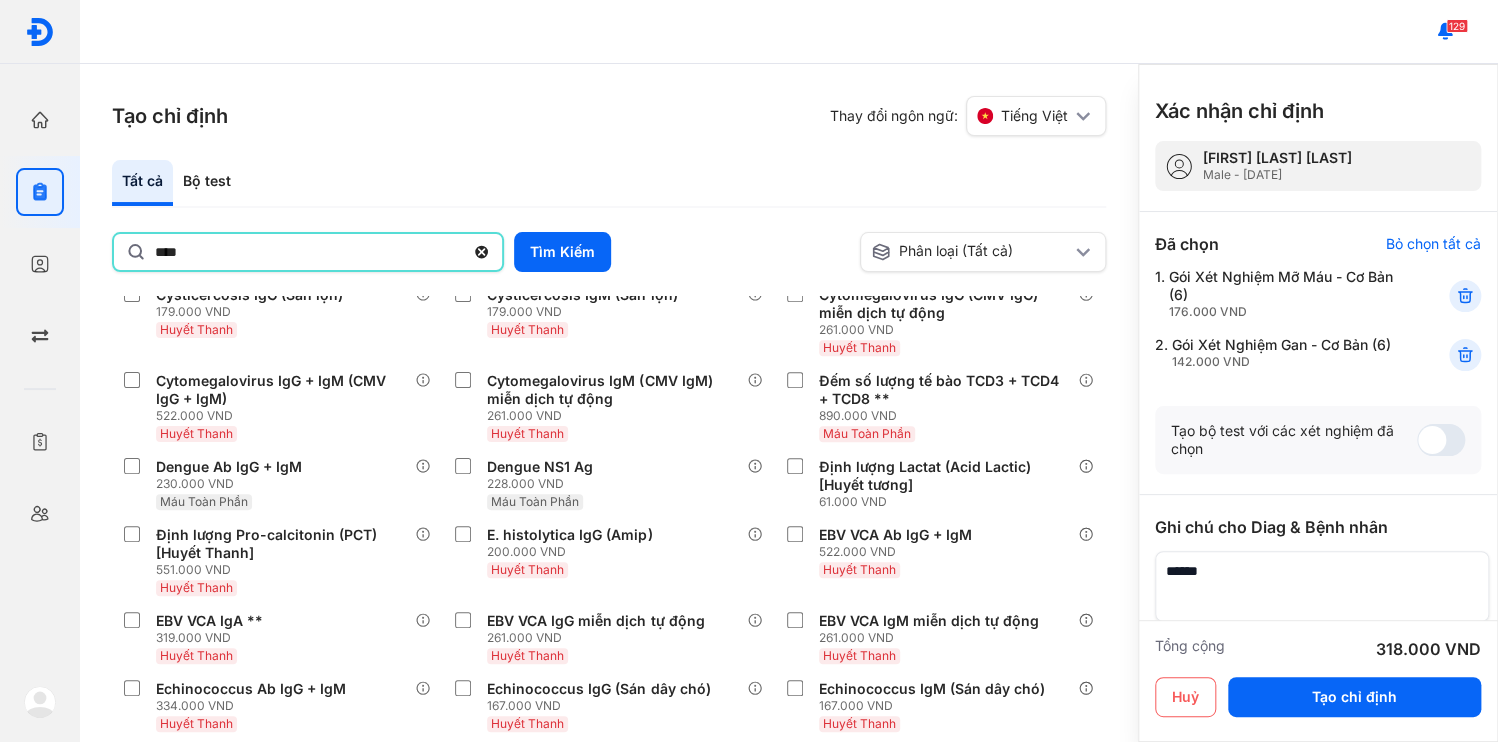 type on "****" 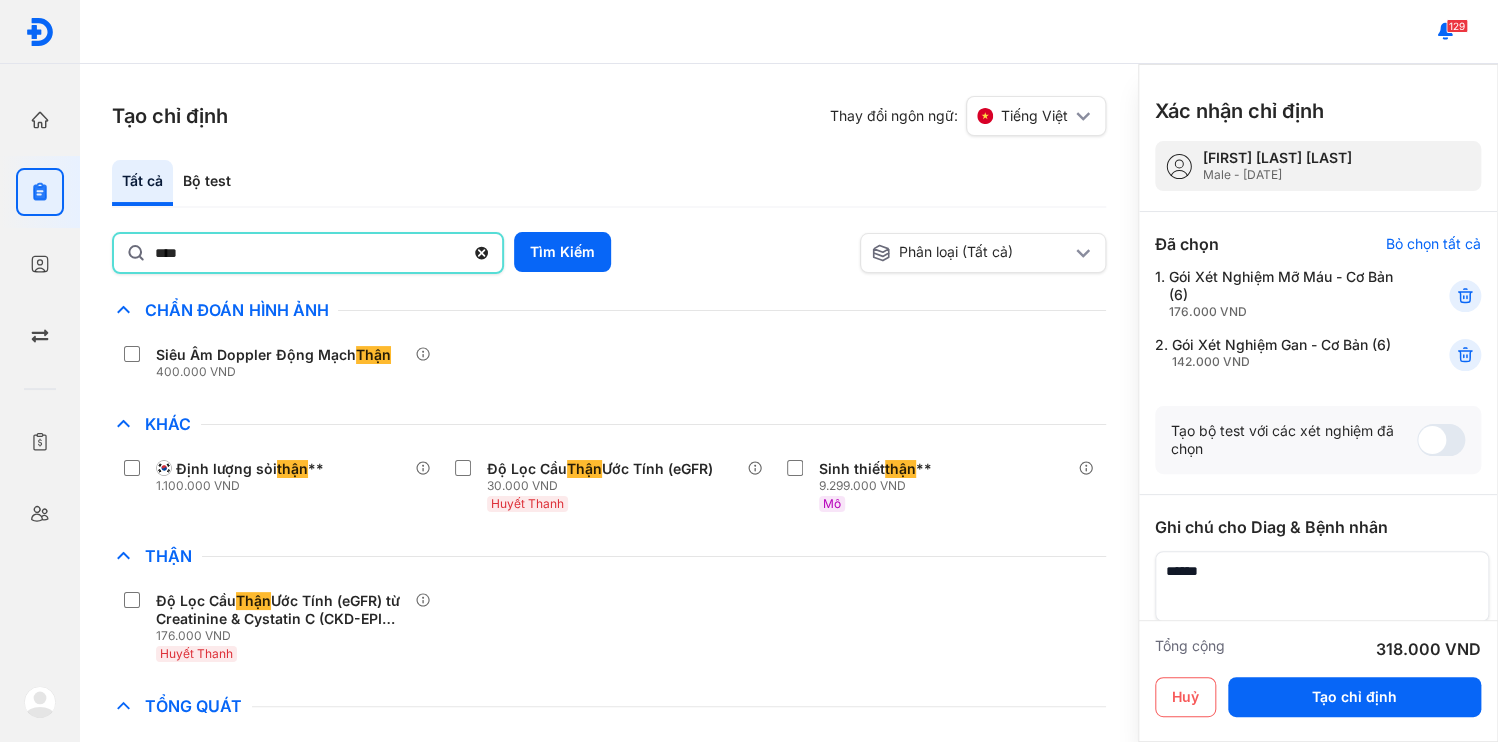 click 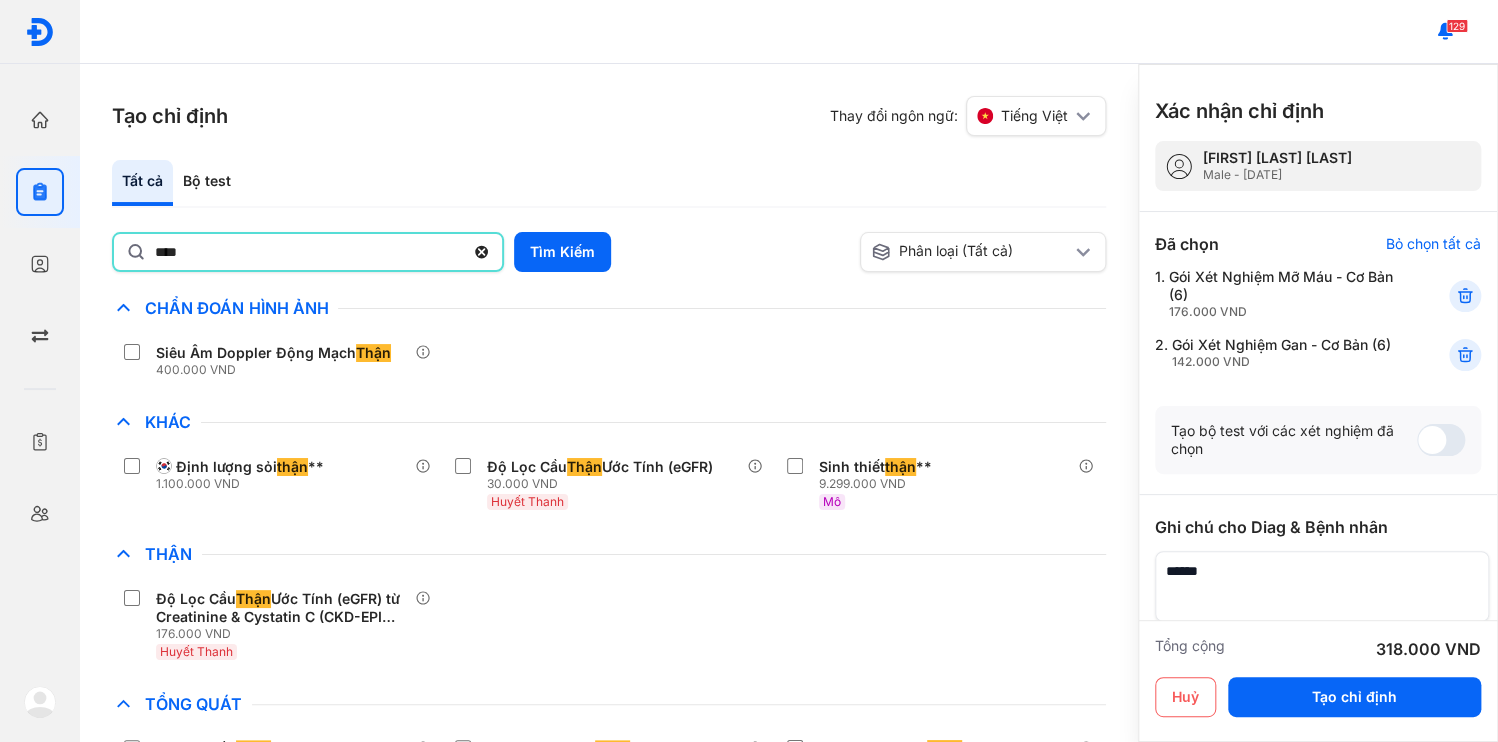 click on "****" 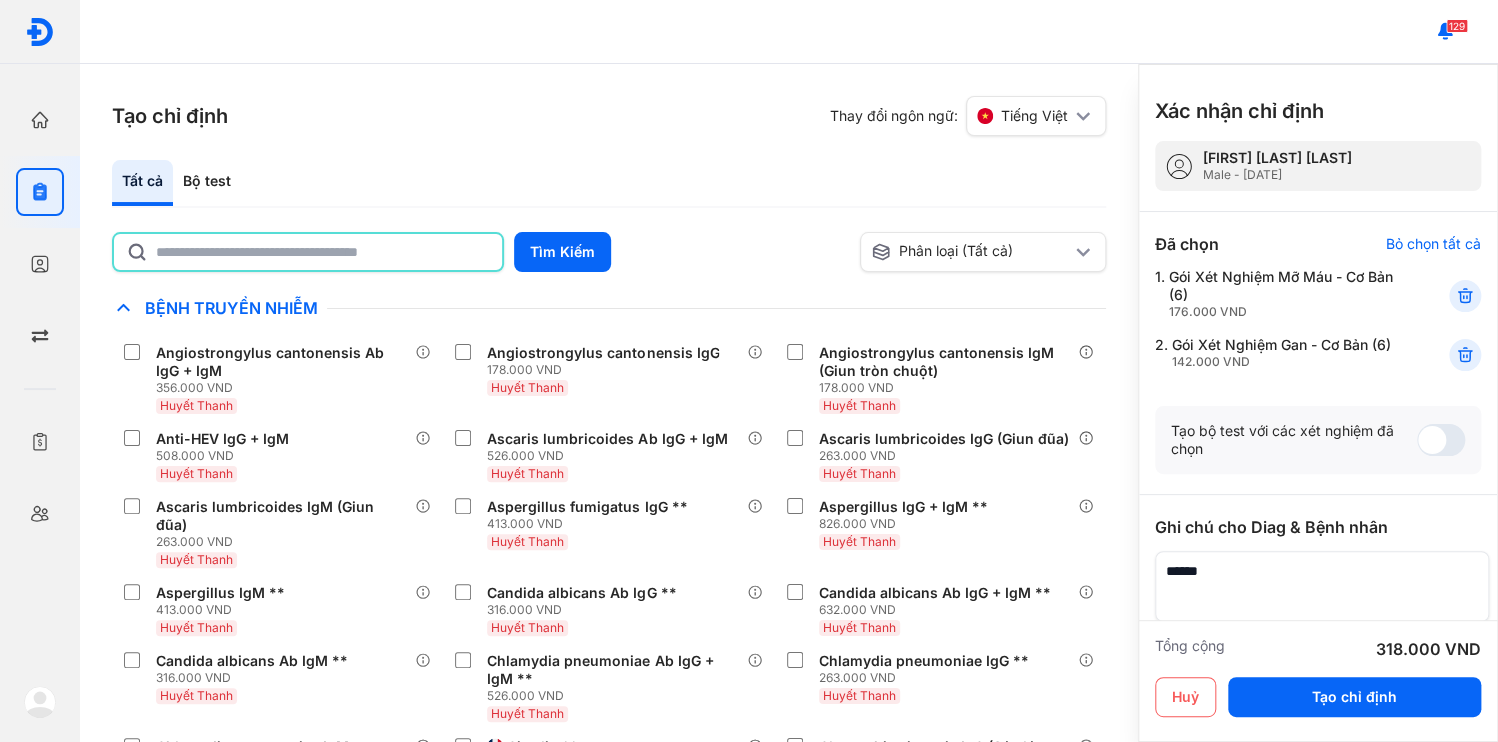 click 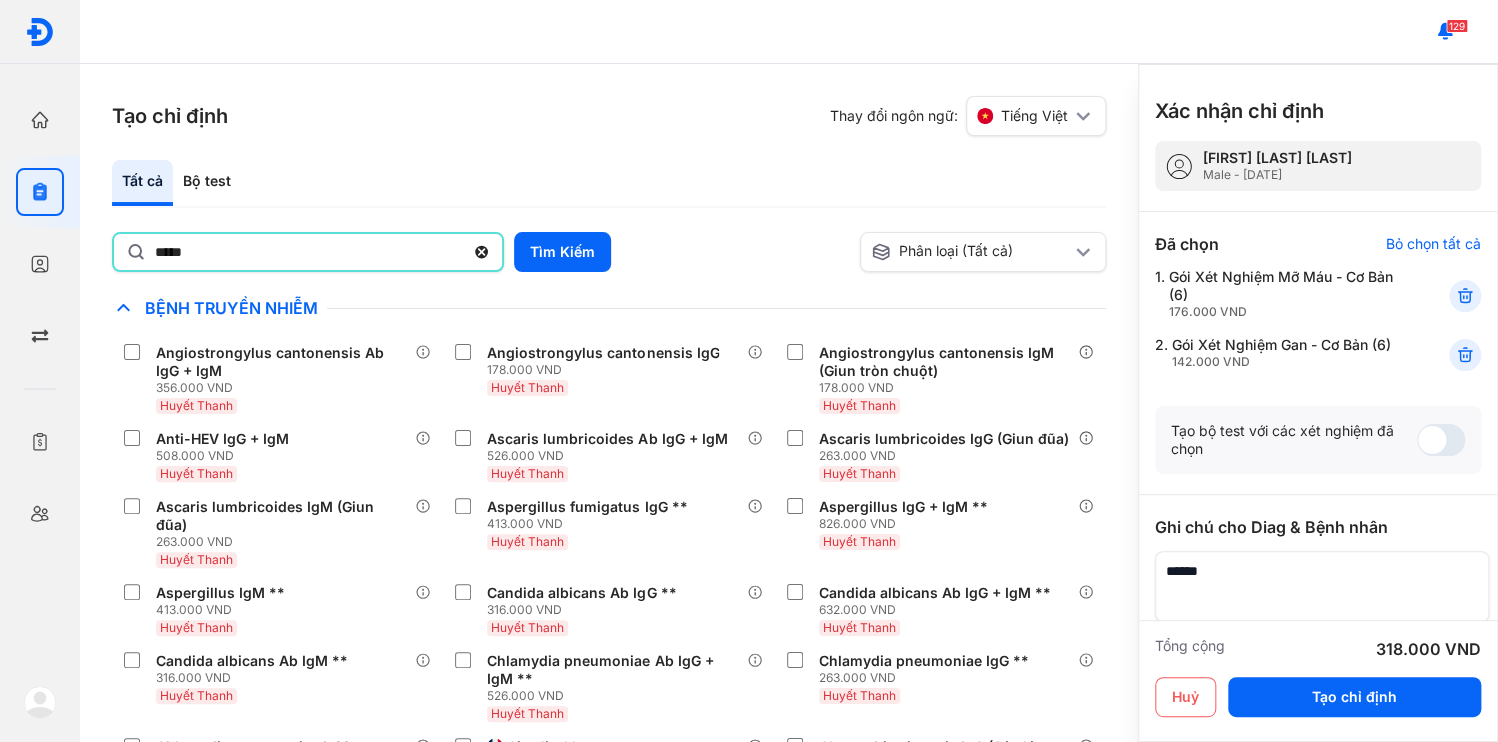 type on "*******" 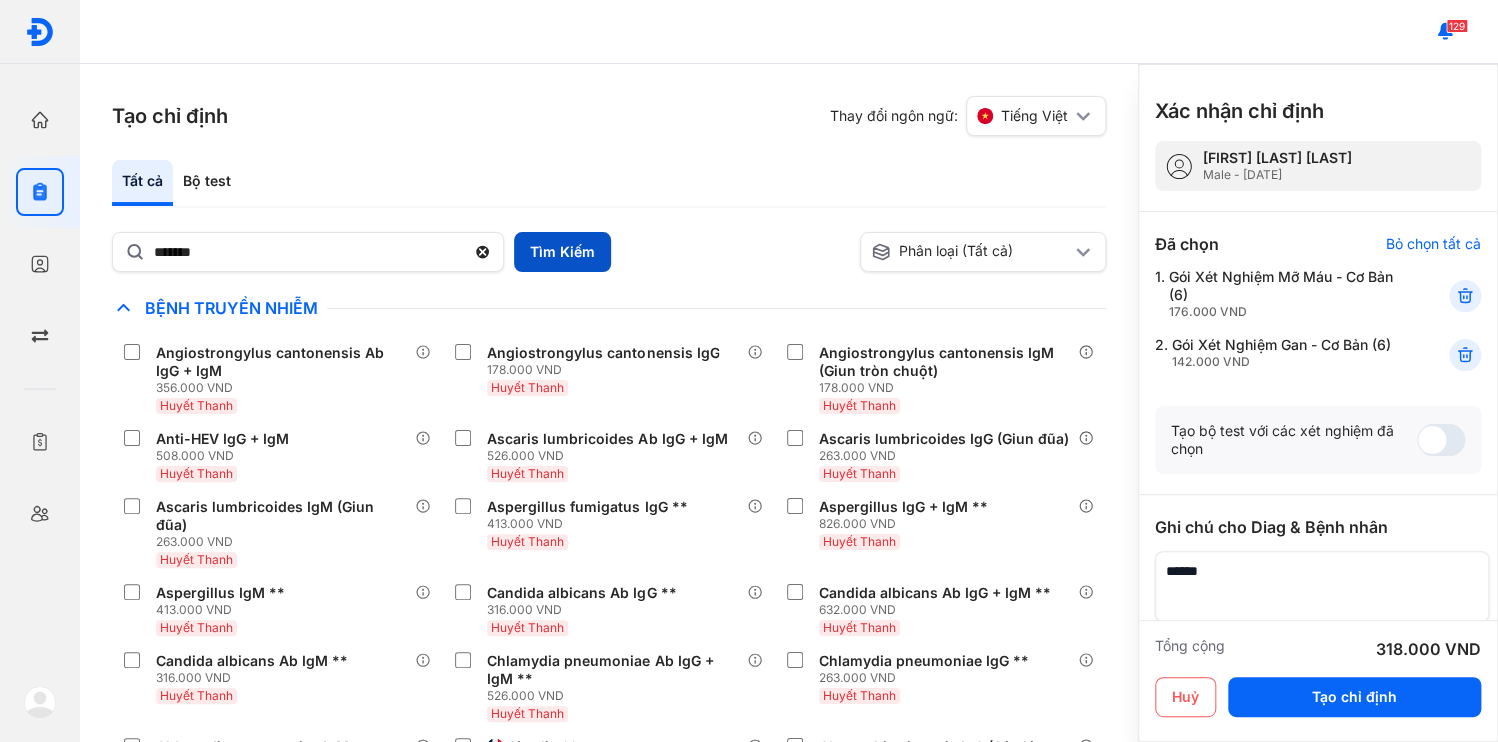 click on "Tìm Kiếm" at bounding box center (562, 252) 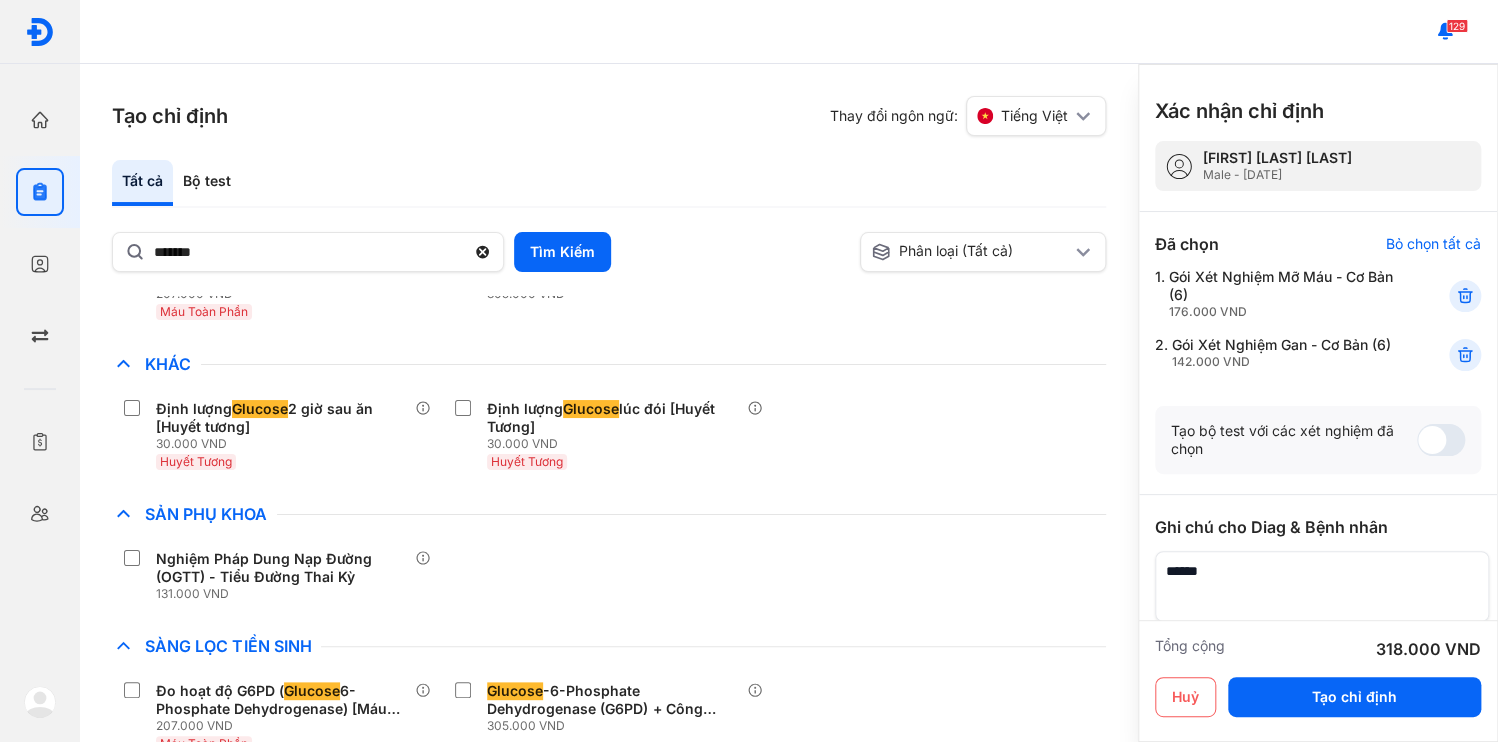 scroll, scrollTop: 71, scrollLeft: 0, axis: vertical 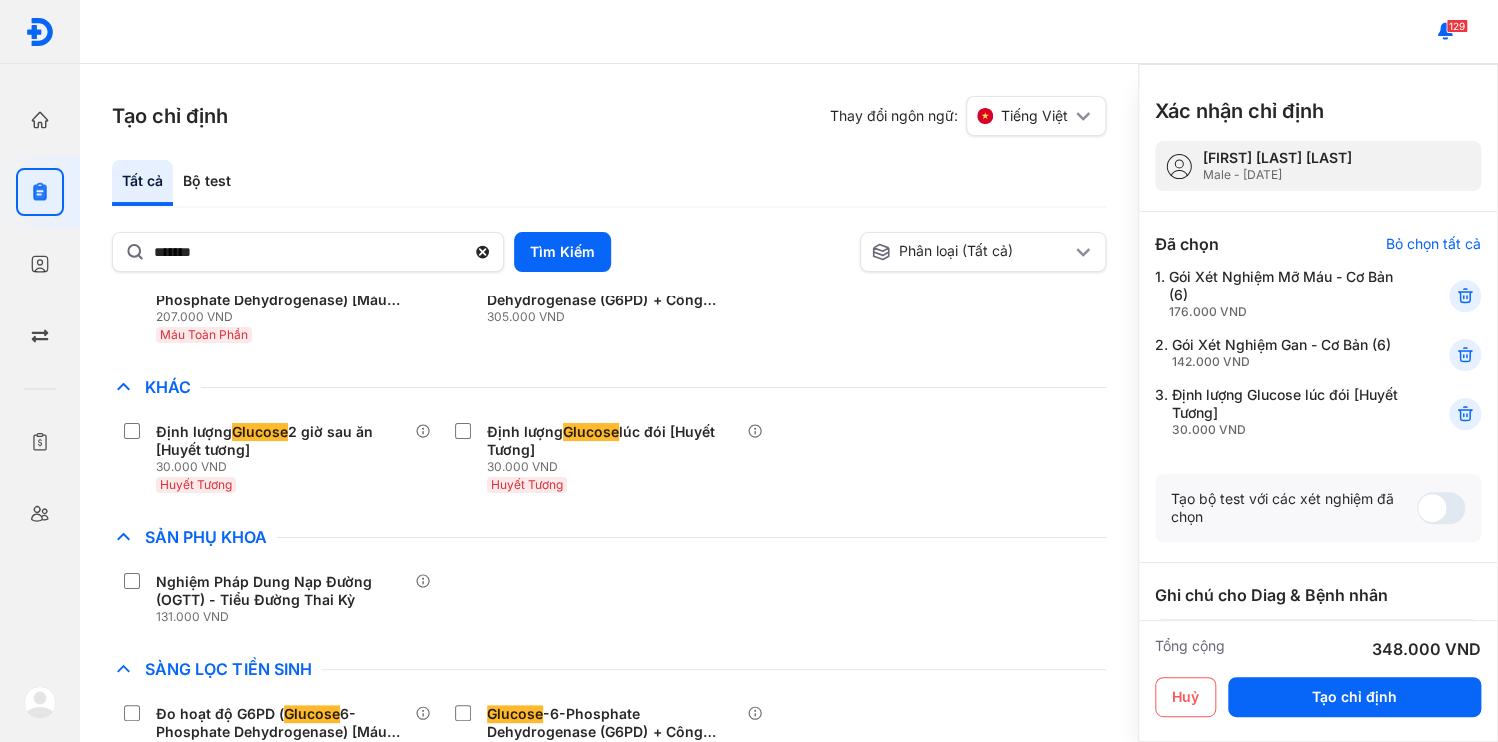 click at bounding box center [1316, 654] 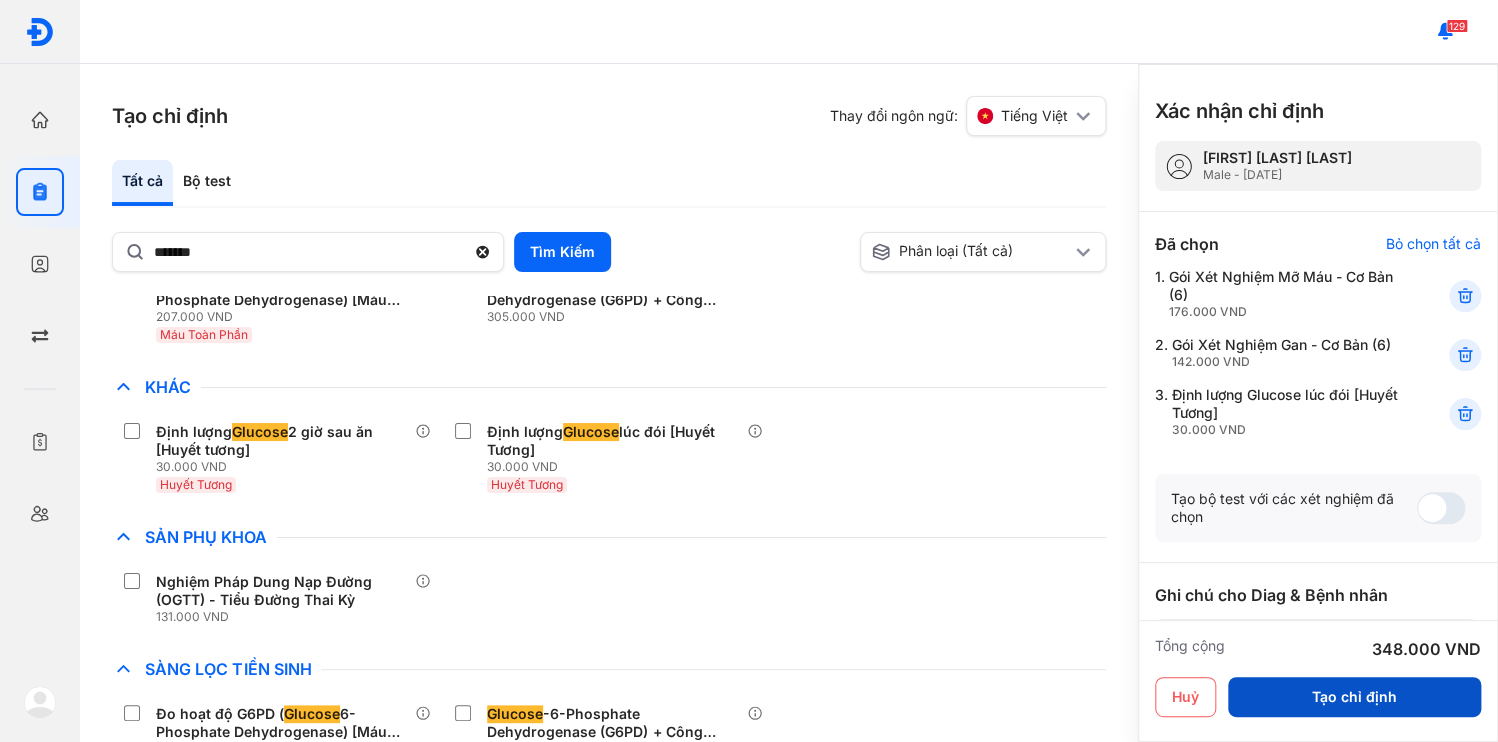type on "**********" 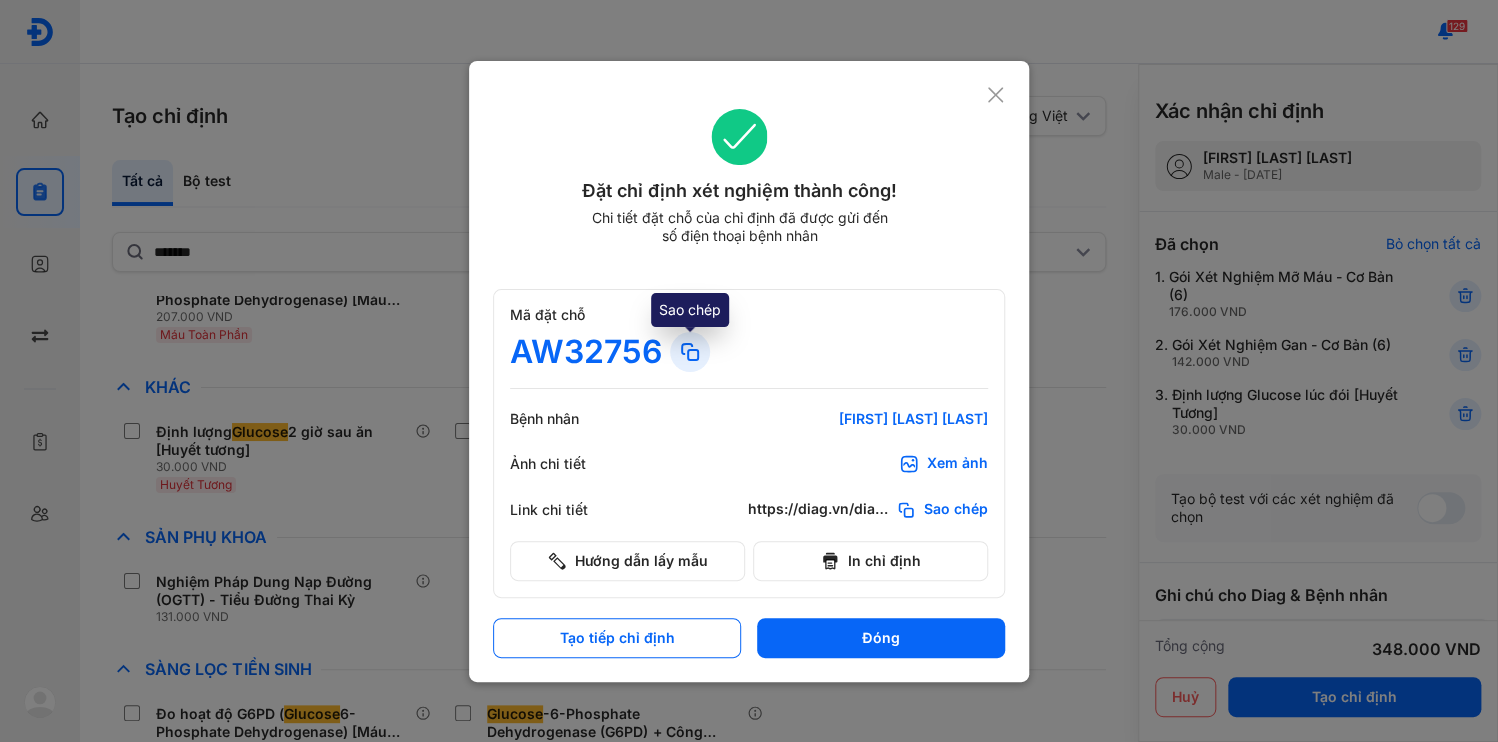 click 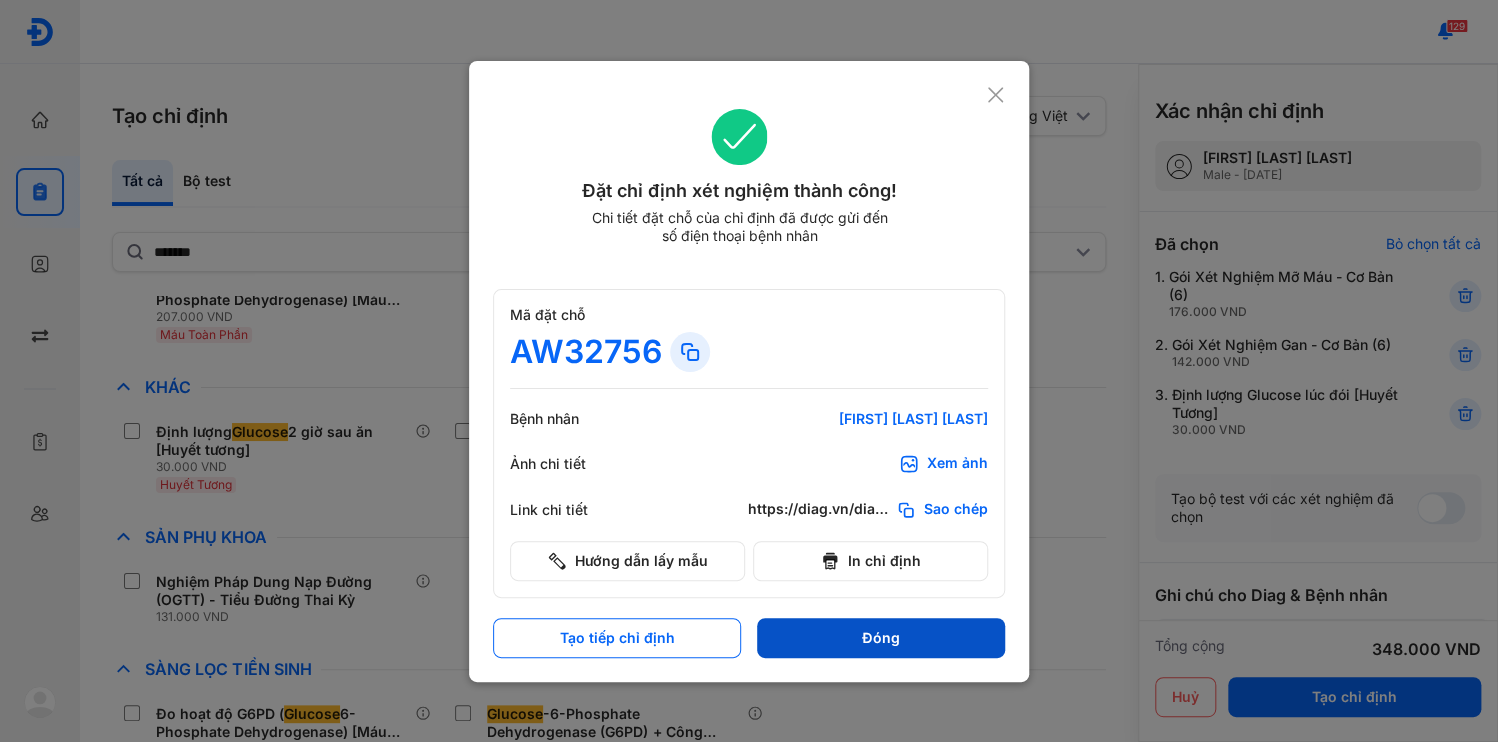 click on "Đóng" at bounding box center [881, 638] 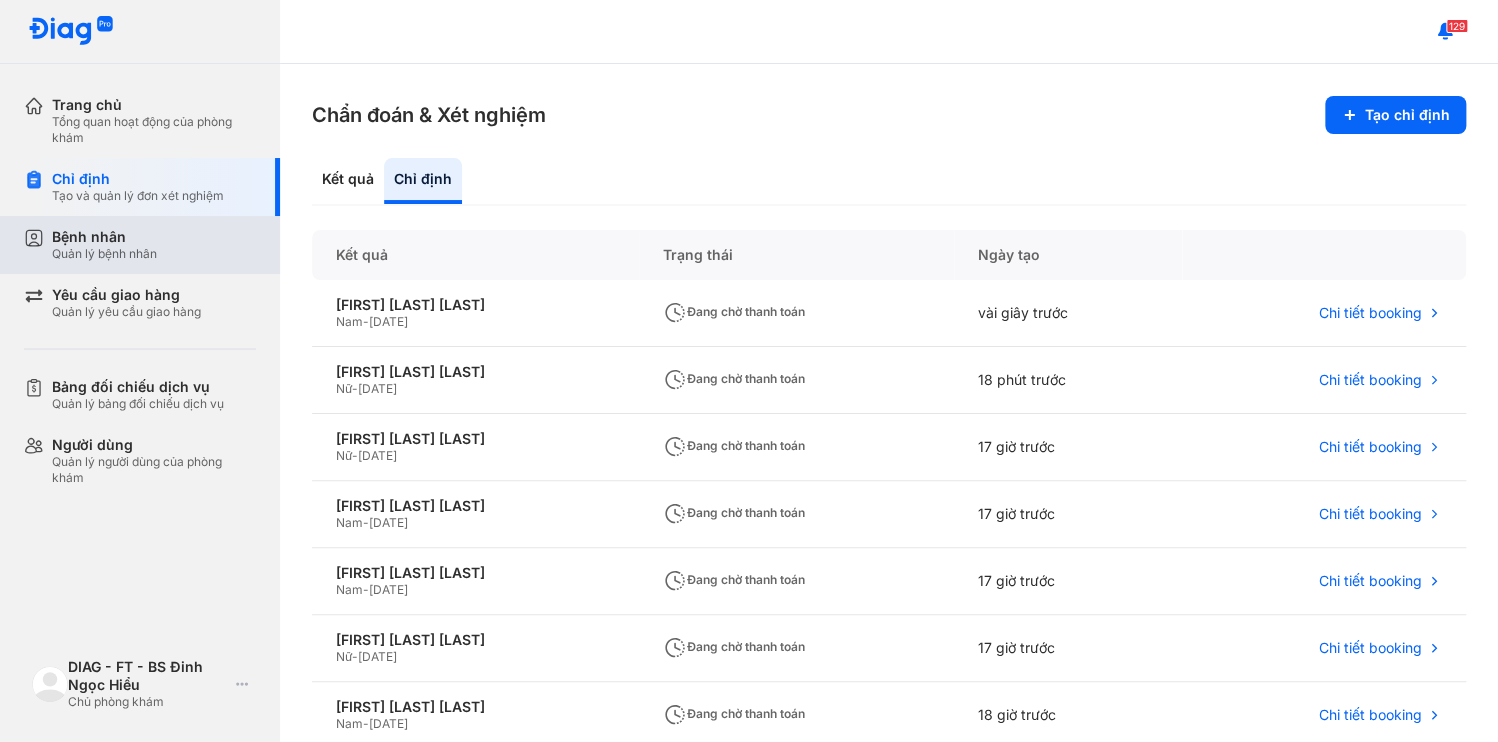 click on "Quản lý bệnh nhân" at bounding box center (104, 254) 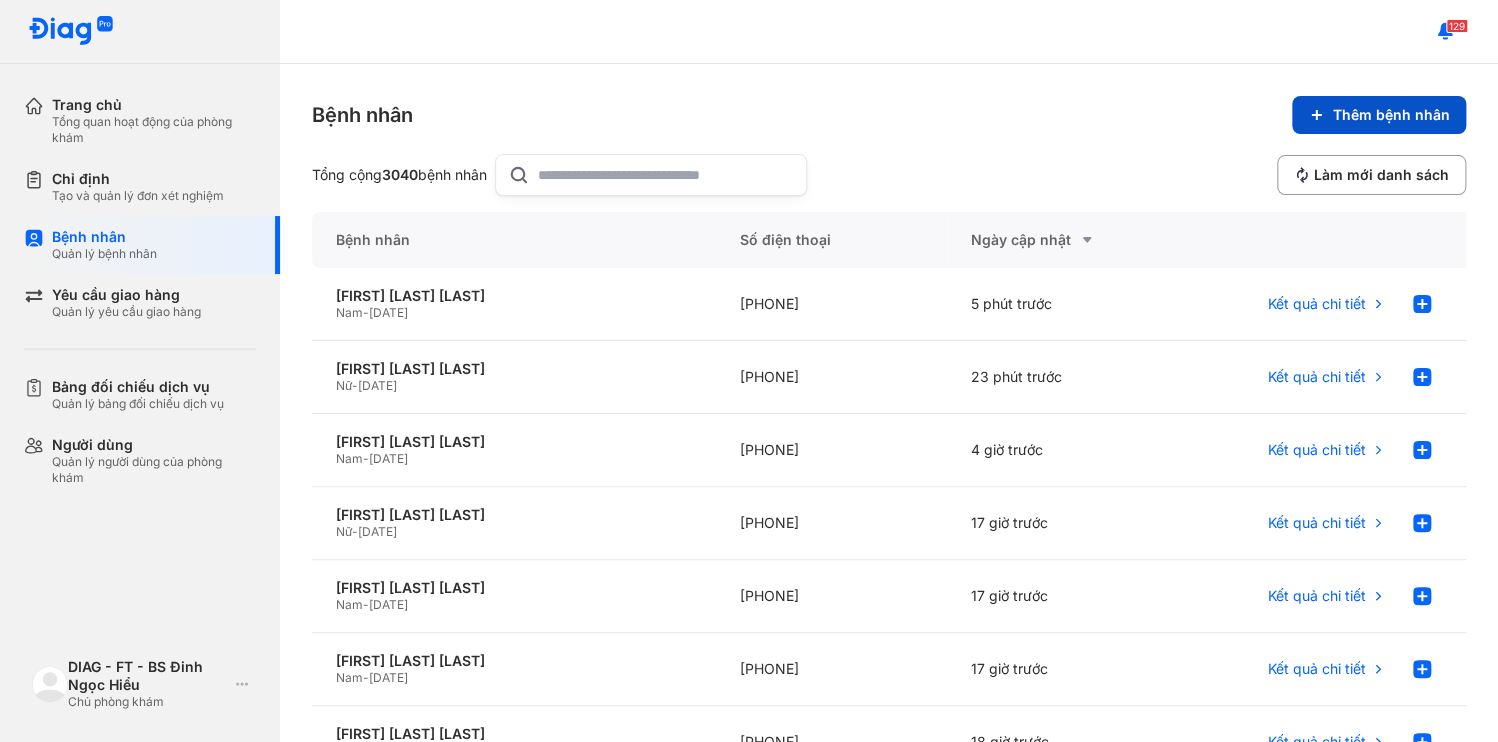 click on "Thêm bệnh nhân" at bounding box center [1379, 115] 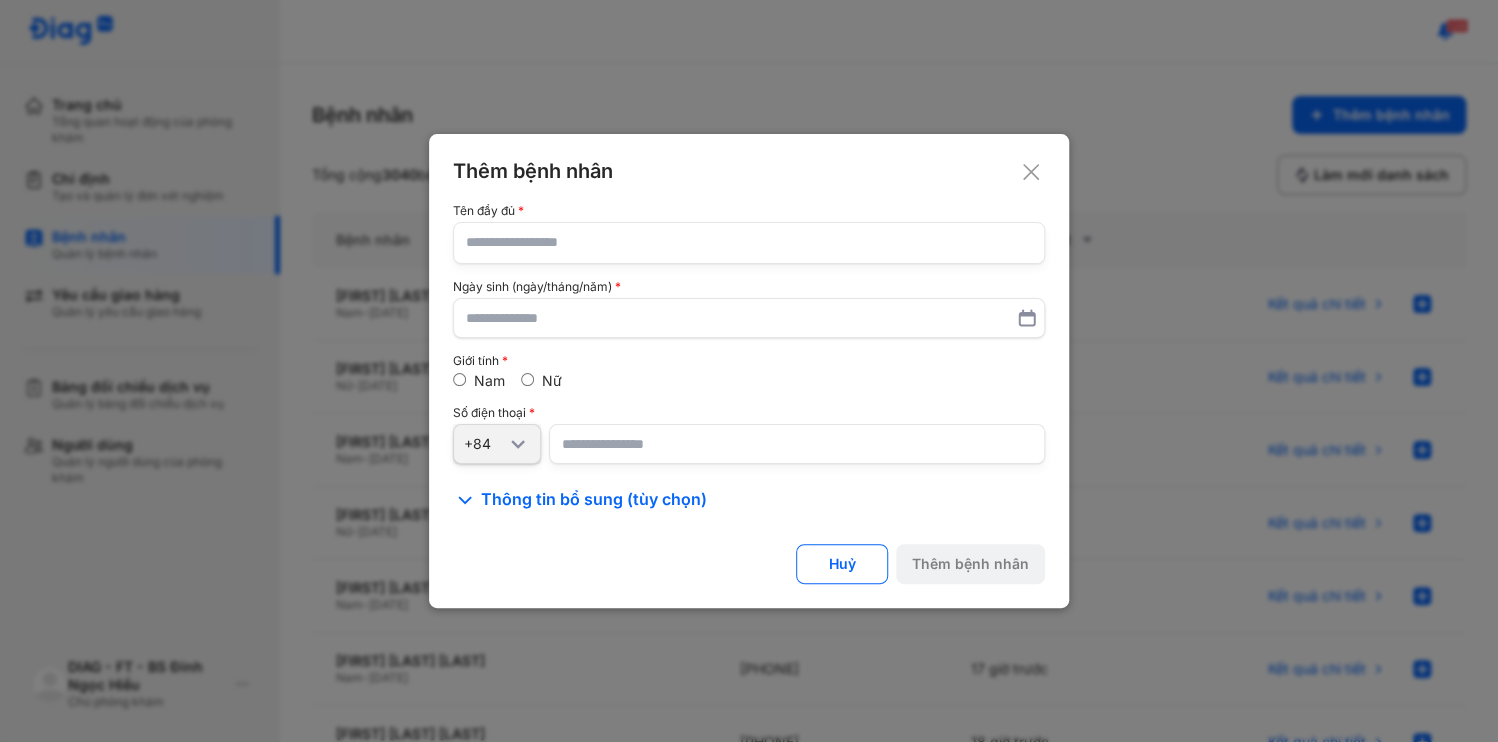 type 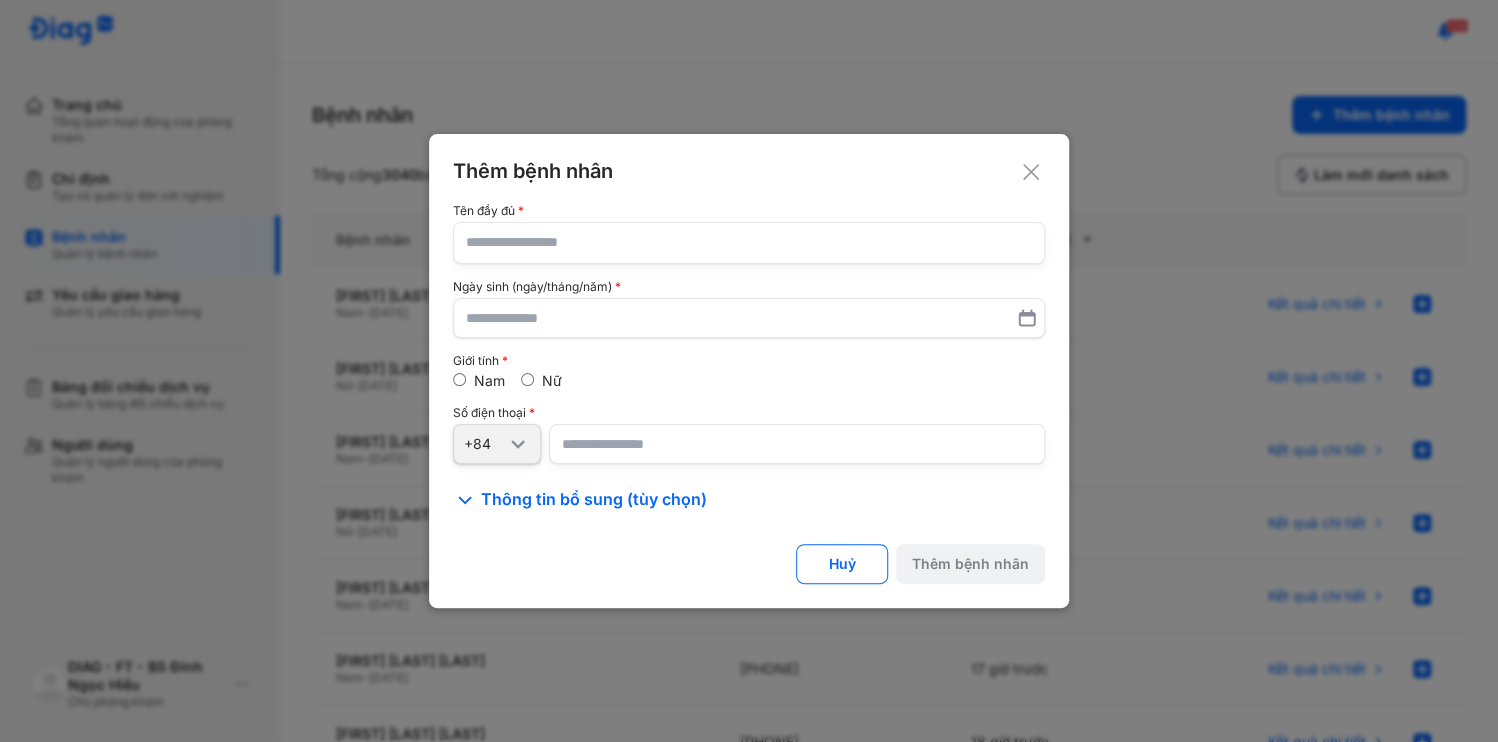 click 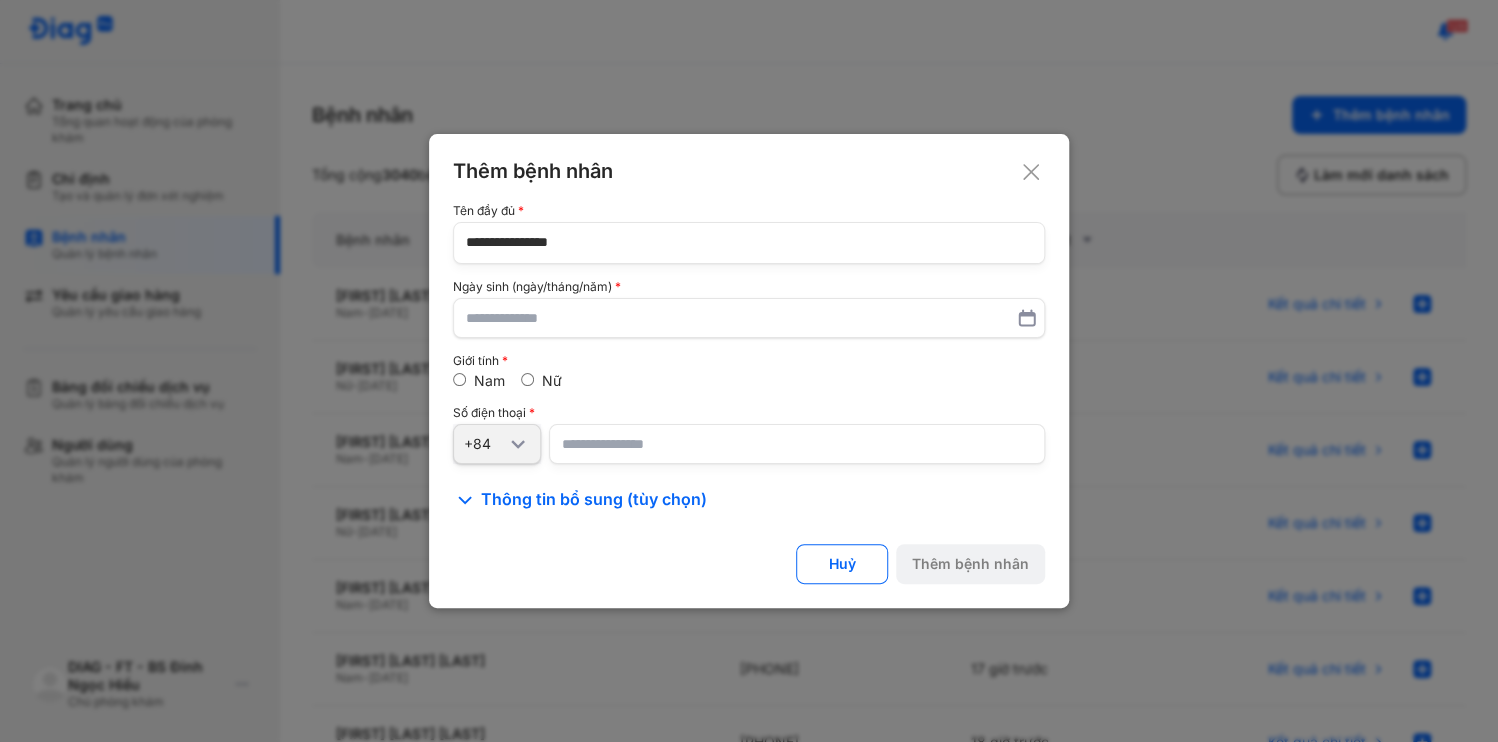 type on "**********" 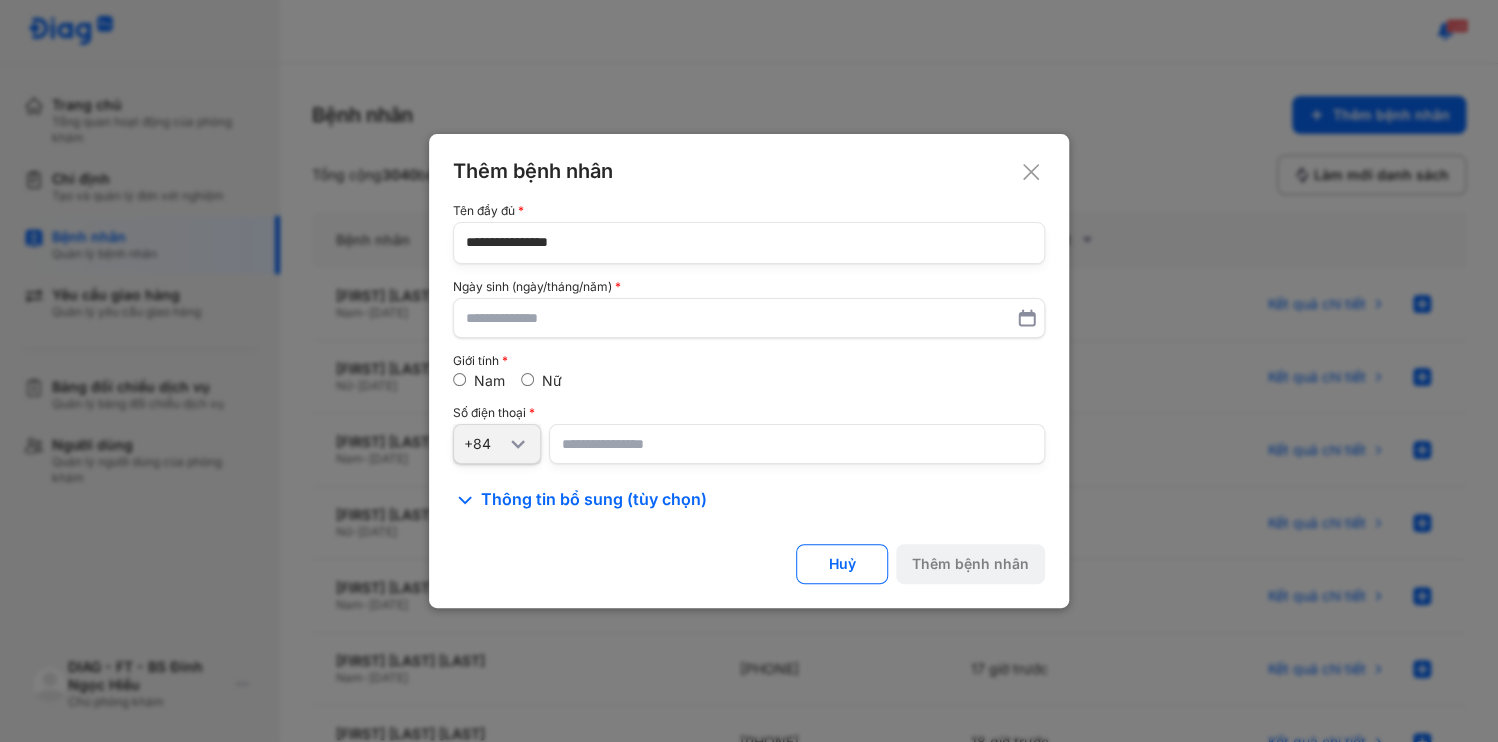 click at bounding box center [797, 444] 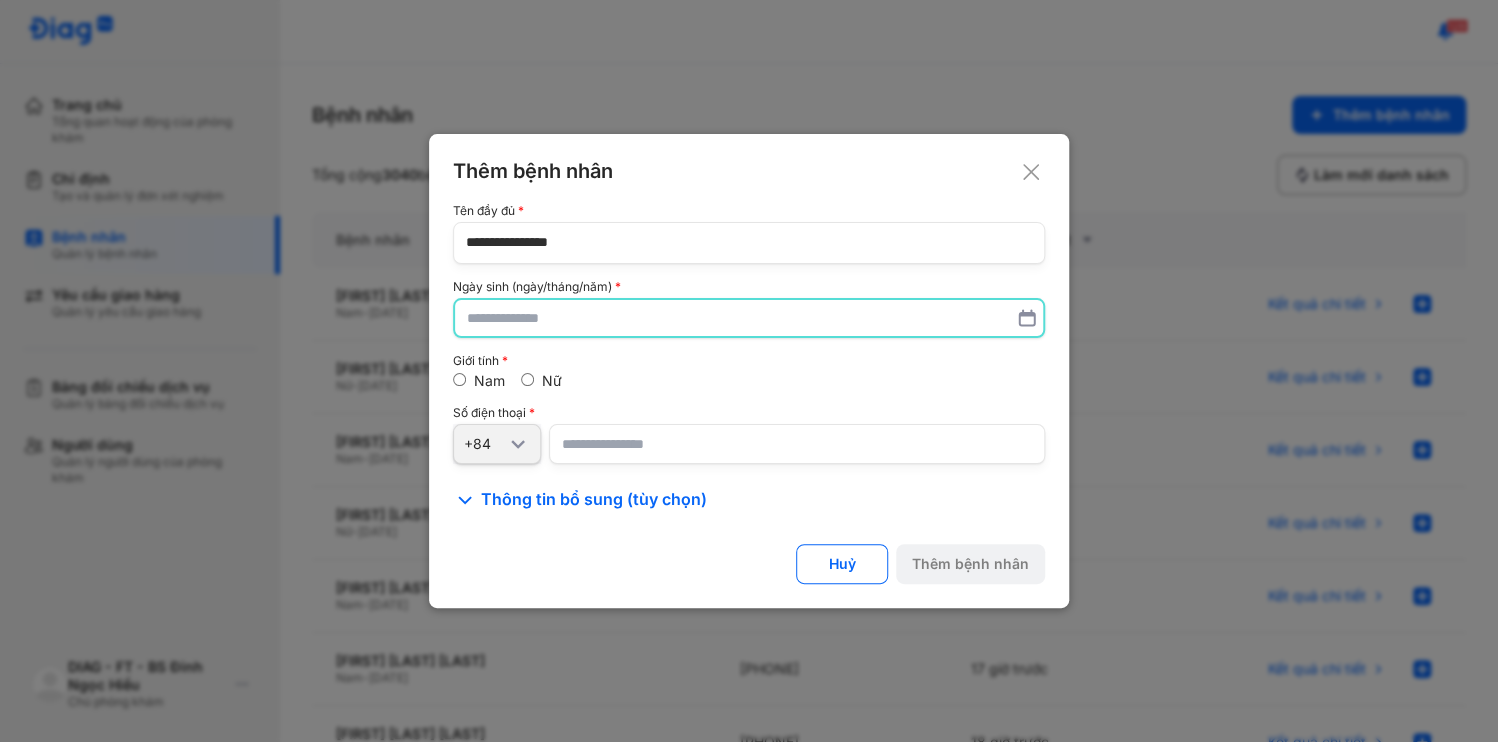 click at bounding box center (749, 318) 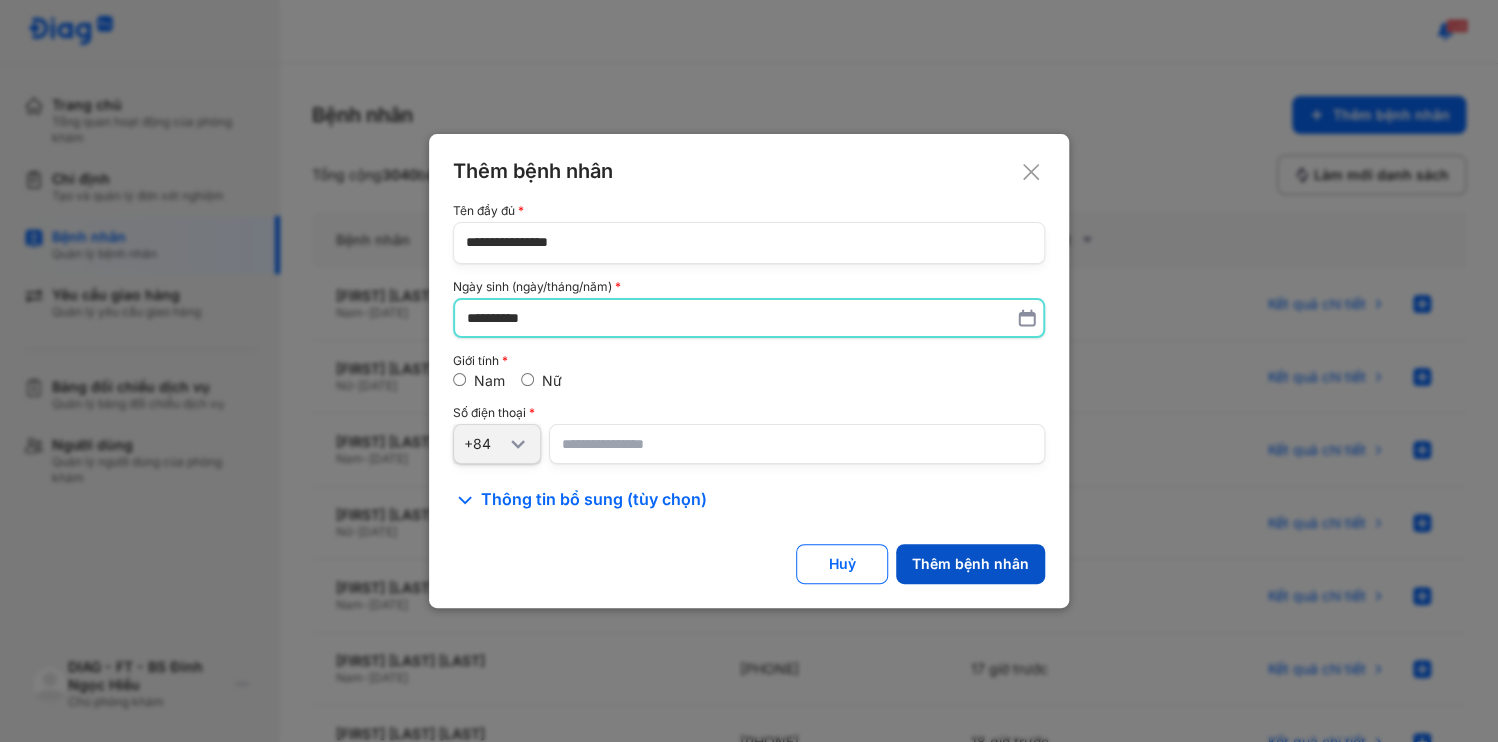 type on "**********" 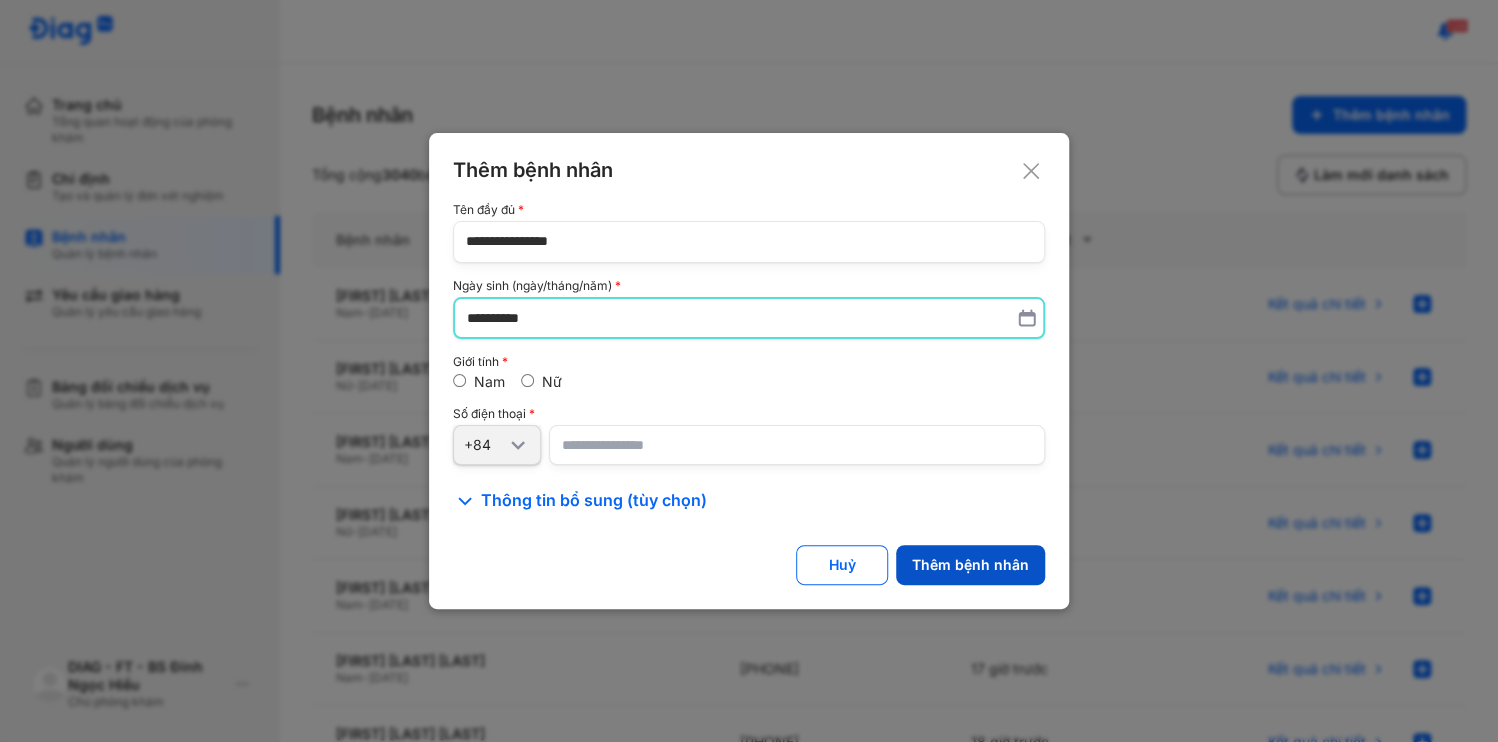 click on "Thêm bệnh nhân" 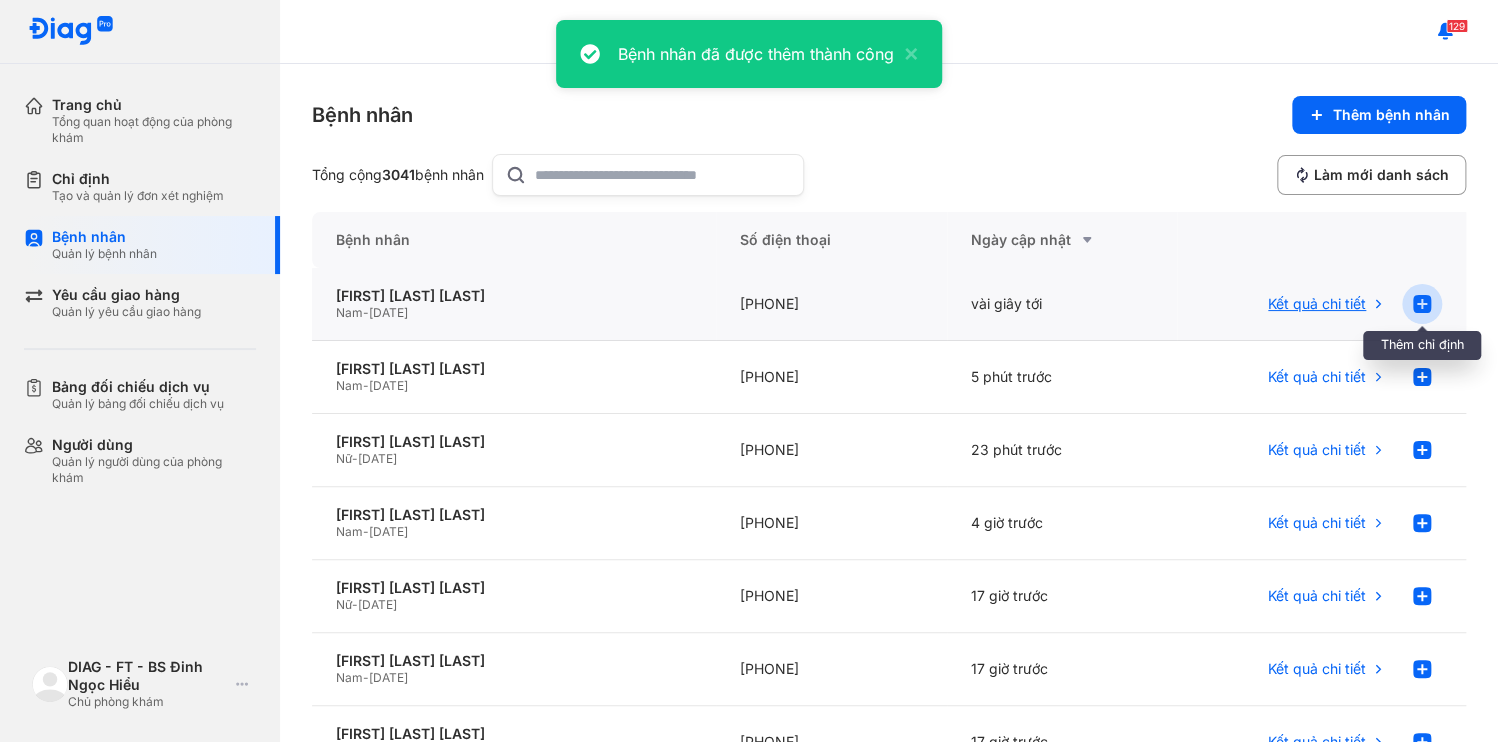 click 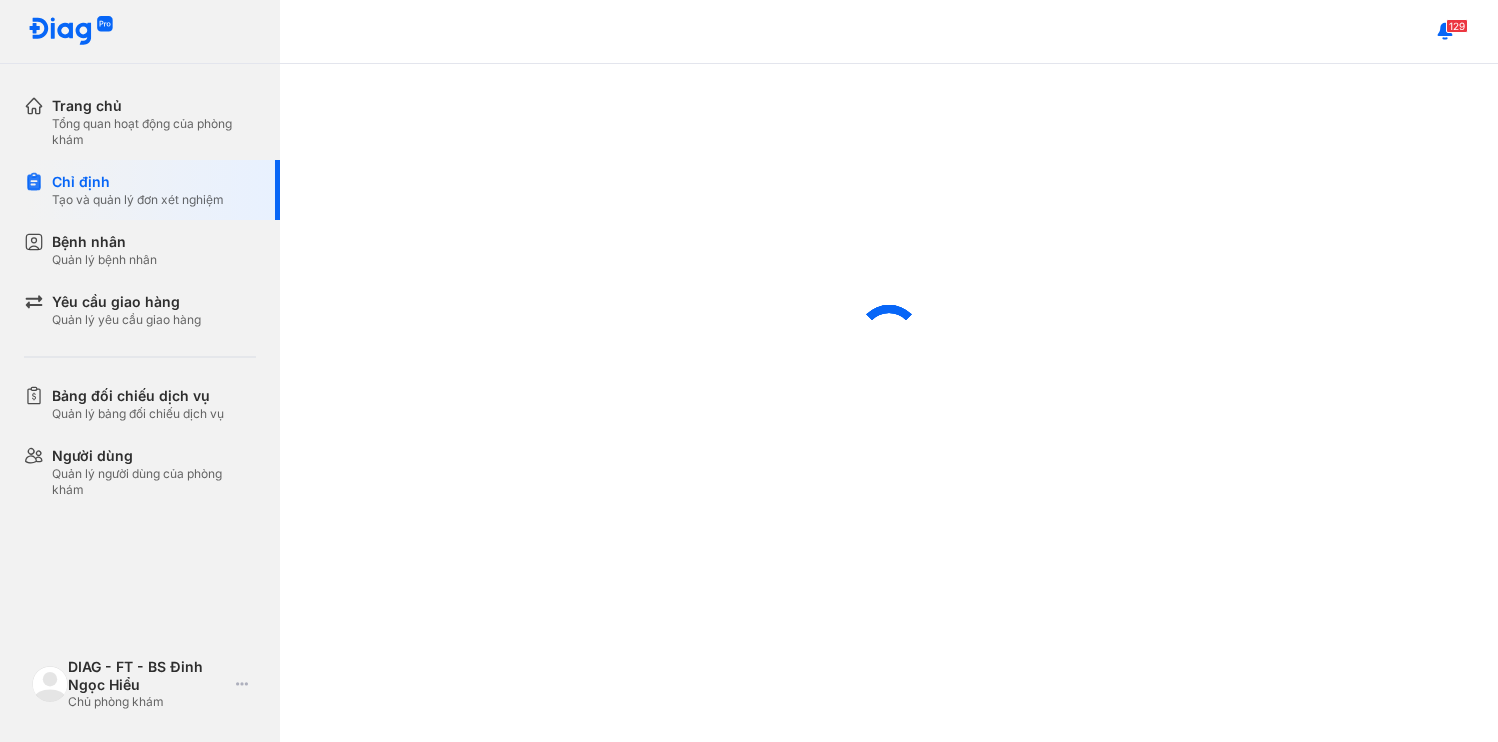 scroll, scrollTop: 0, scrollLeft: 0, axis: both 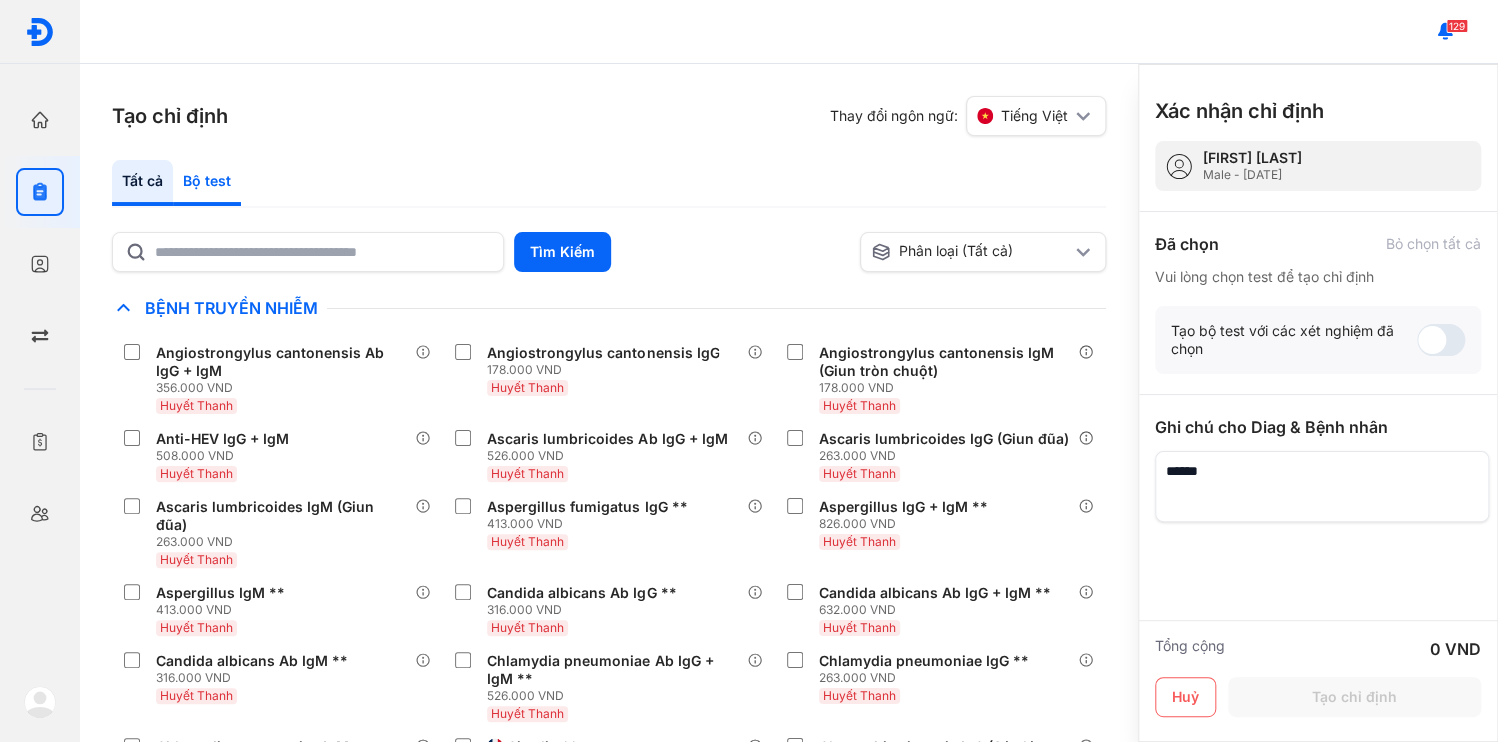 click on "Bộ test" 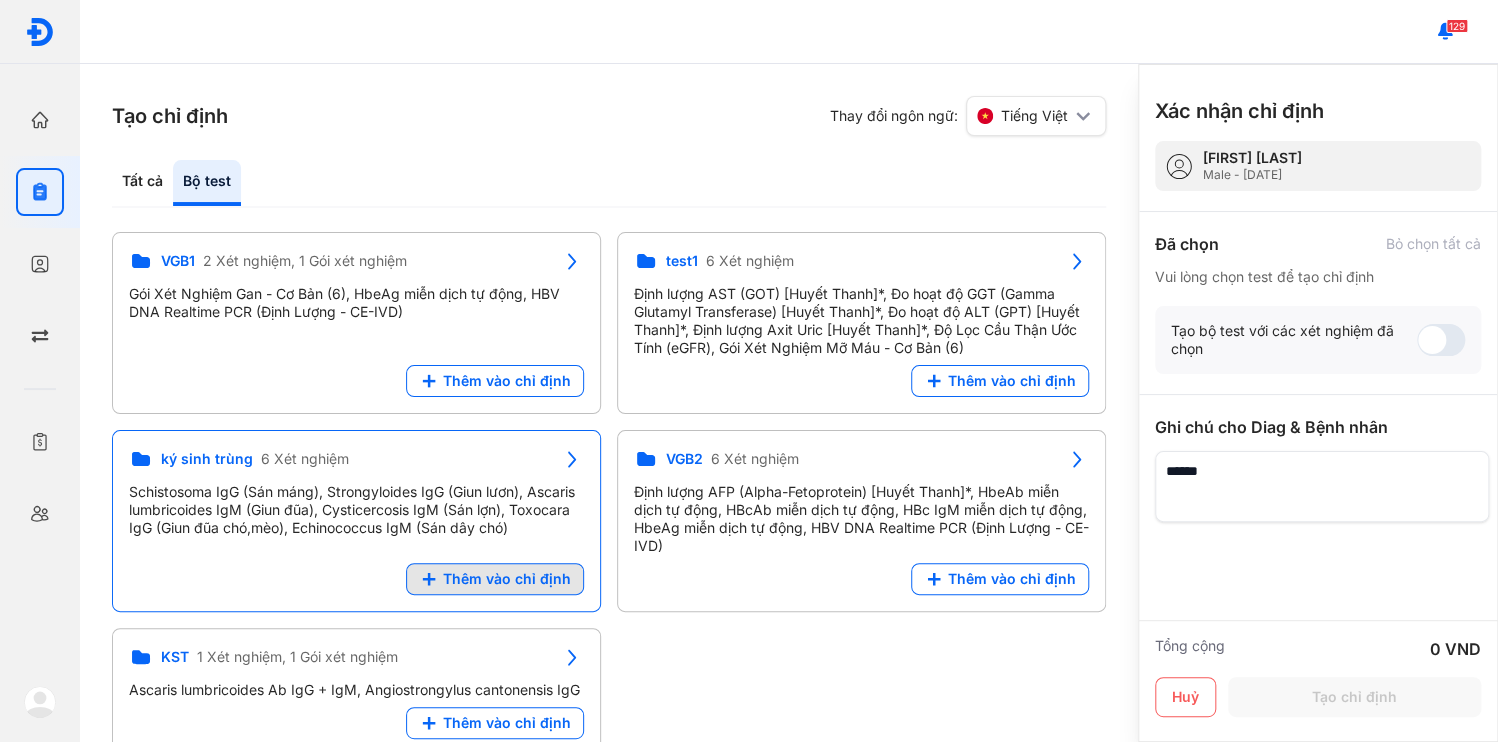 click on "Thêm vào chỉ định" 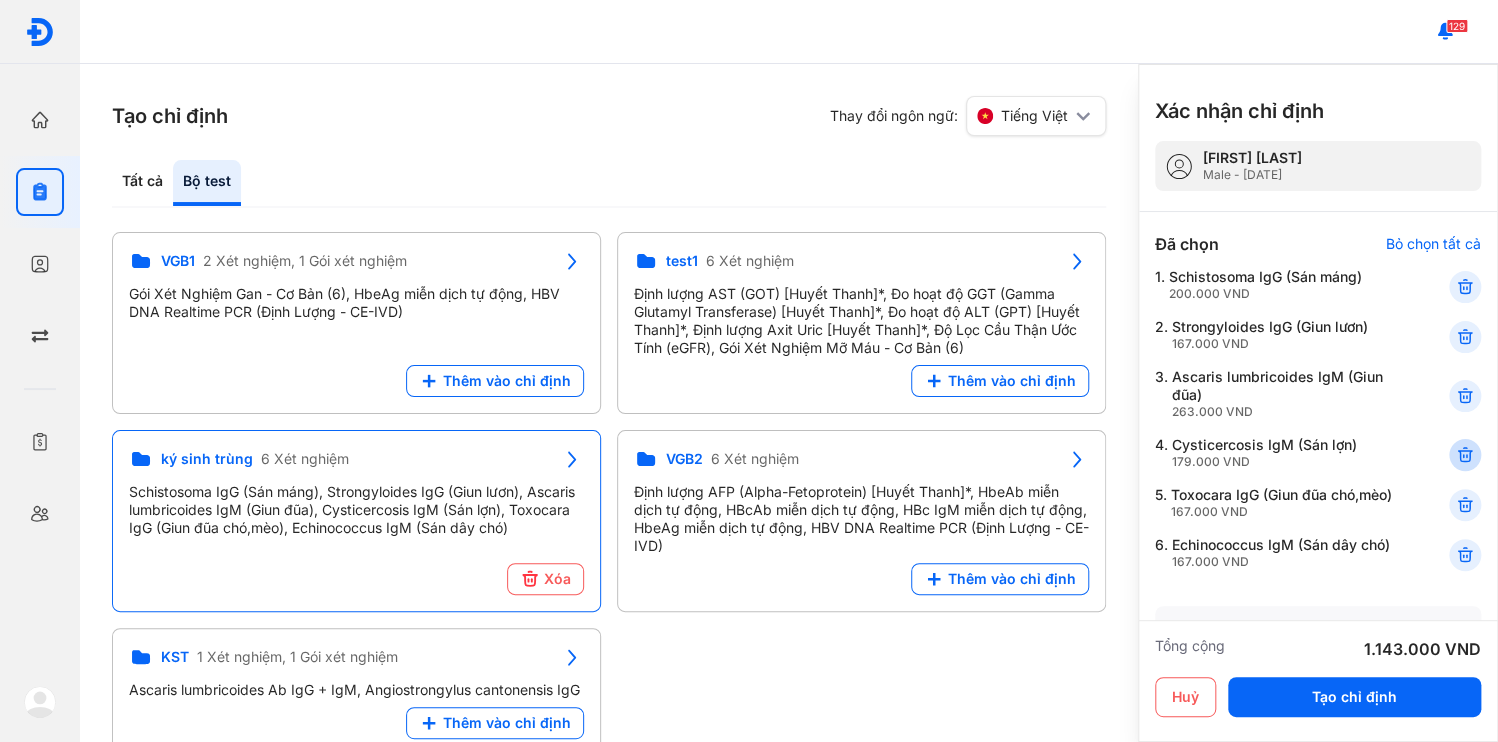 click 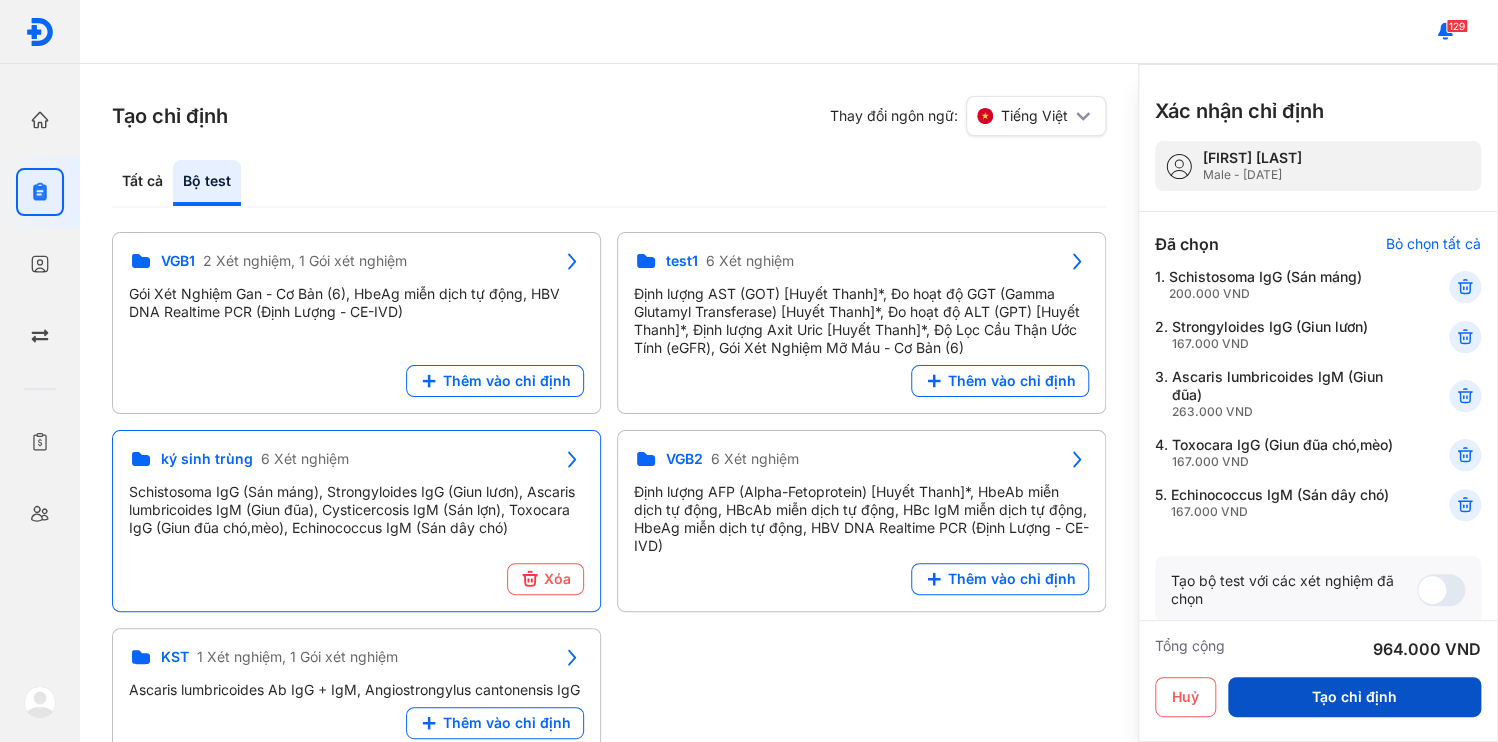 click on "Tạo chỉ định" at bounding box center (1354, 697) 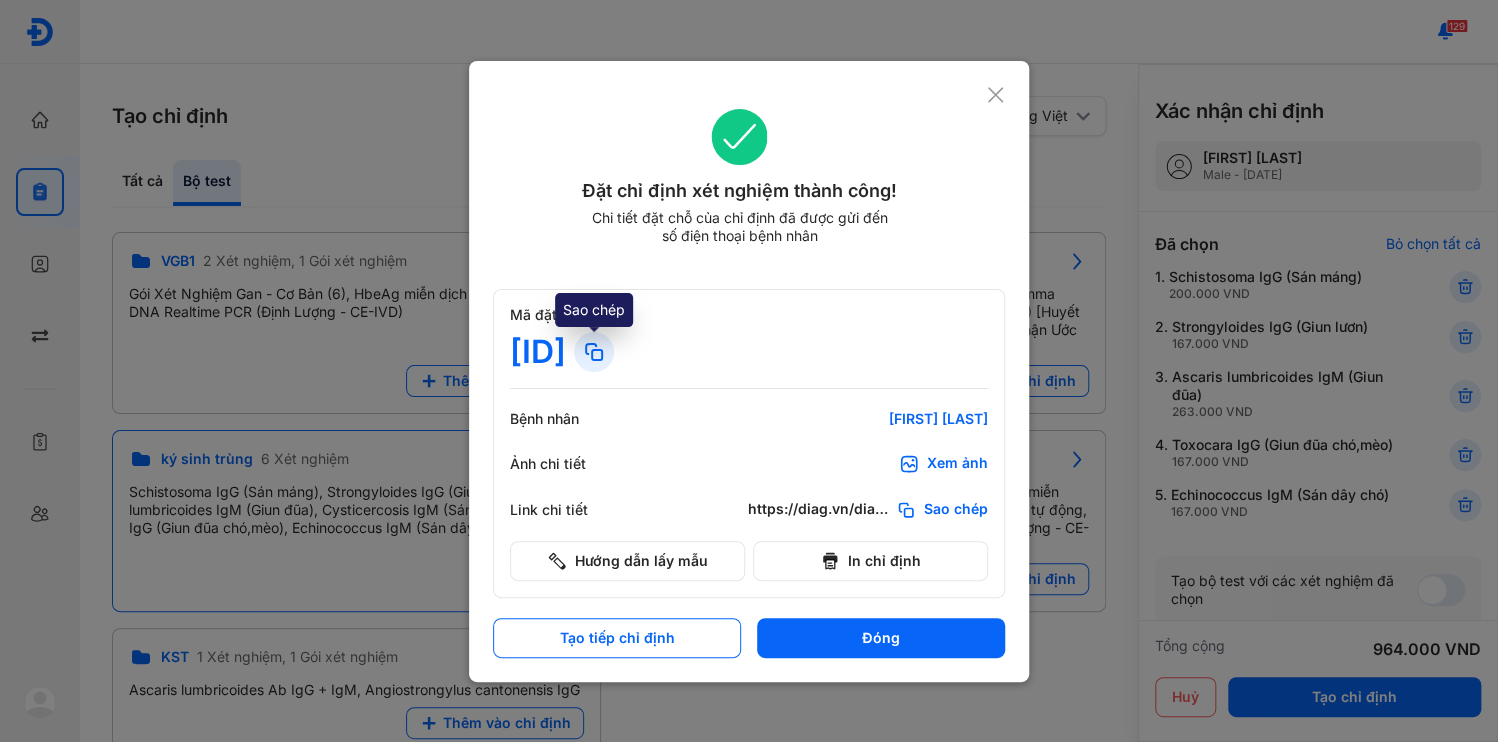 click 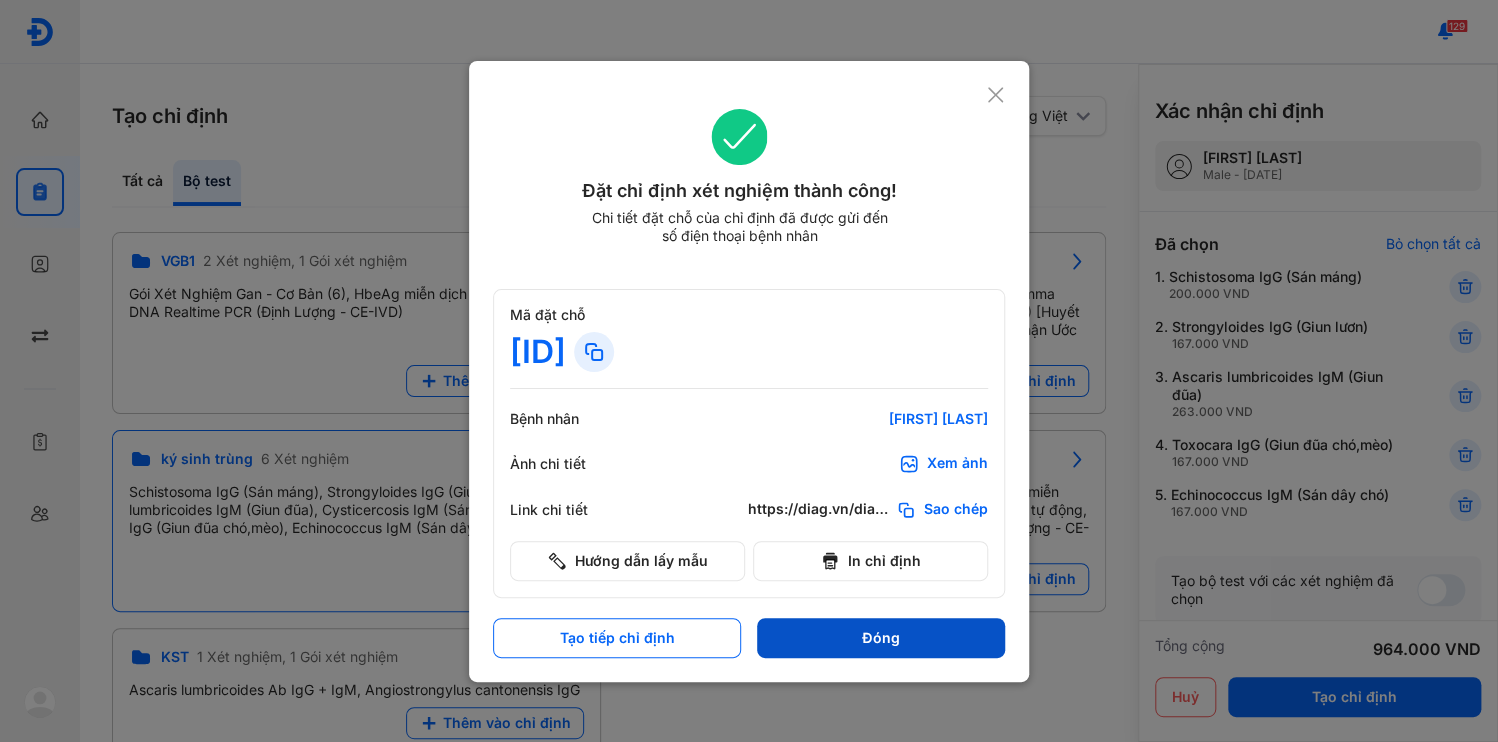 click on "Đóng" at bounding box center [881, 638] 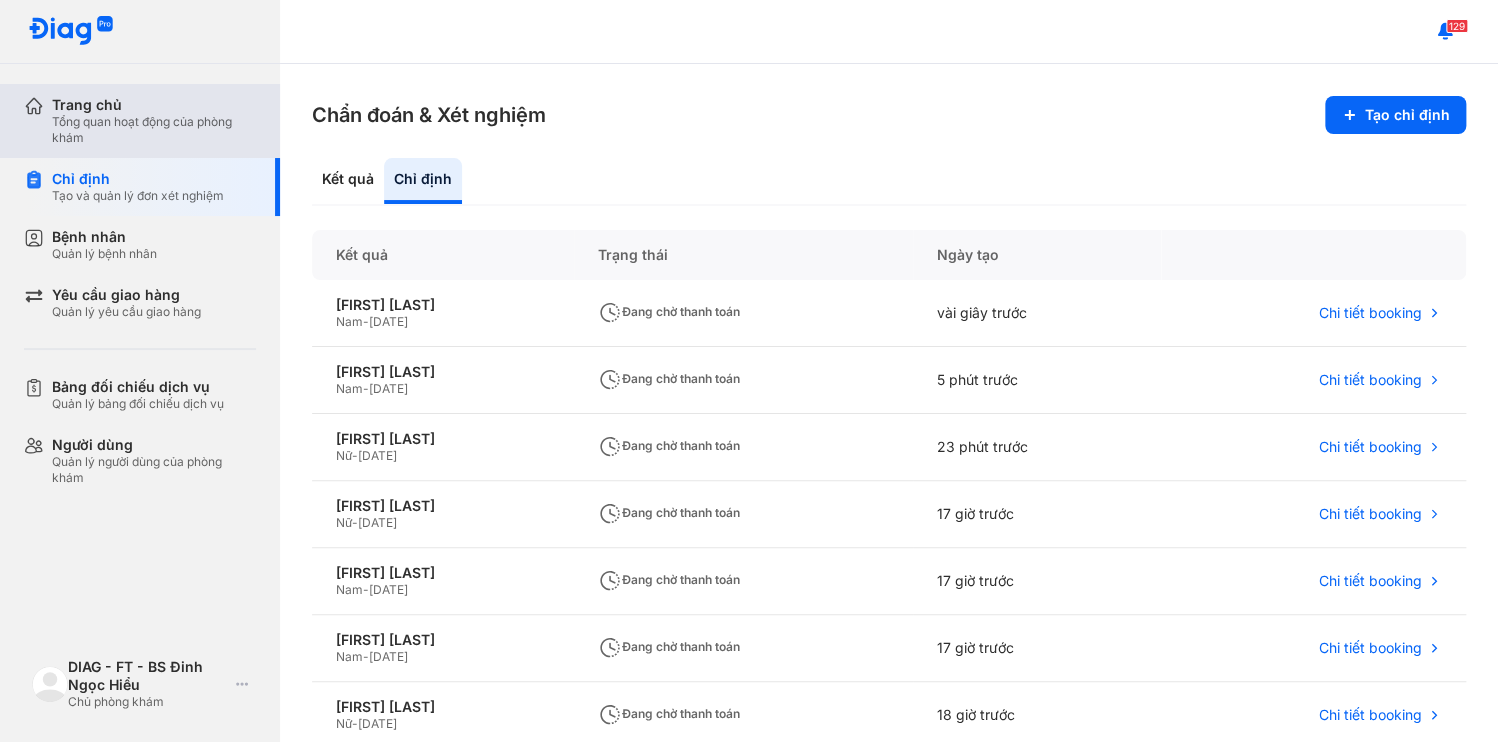 click on "Trang chủ Tổng quan hoạt động của phòng khám" at bounding box center [152, 121] 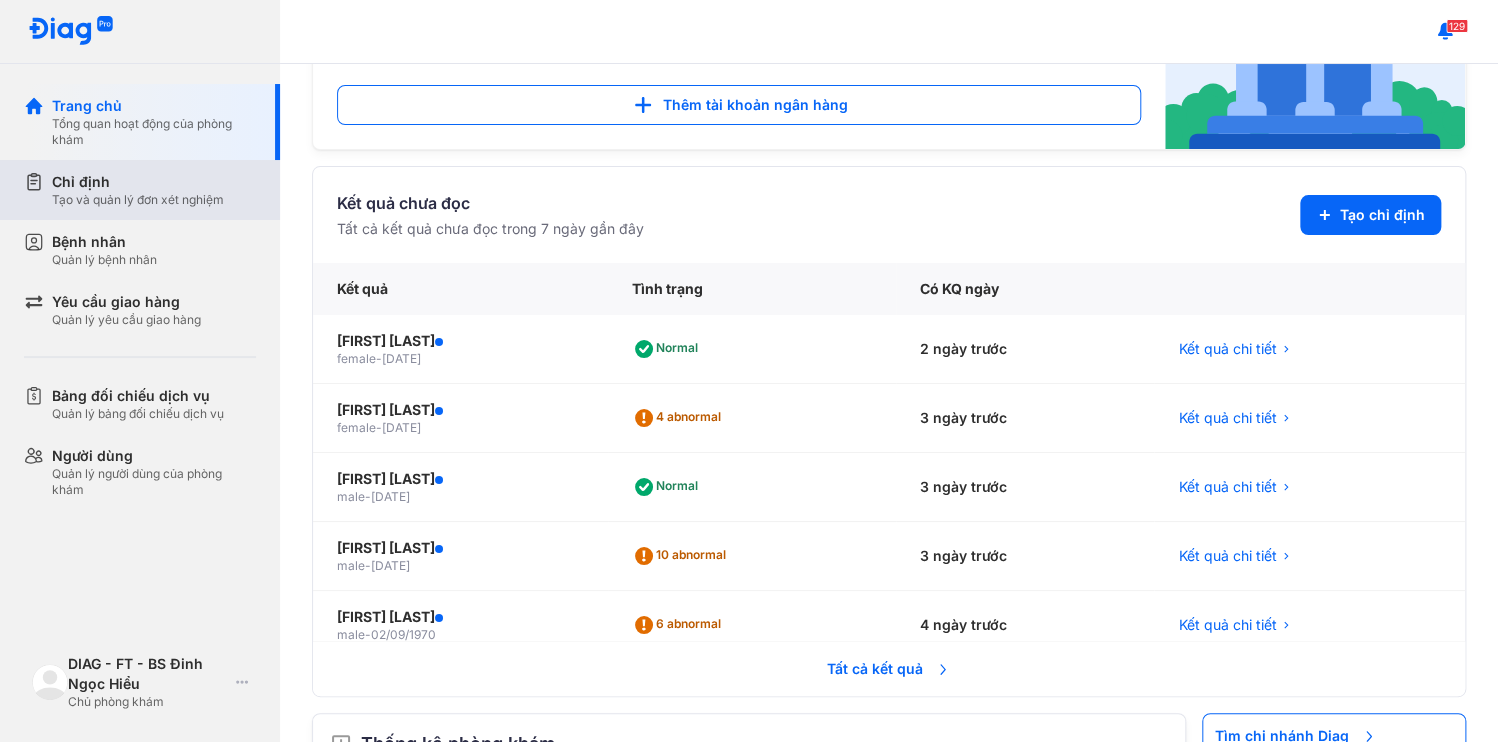 scroll, scrollTop: 196, scrollLeft: 0, axis: vertical 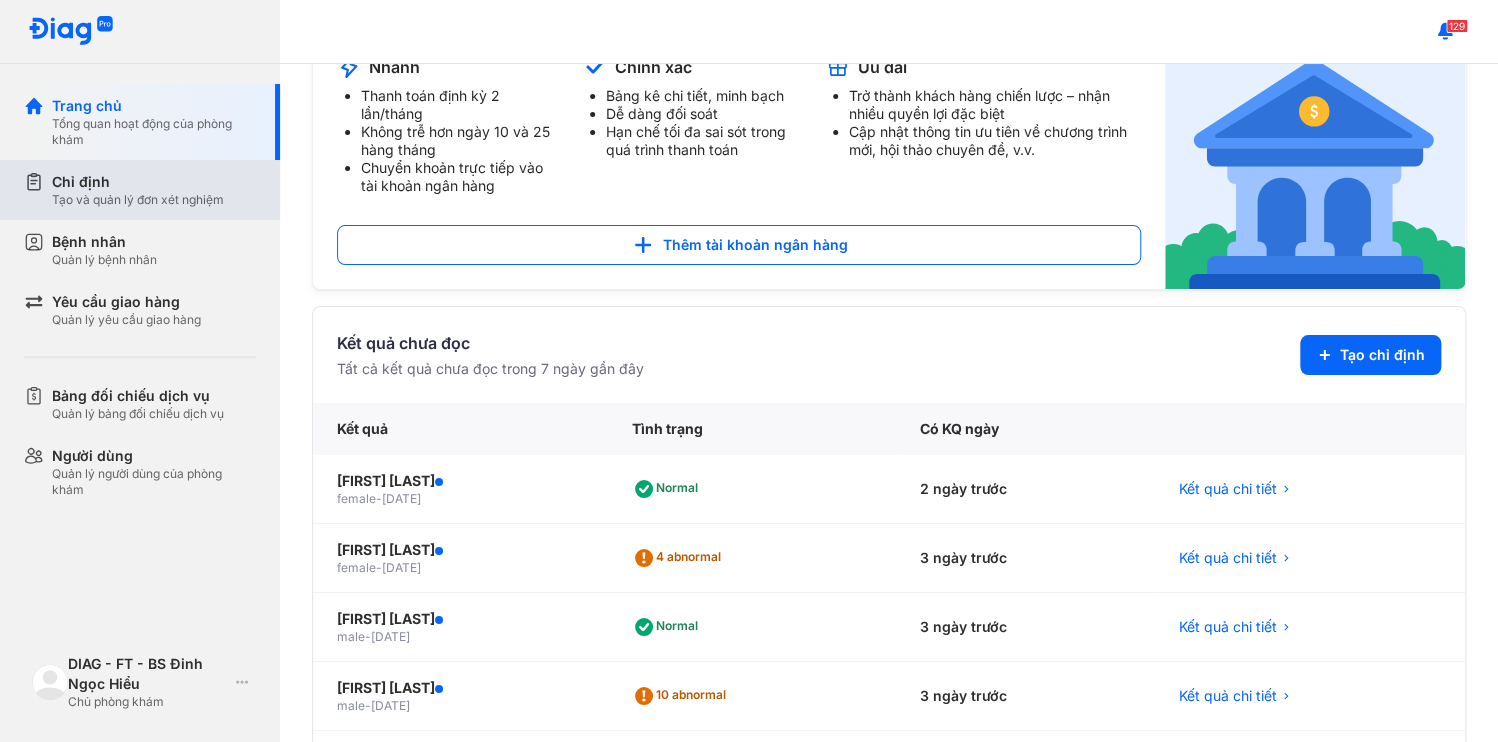 click on "Chỉ định" at bounding box center [138, 182] 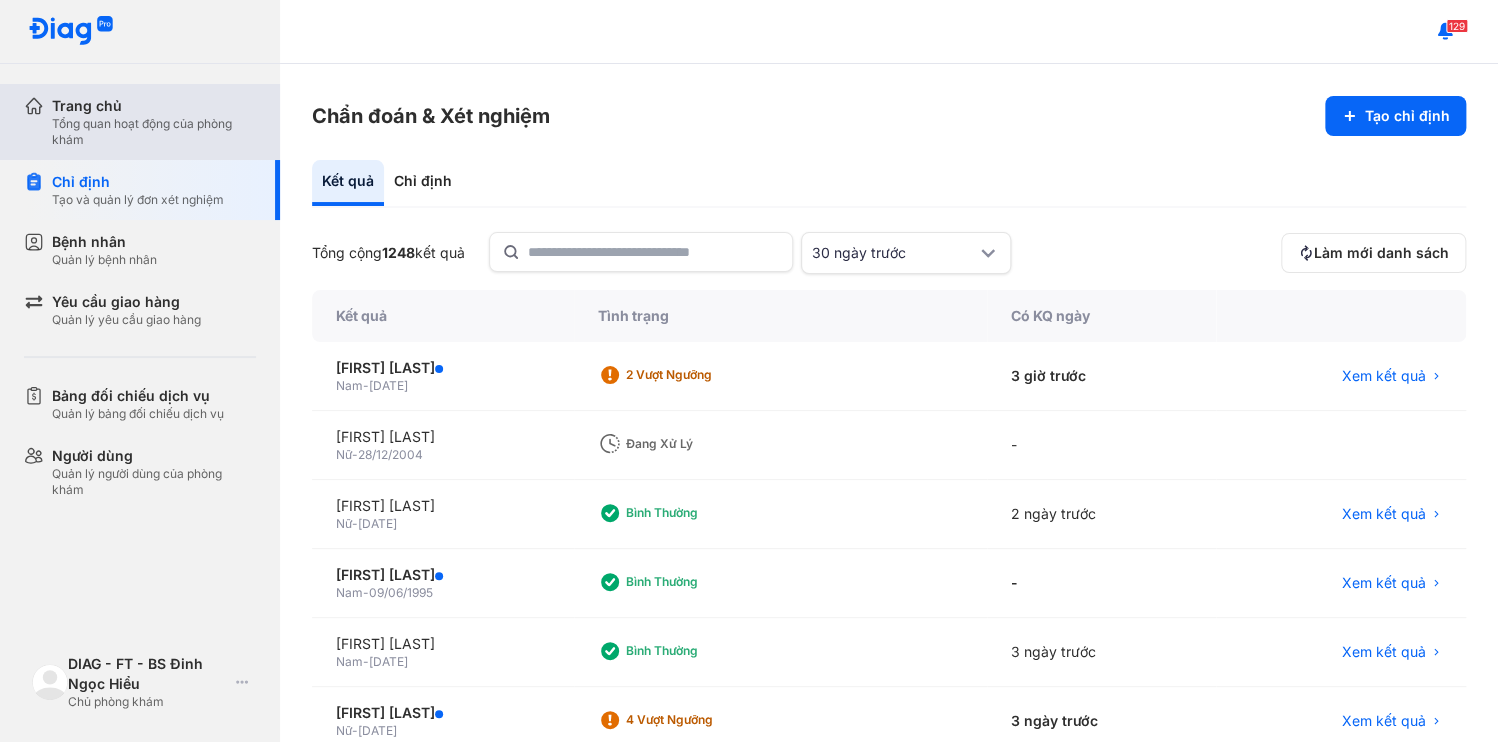 click on "Trang chủ" at bounding box center (154, 106) 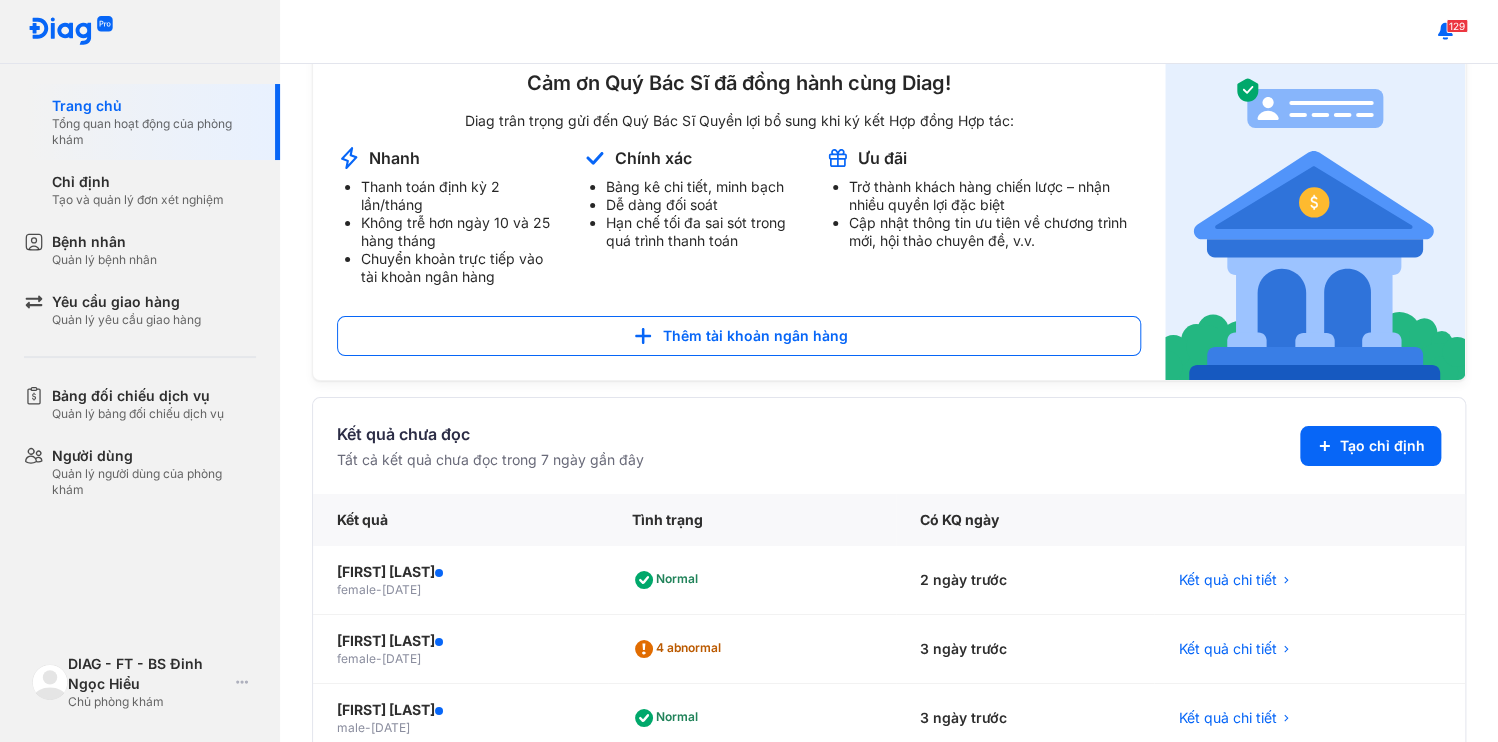 scroll, scrollTop: 0, scrollLeft: 0, axis: both 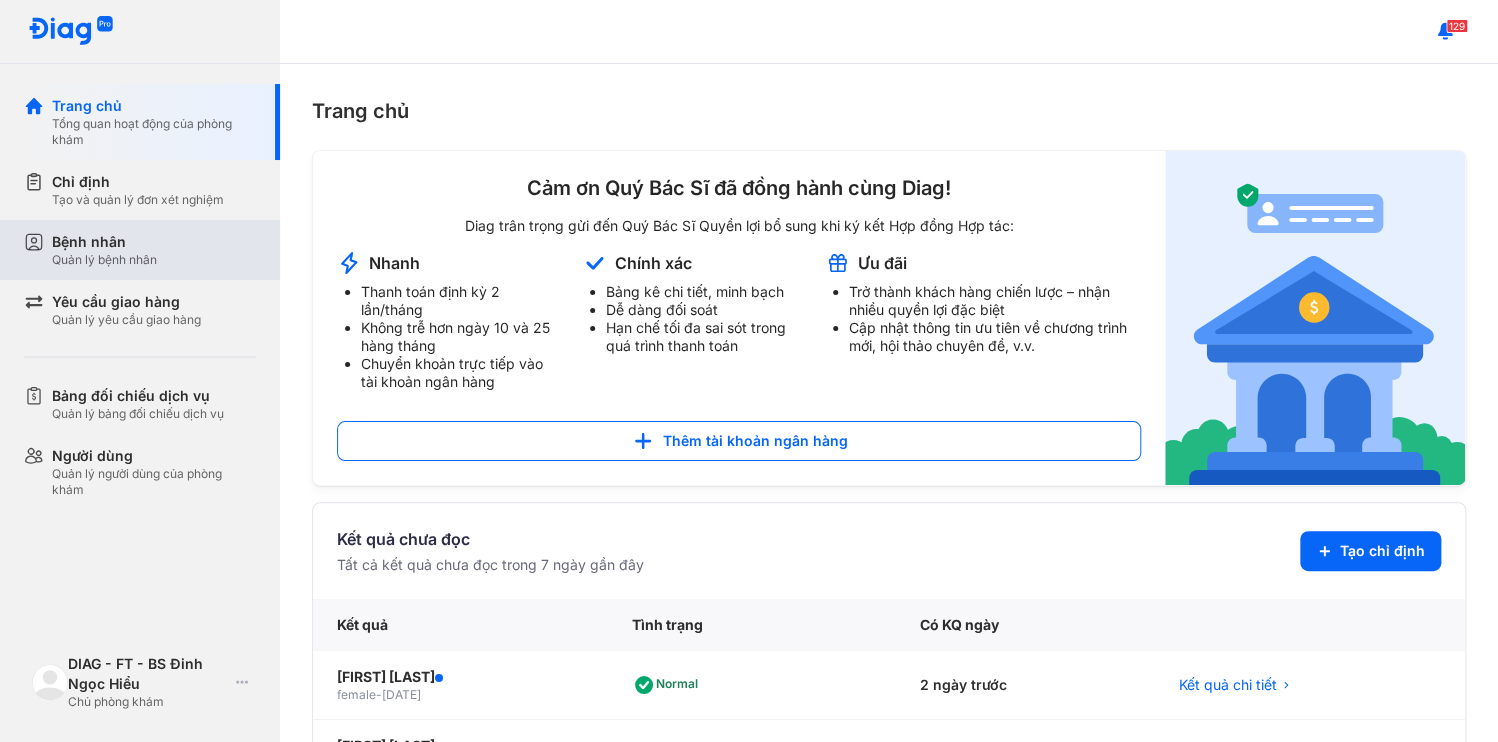 click on "Bệnh nhân Quản lý bệnh nhân" at bounding box center (154, 250) 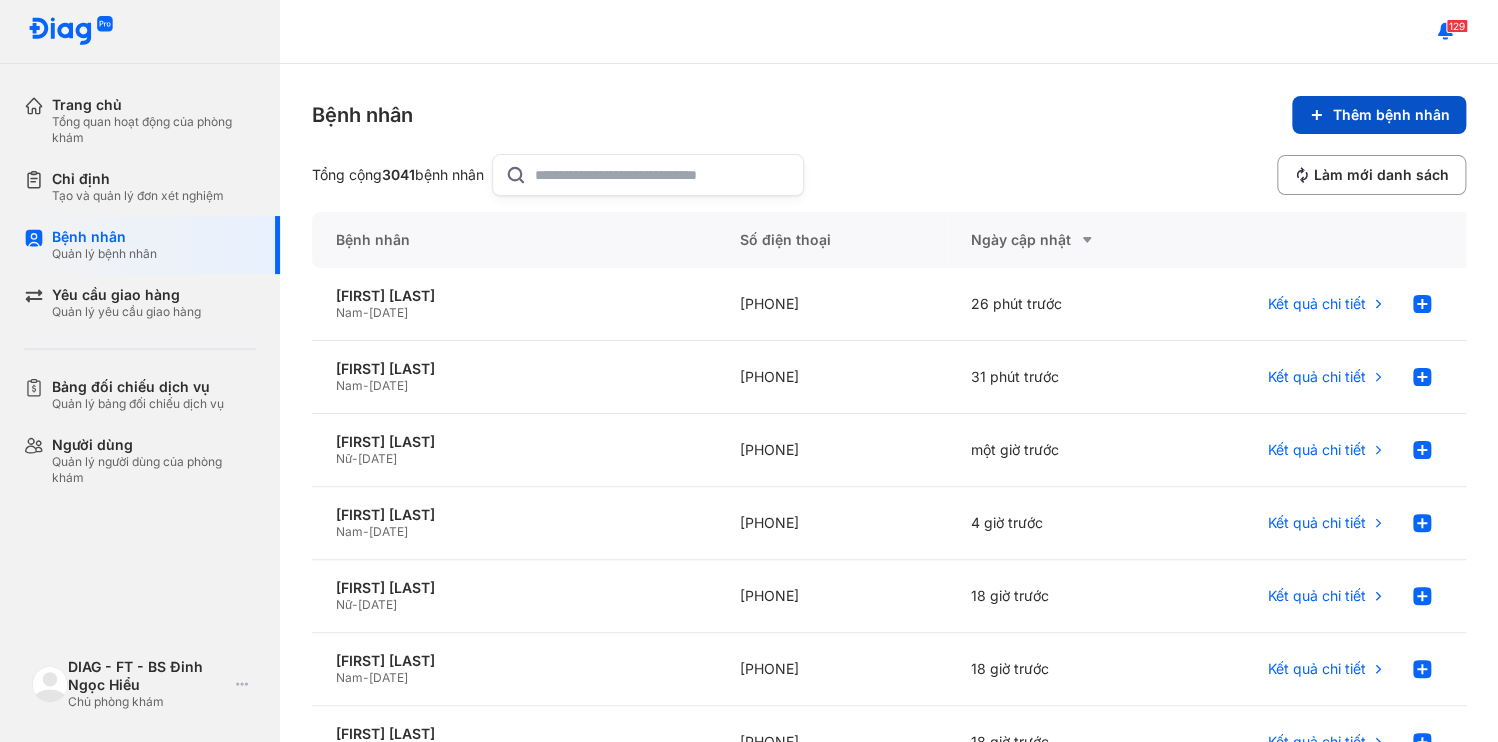 click on "Thêm bệnh nhân" at bounding box center [1379, 115] 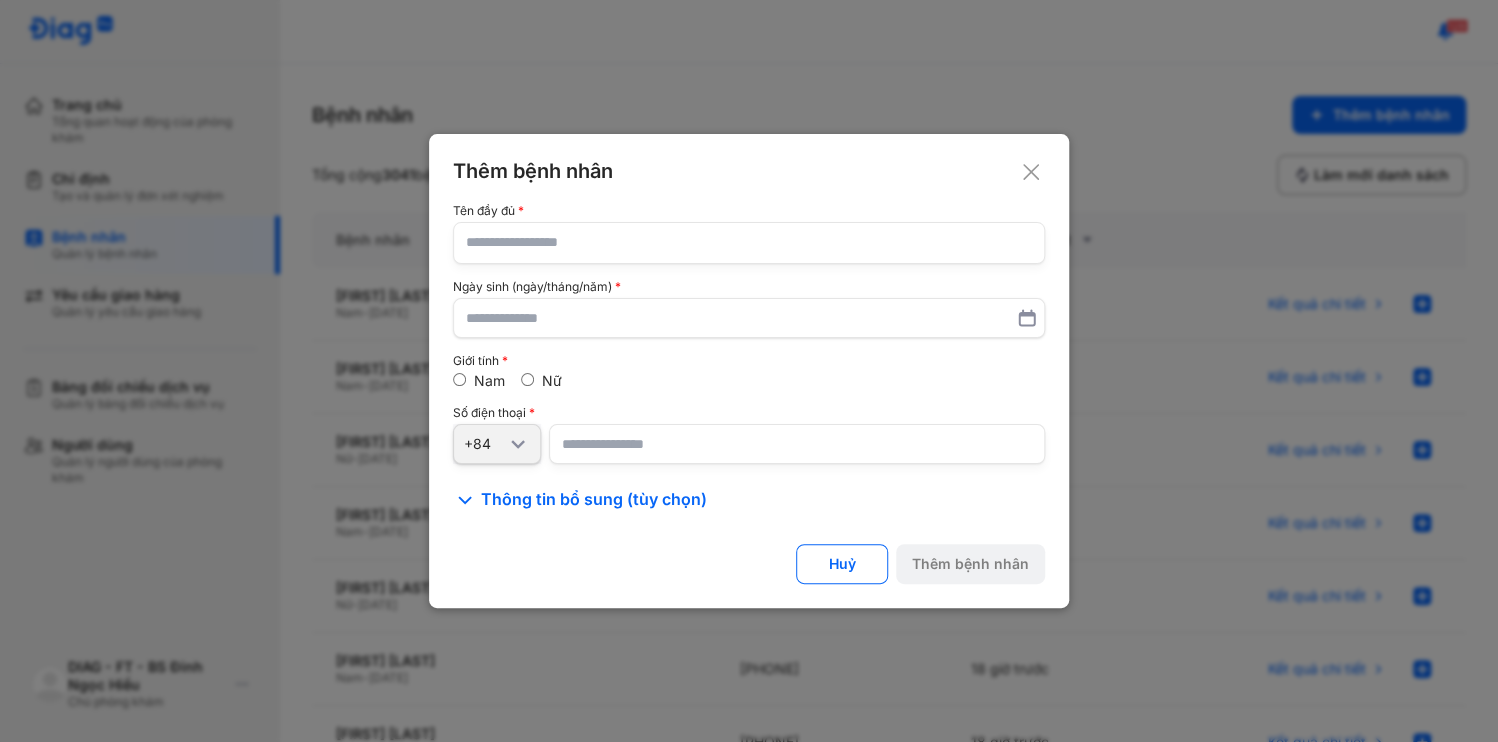 click 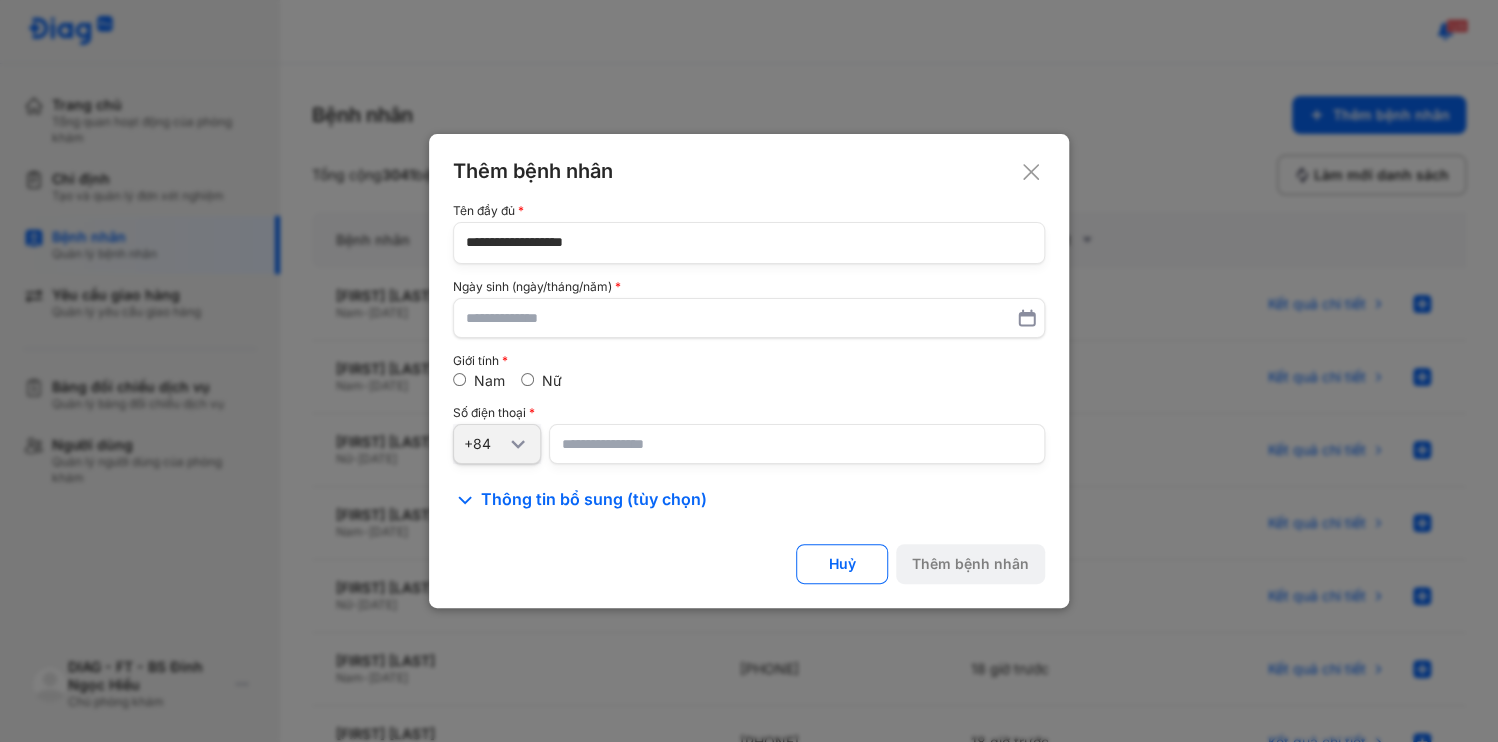 type on "**********" 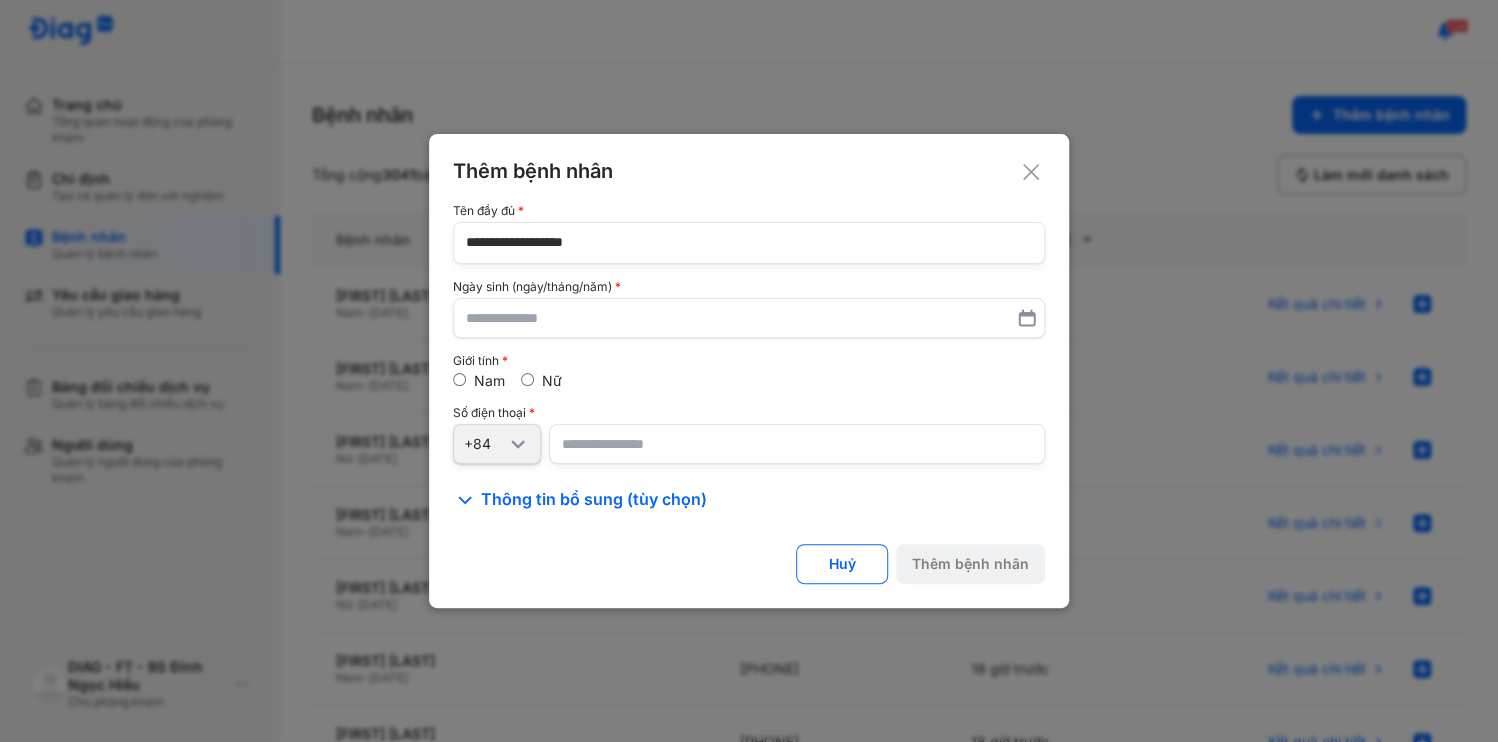 click at bounding box center (797, 444) 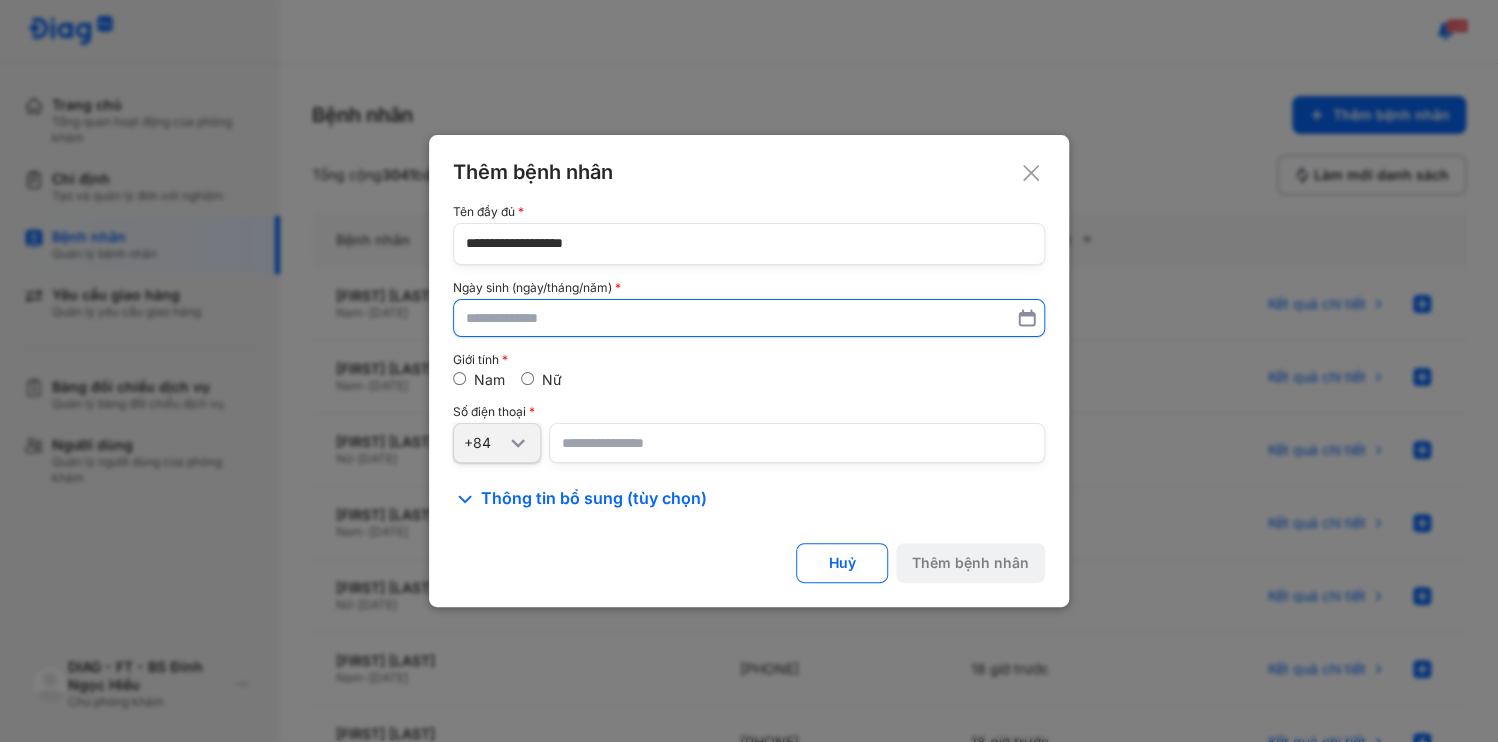 click at bounding box center (749, 318) 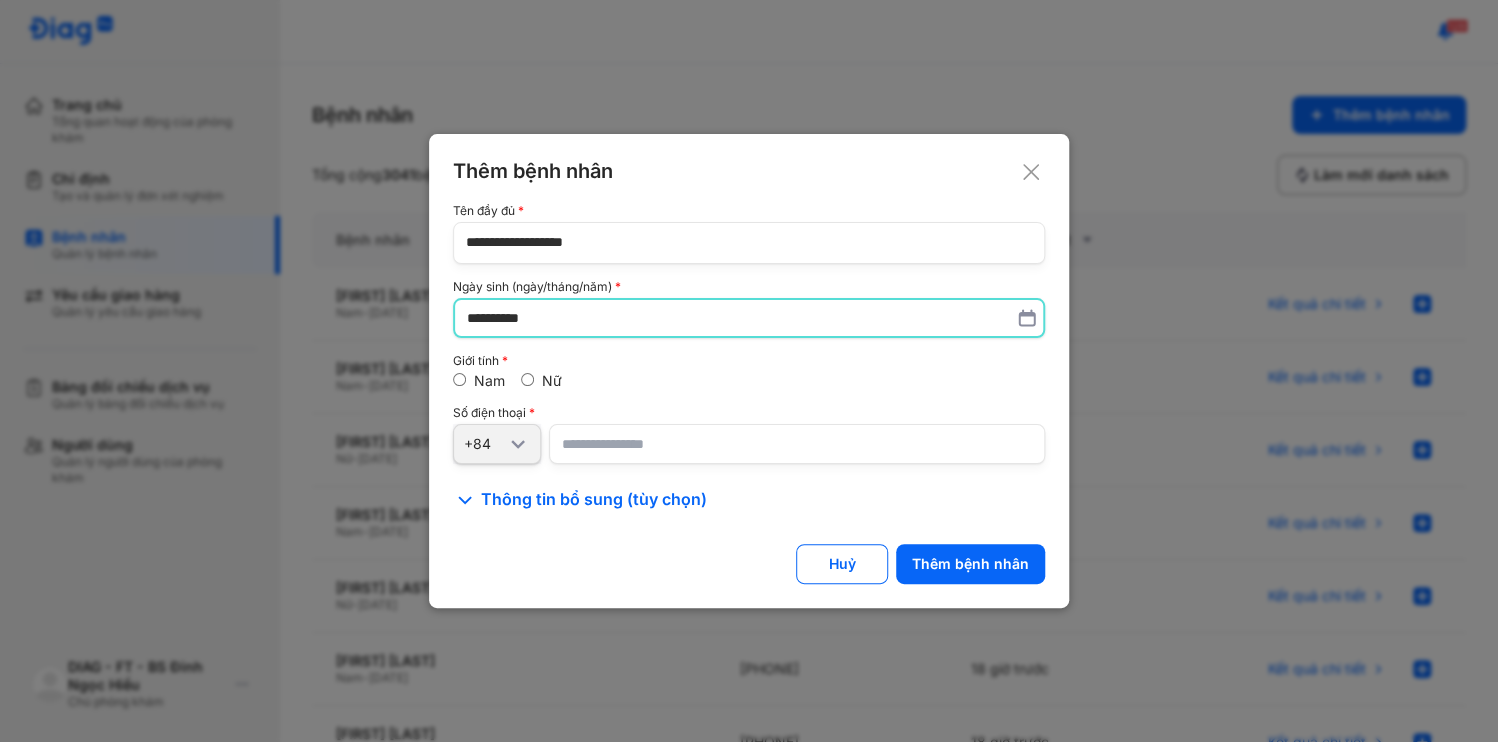 type on "**********" 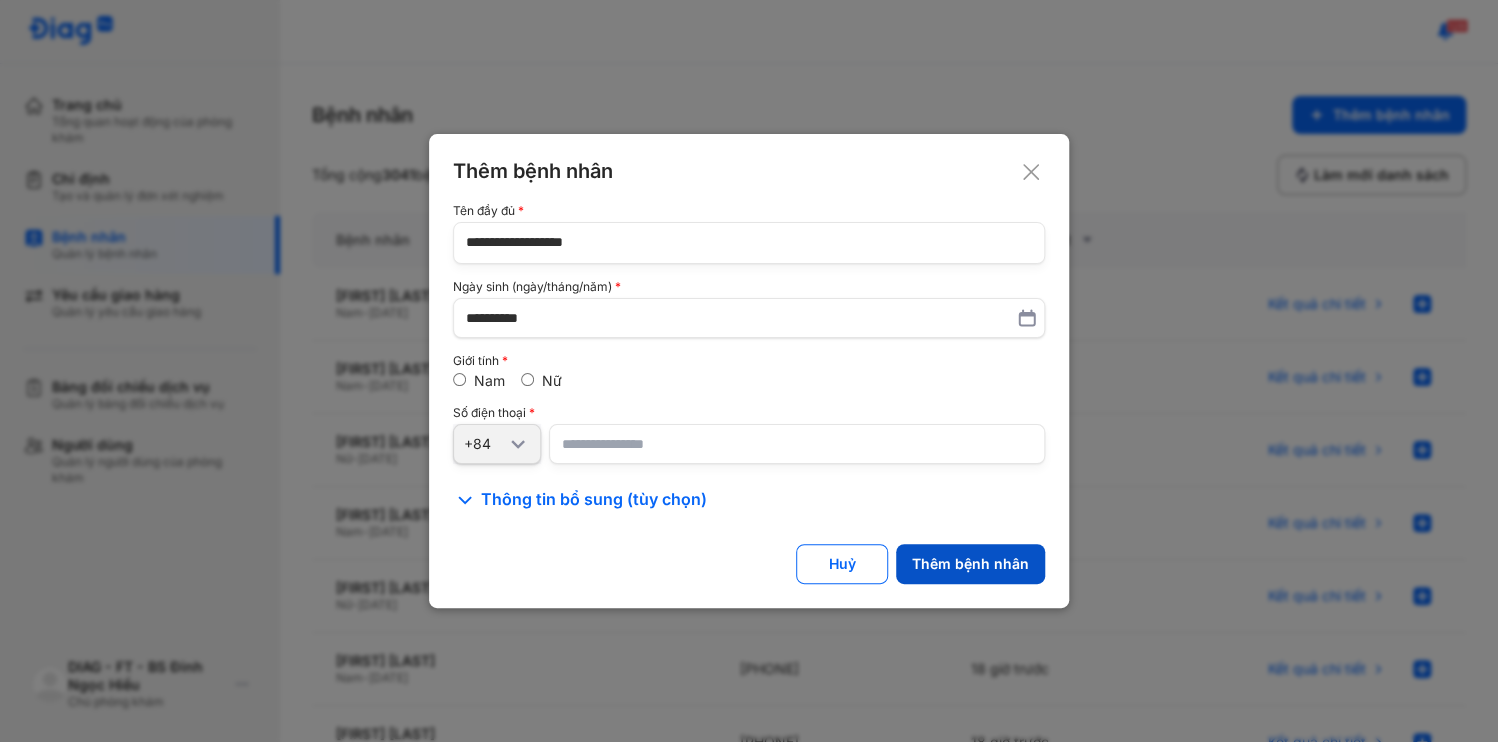 click on "Thêm bệnh nhân" at bounding box center (970, 564) 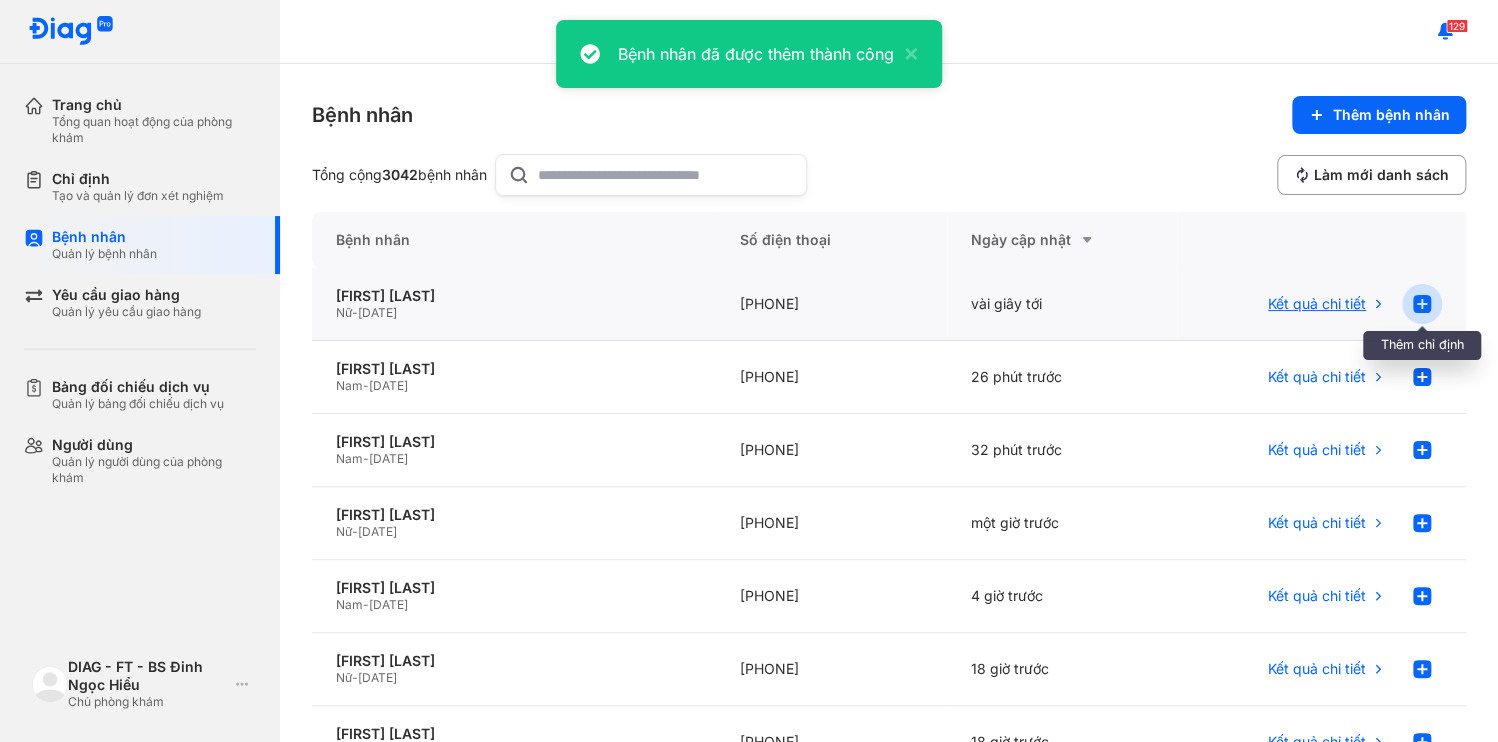 click 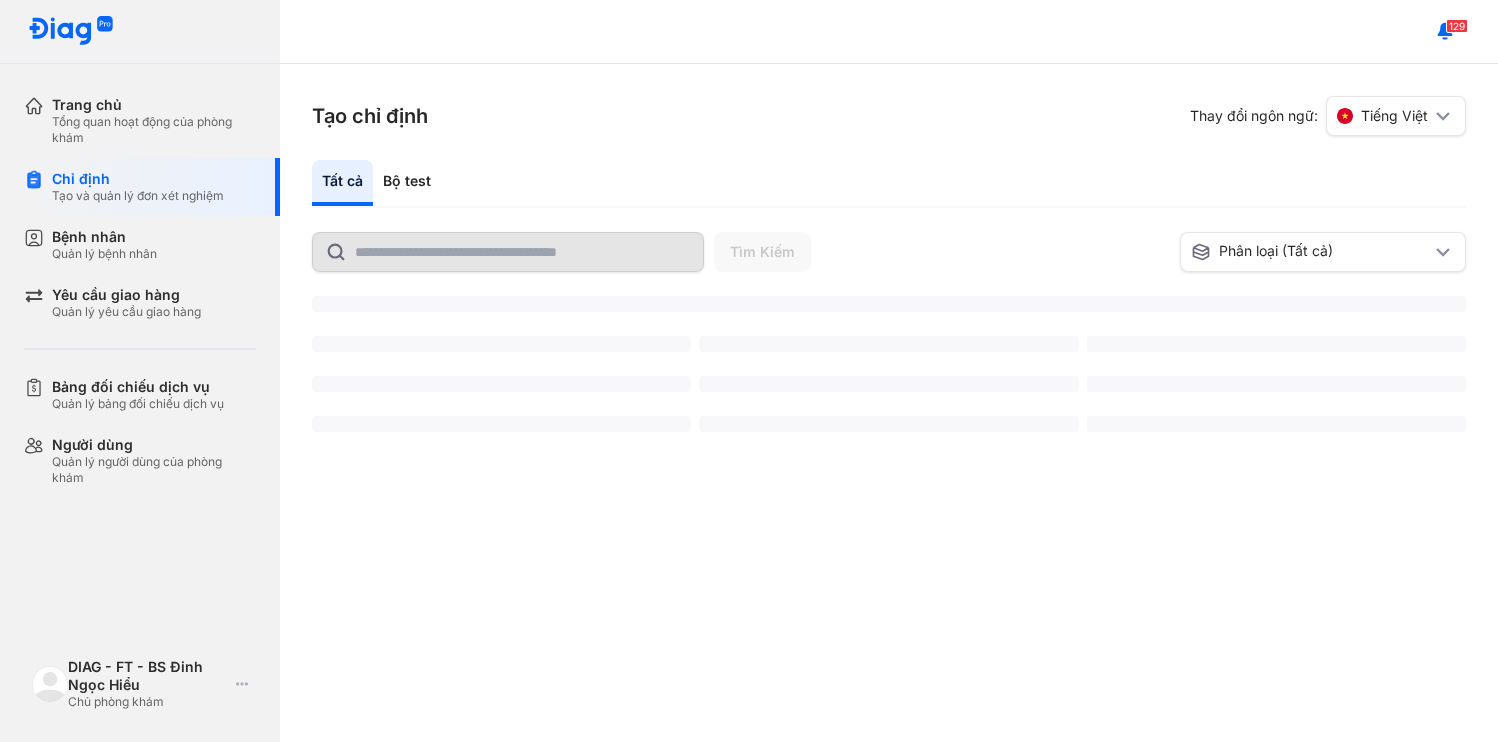 scroll, scrollTop: 0, scrollLeft: 0, axis: both 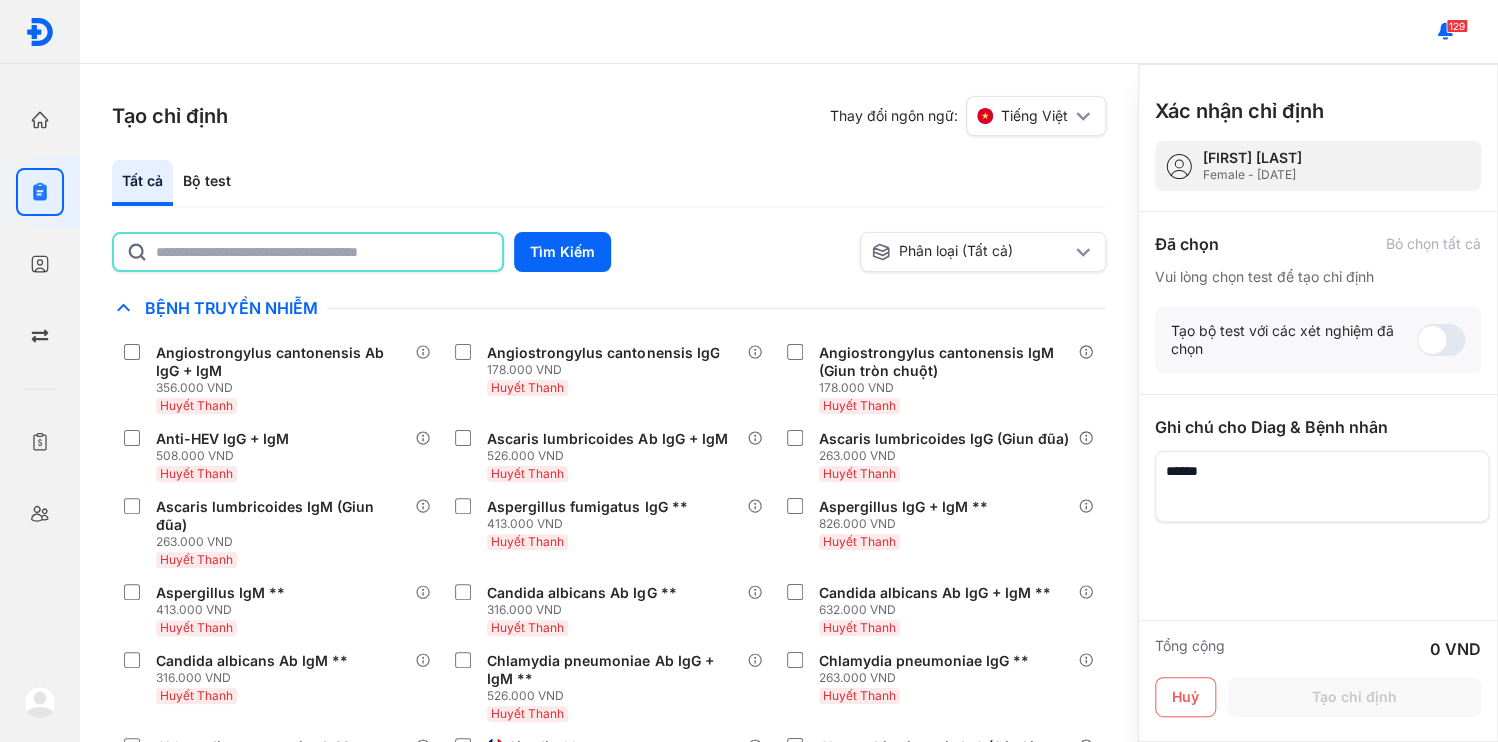 click 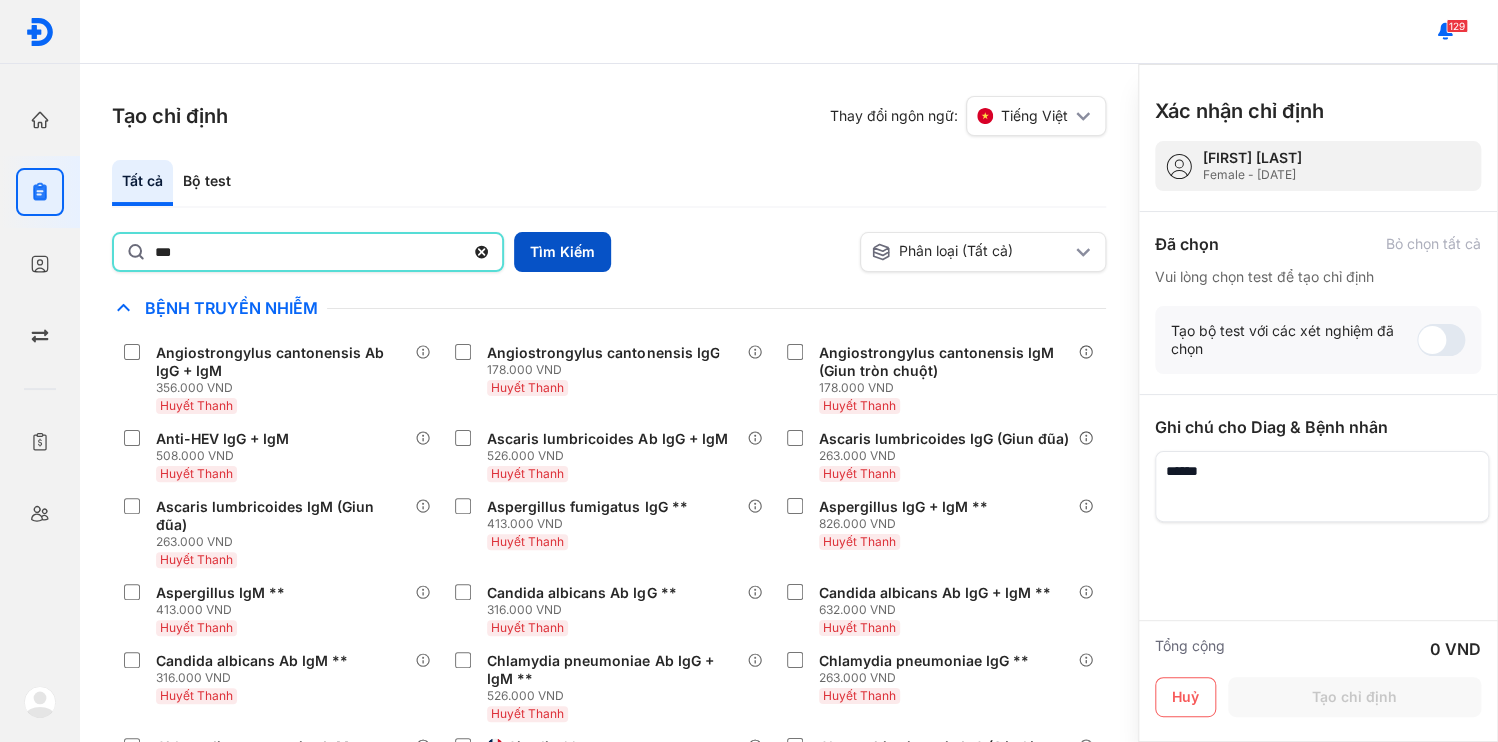 type on "***" 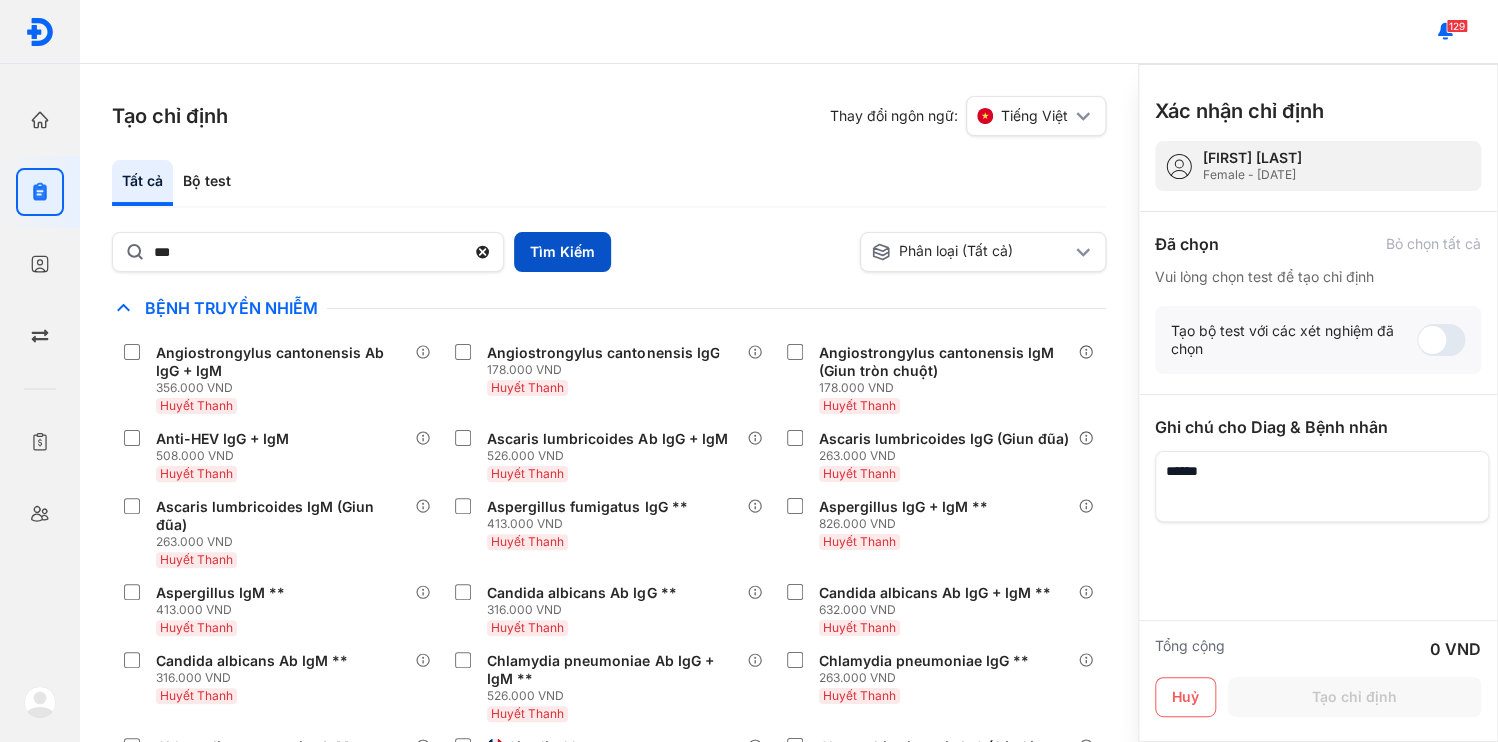 click on "Tìm Kiếm" at bounding box center [562, 252] 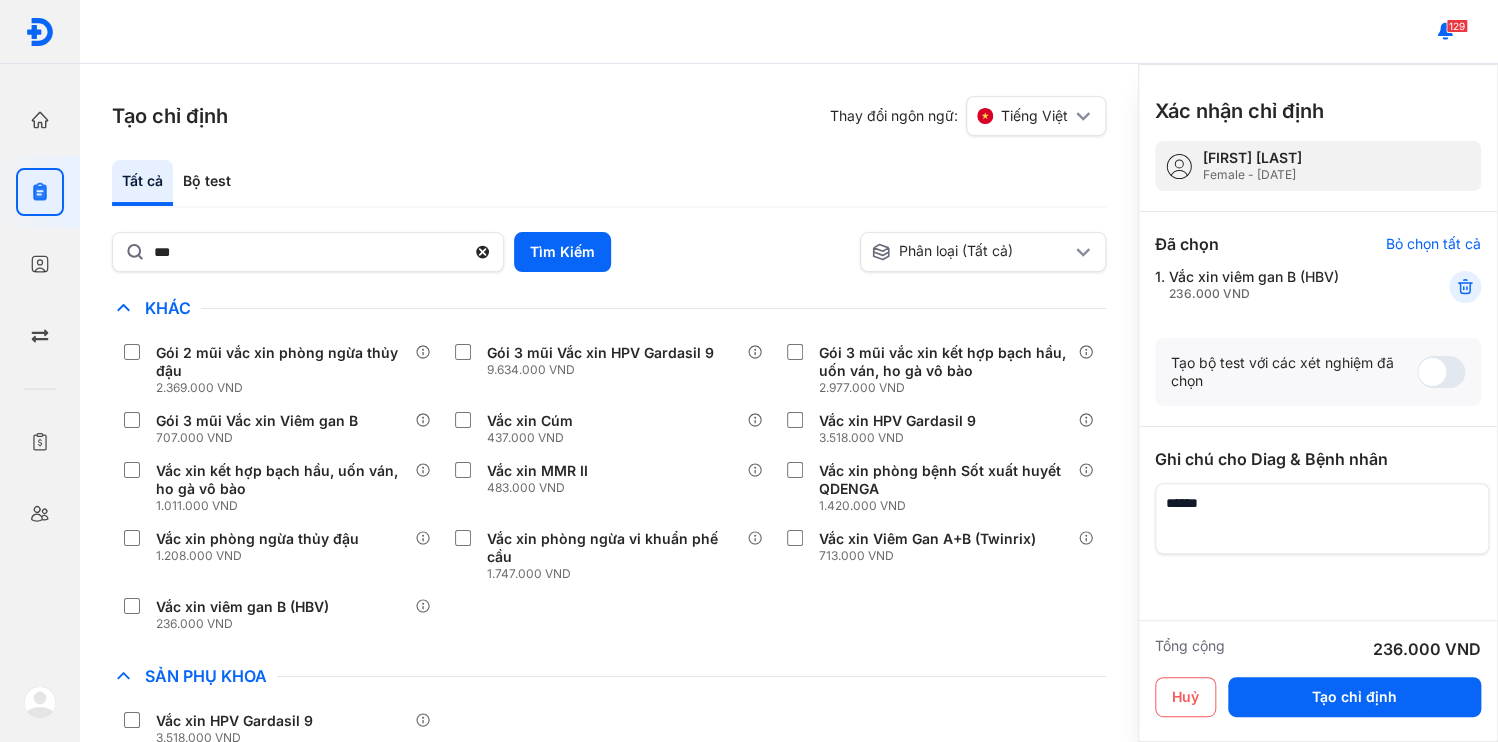 click at bounding box center [1322, 518] 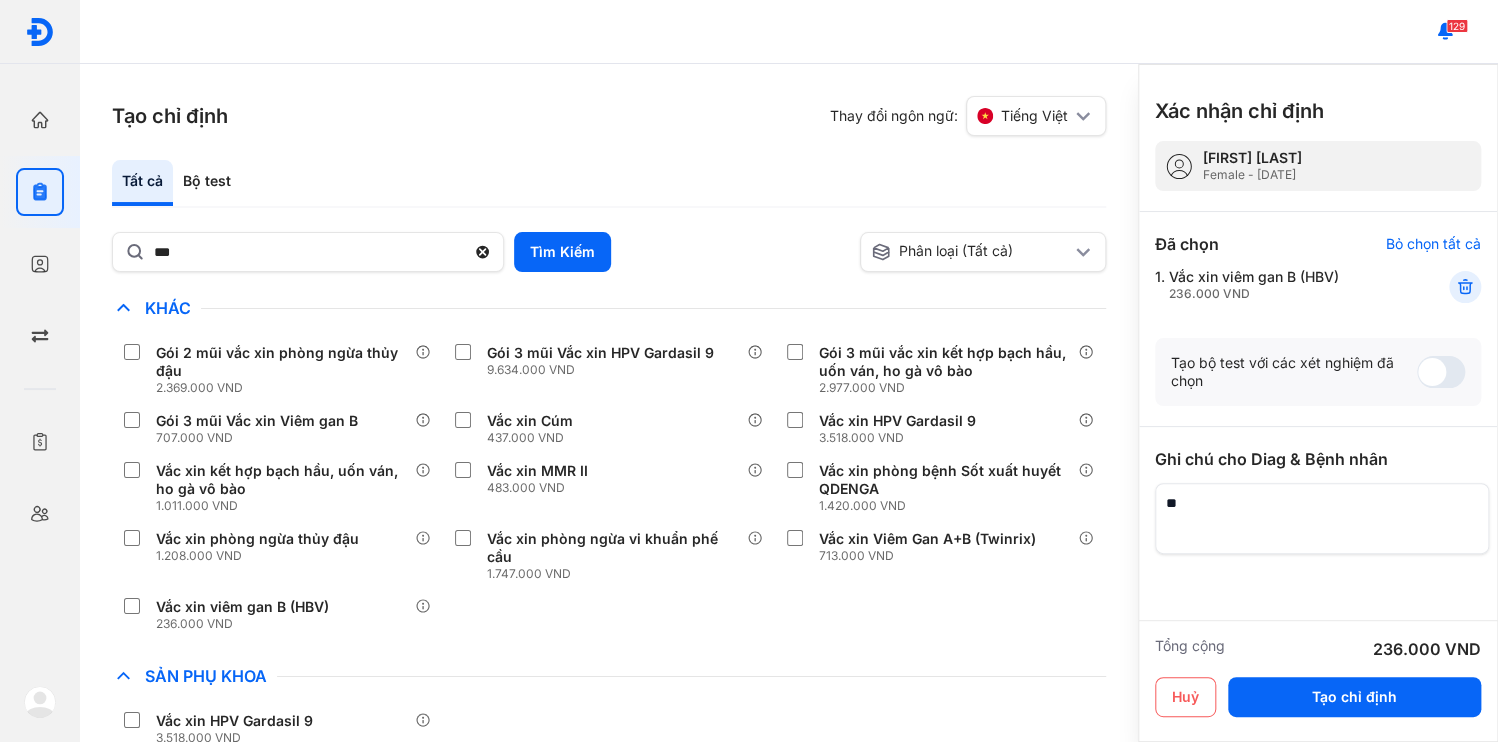 type on "*" 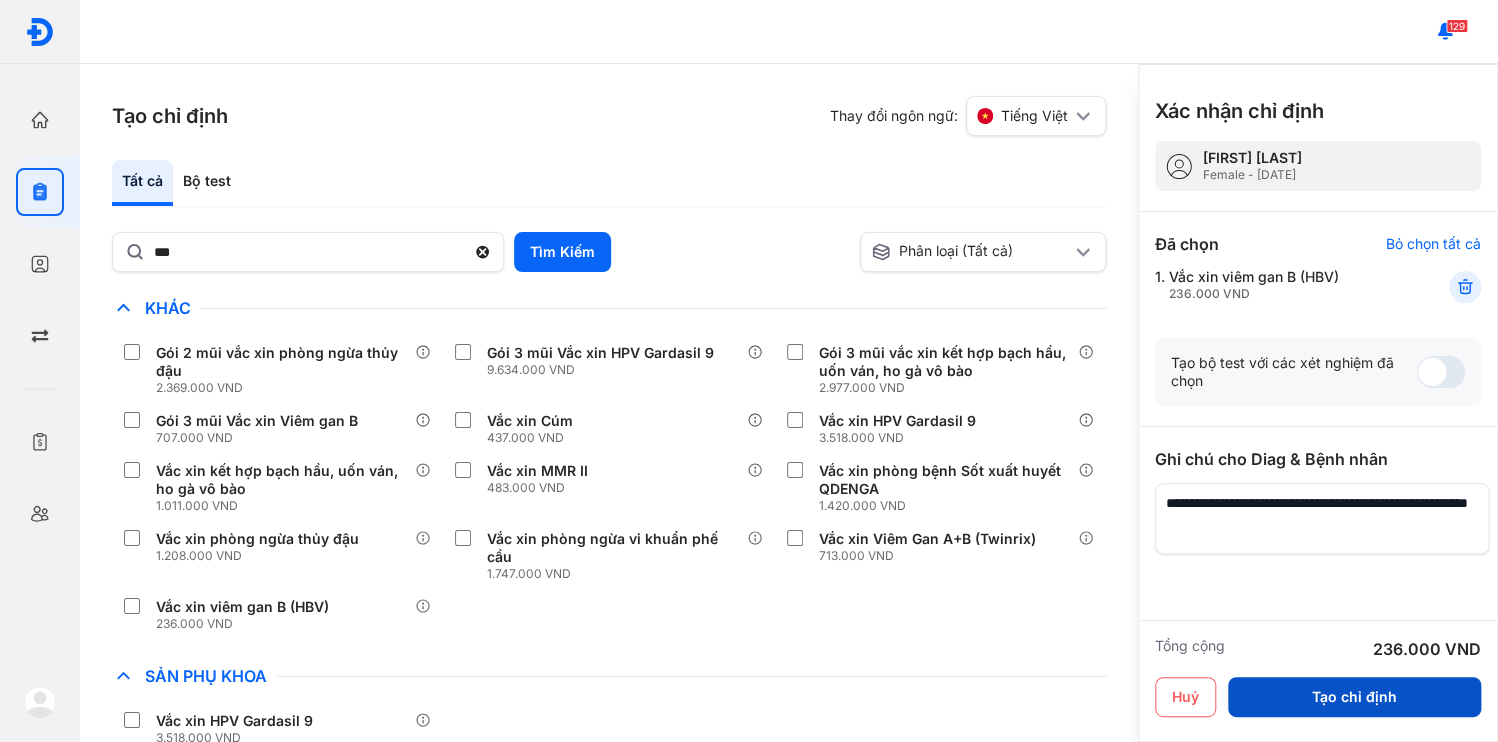 type on "**********" 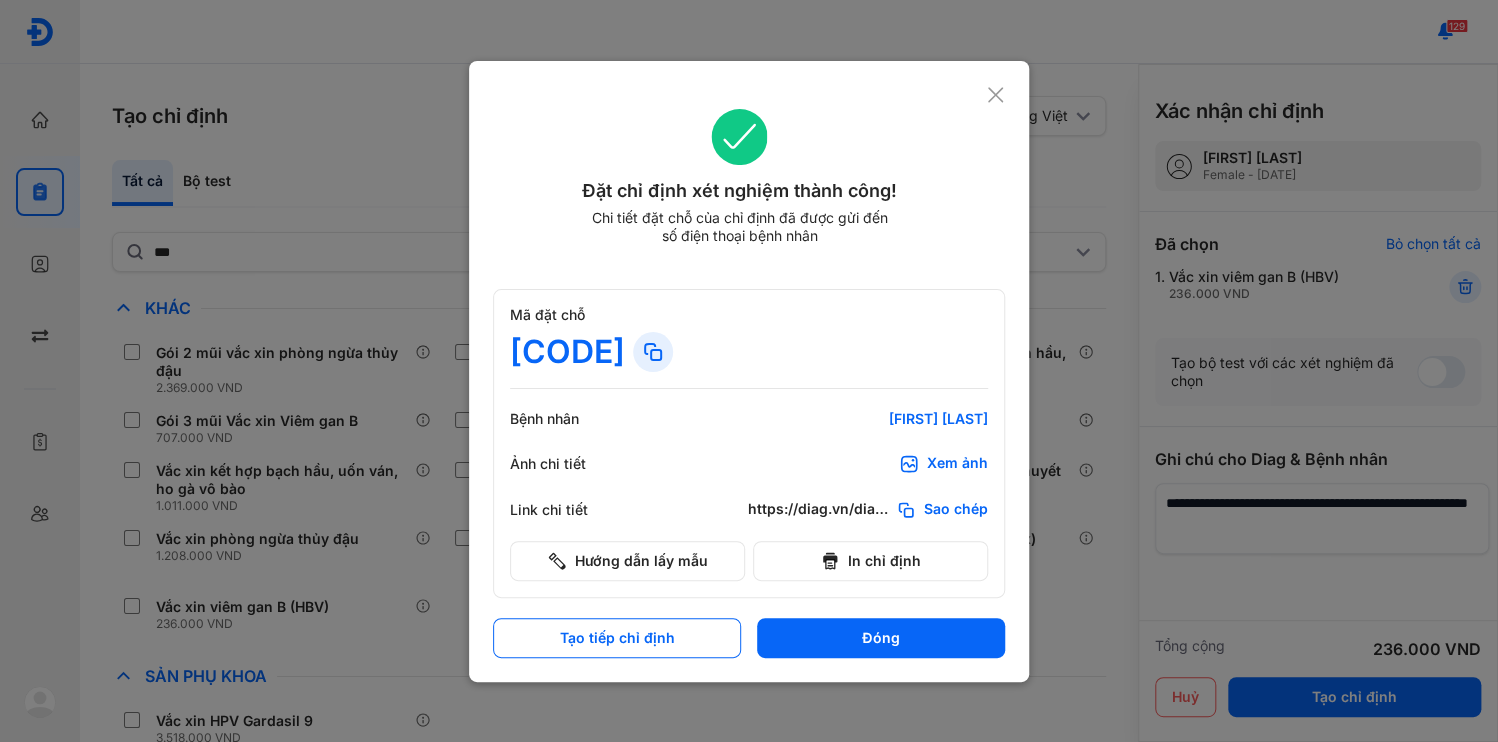 click 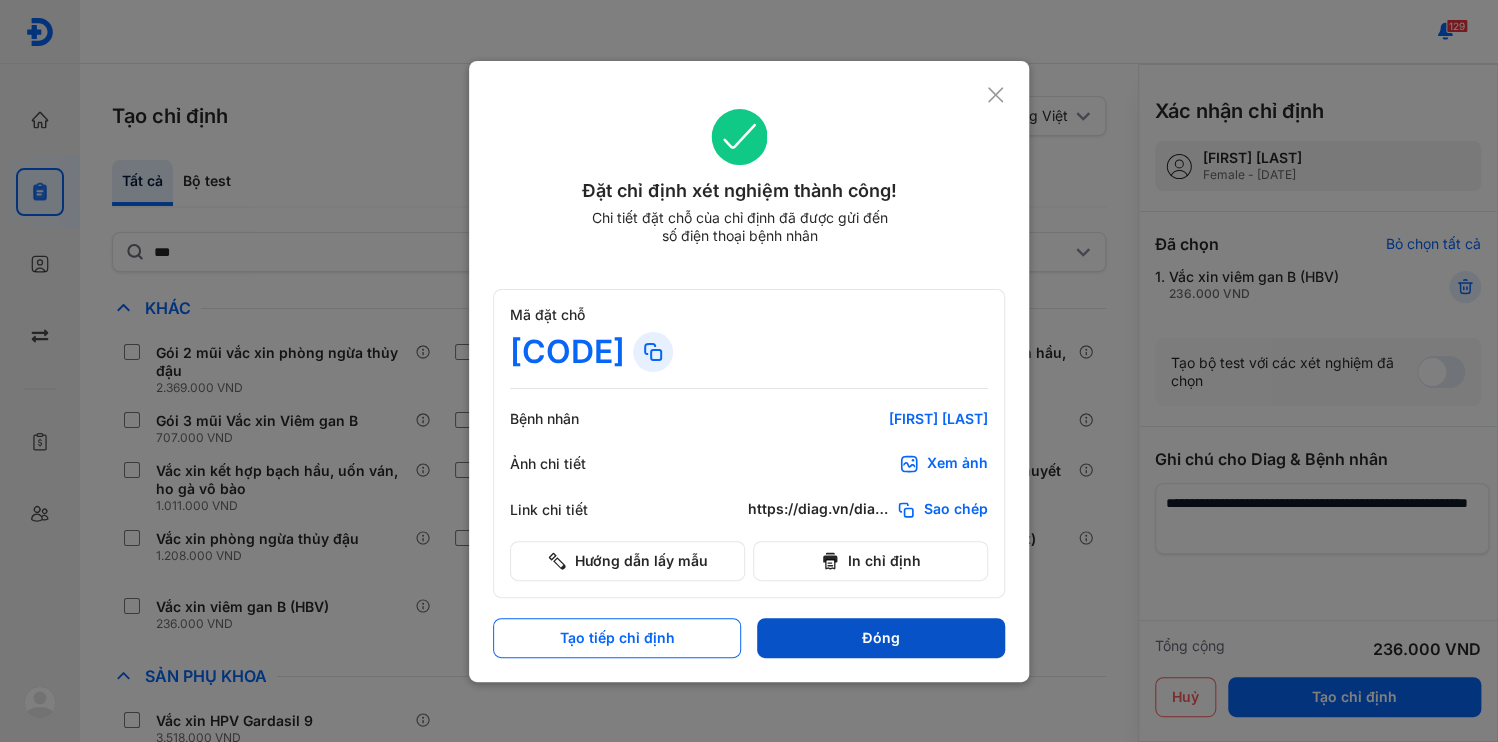 click on "Đóng" at bounding box center [881, 638] 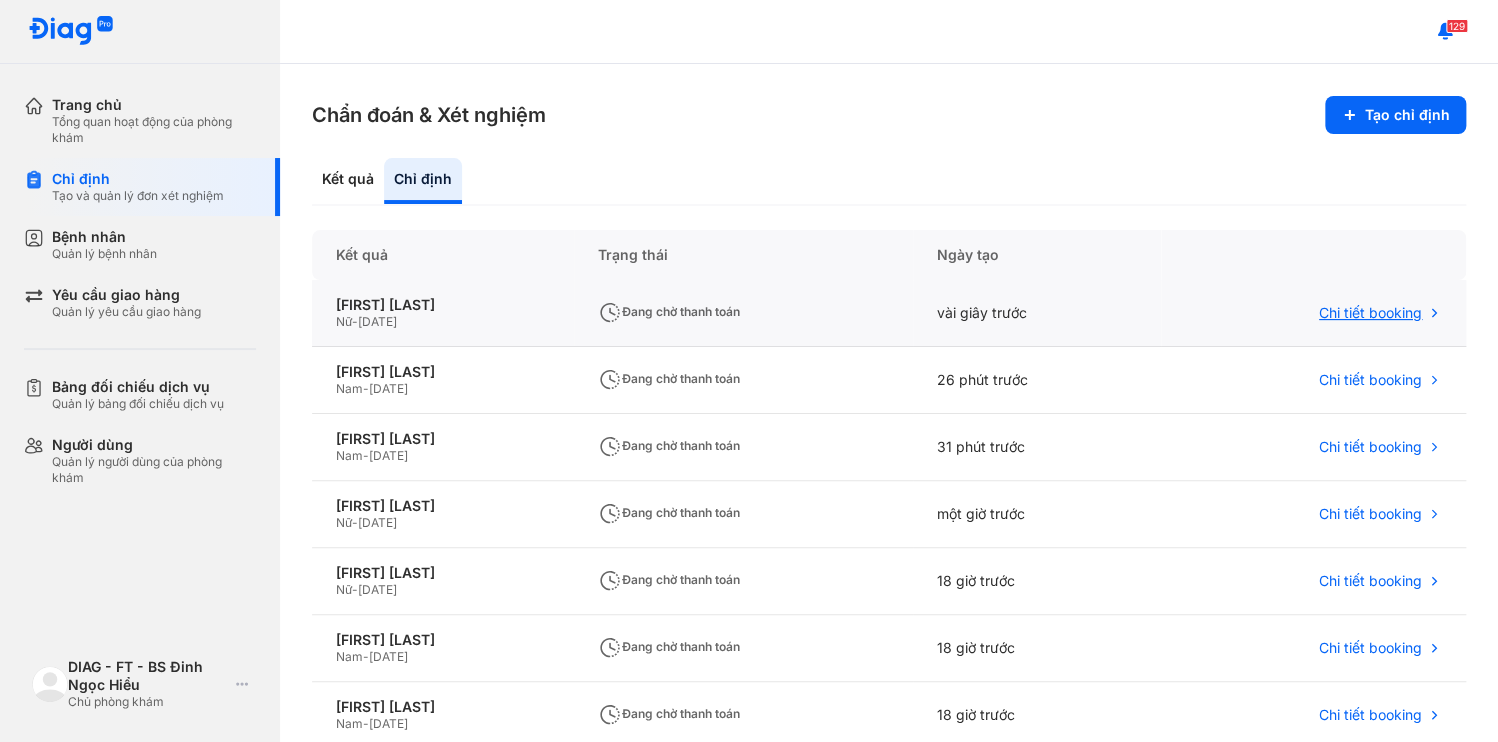 click on "Chi tiết booking" at bounding box center (1370, 313) 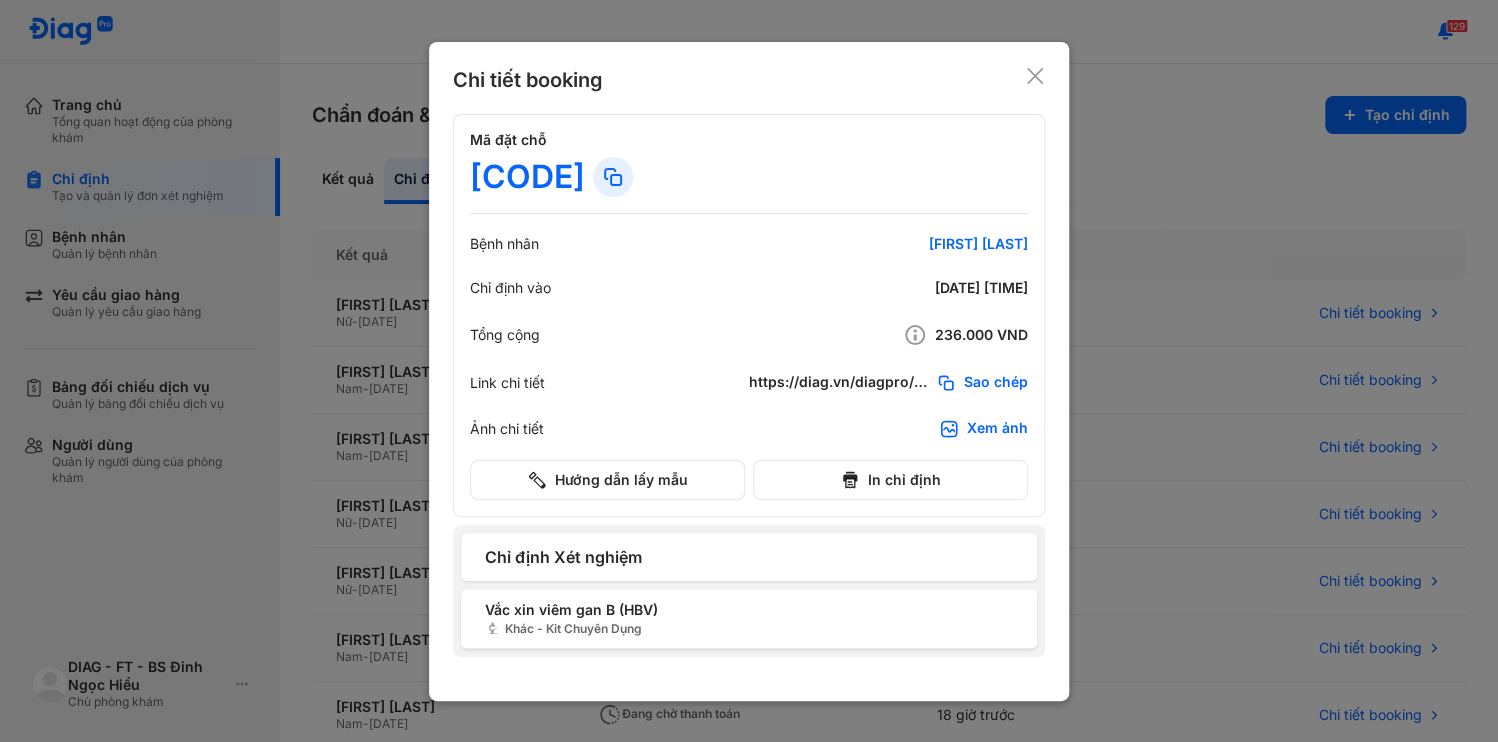 click 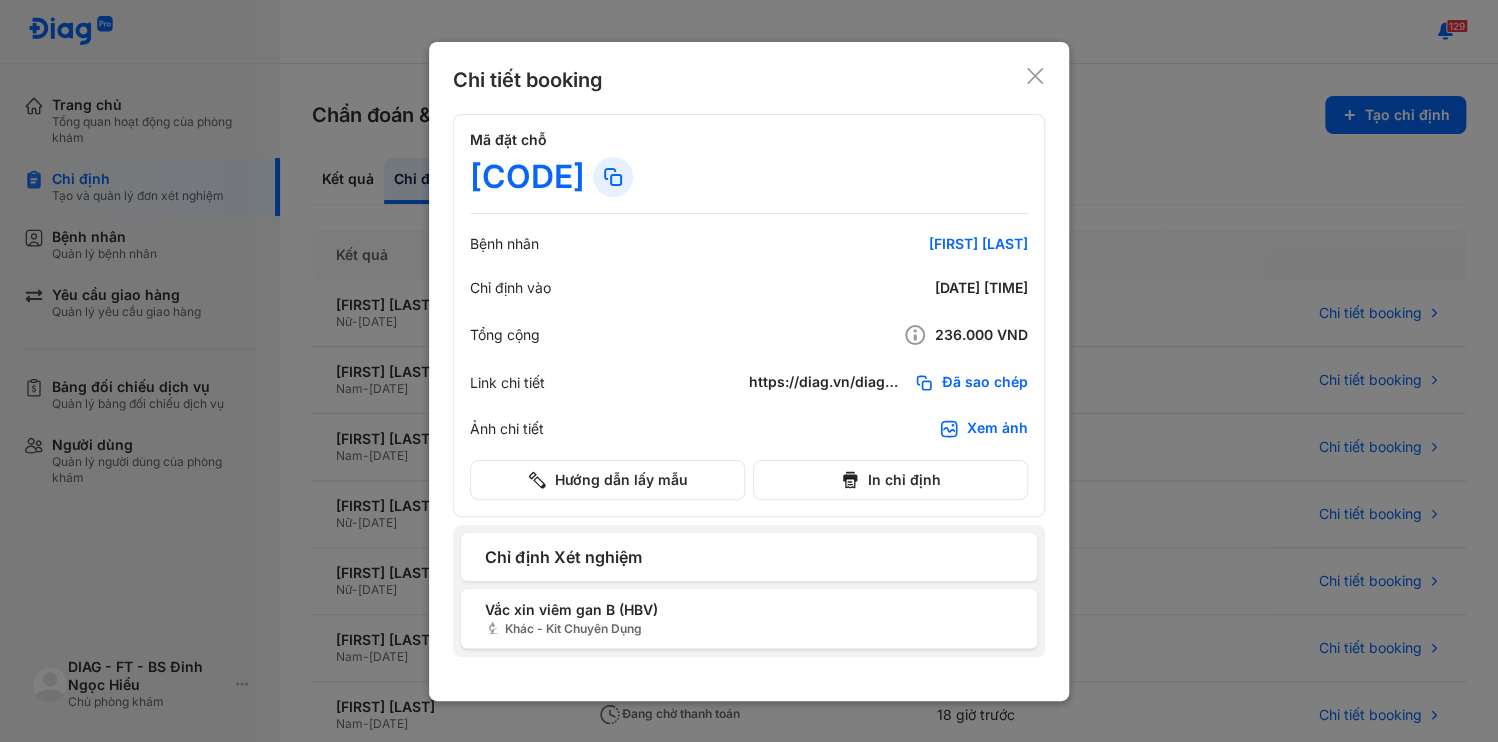 click 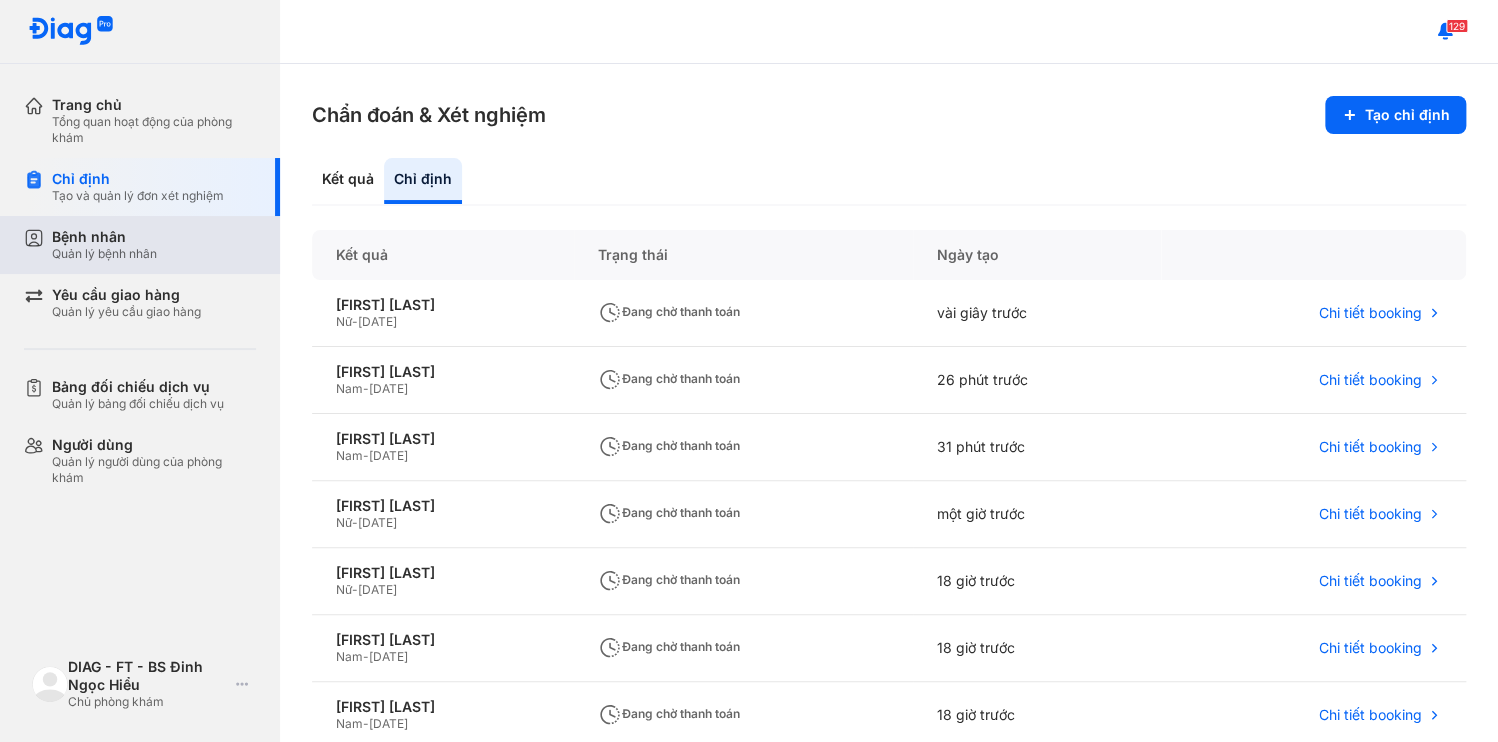 click on "Bệnh nhân Quản lý bệnh nhân" at bounding box center [154, 245] 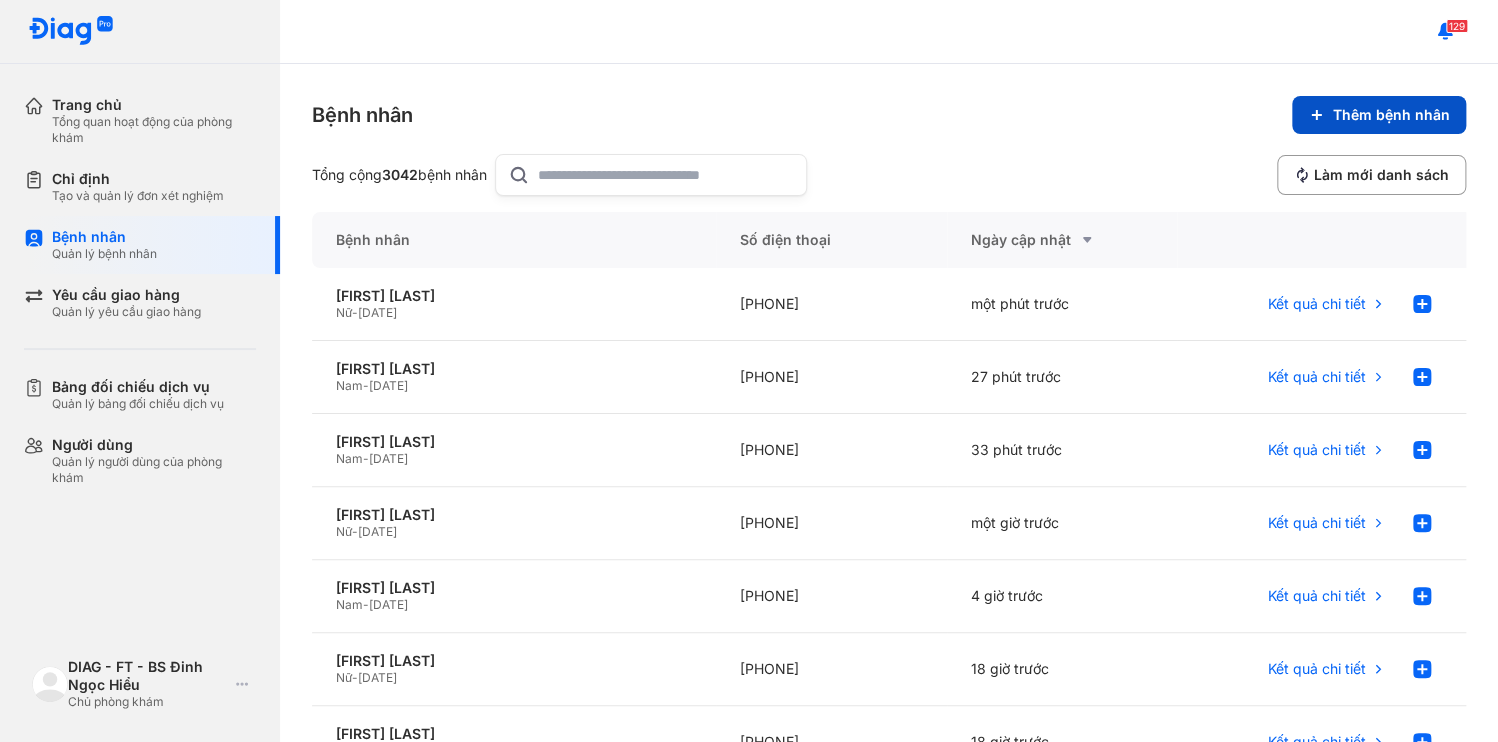 click on "Thêm bệnh nhân" at bounding box center (1379, 115) 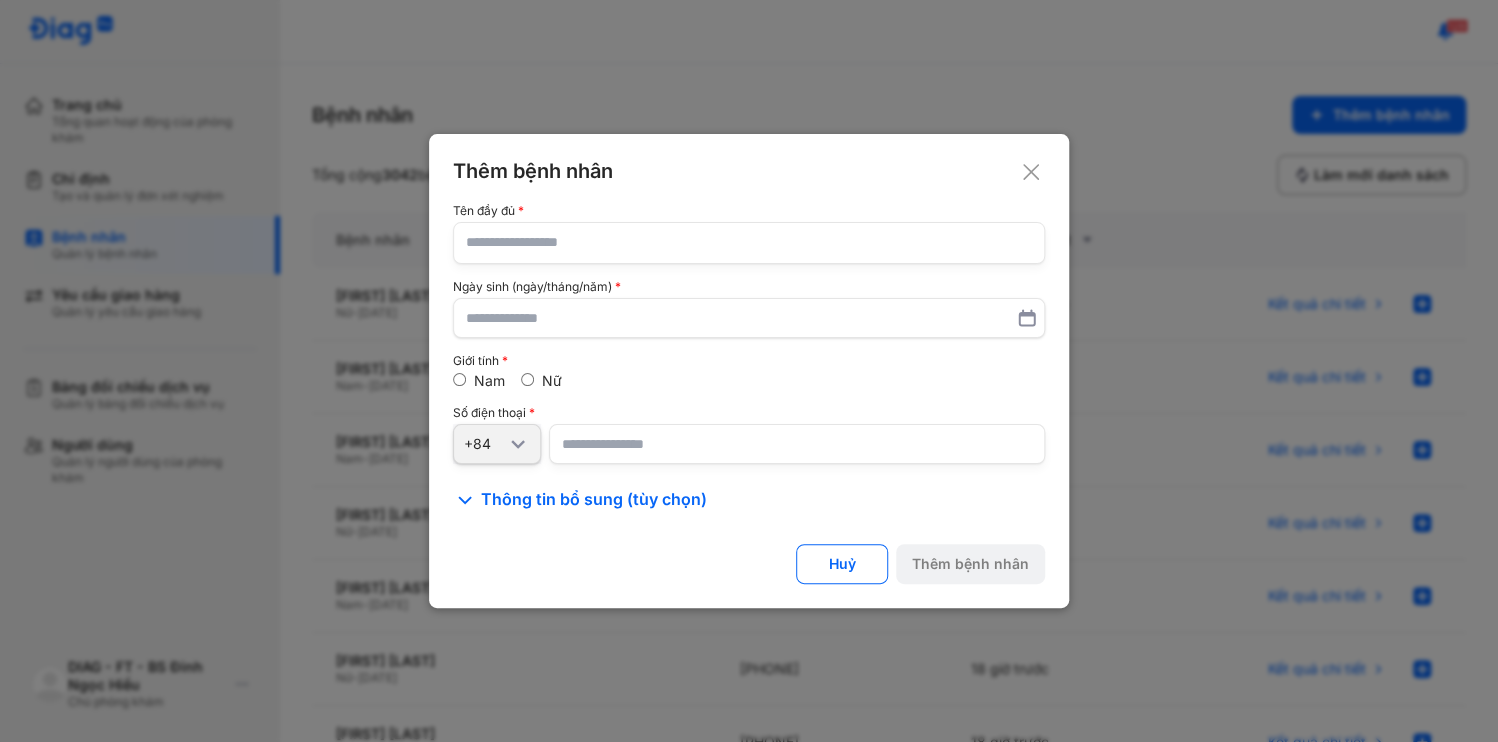 type 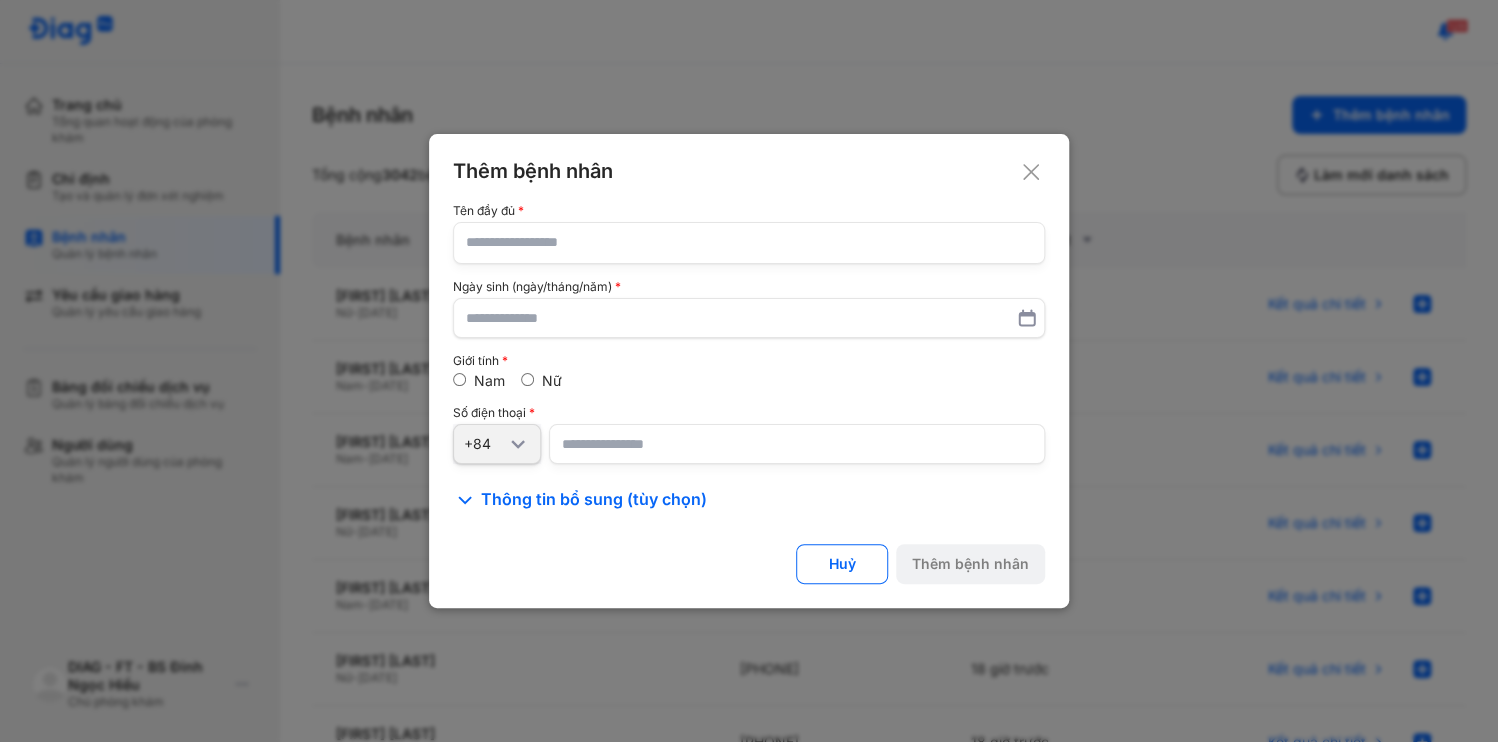 click 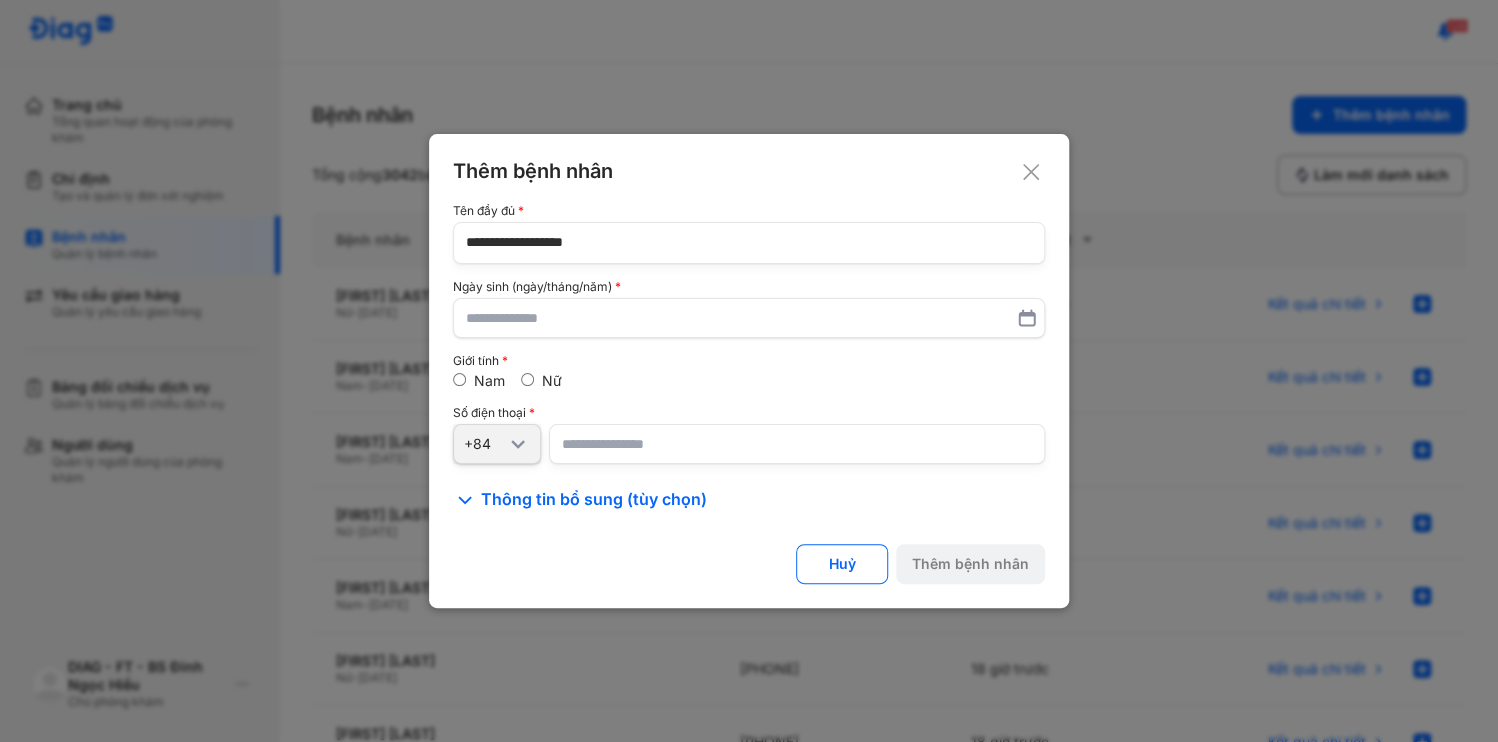 type on "**********" 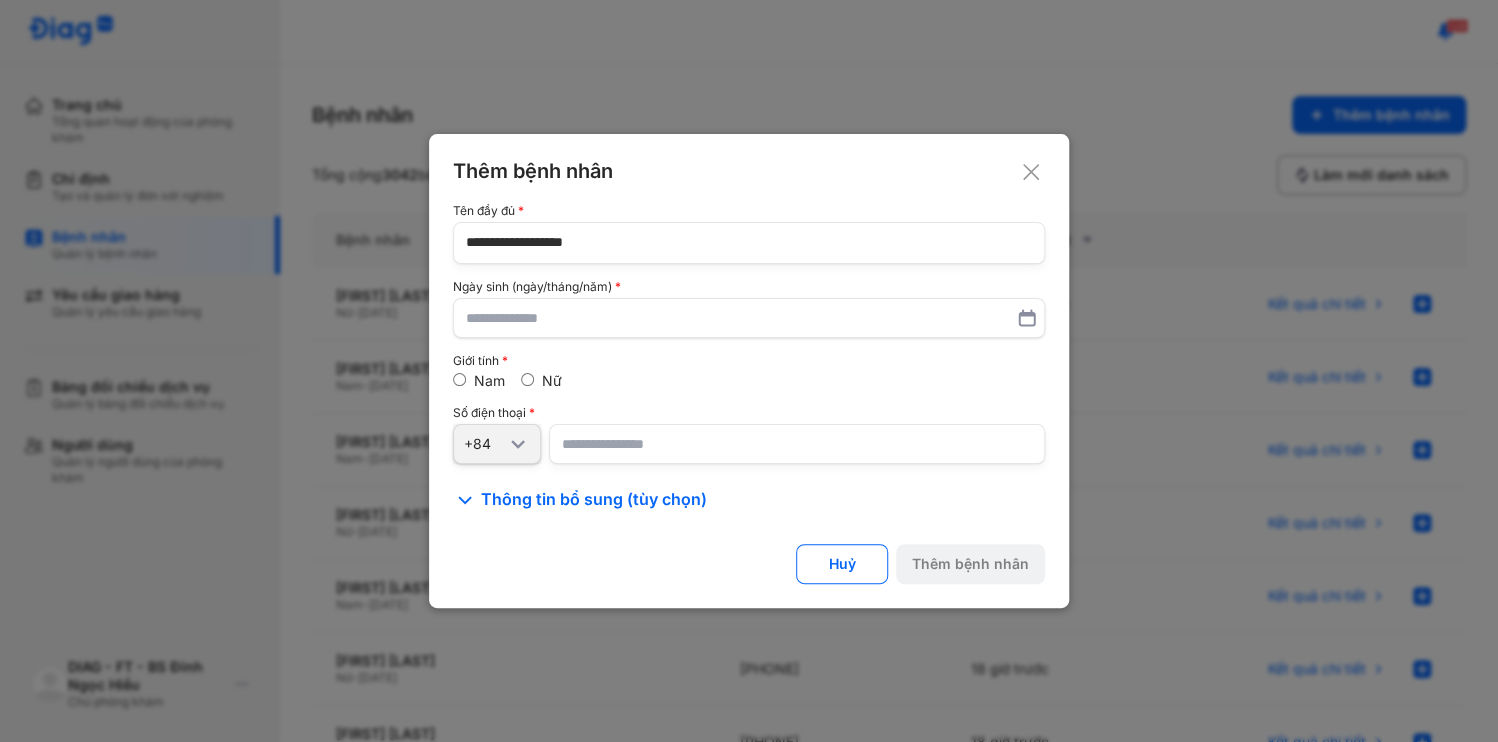 click at bounding box center (797, 444) 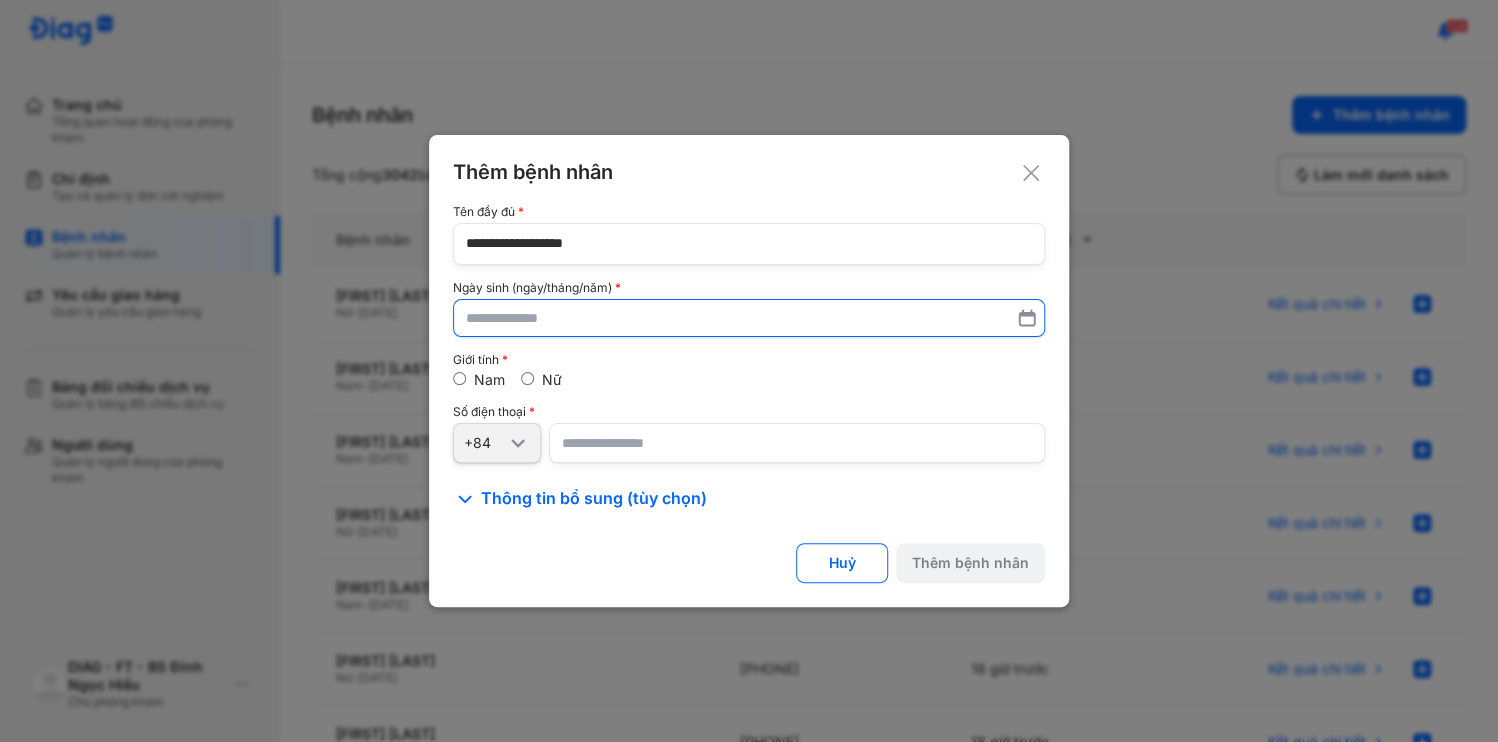 click at bounding box center (749, 318) 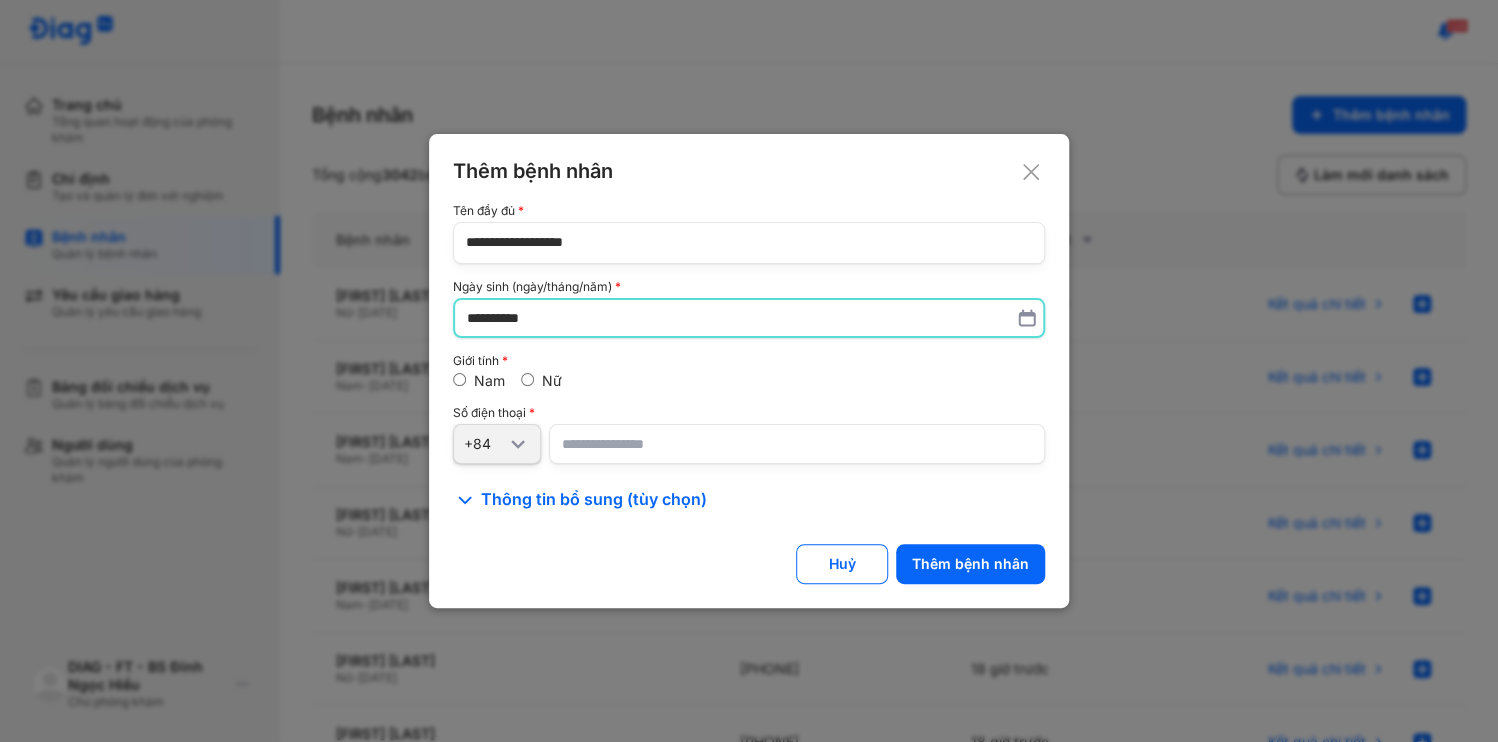 type on "**********" 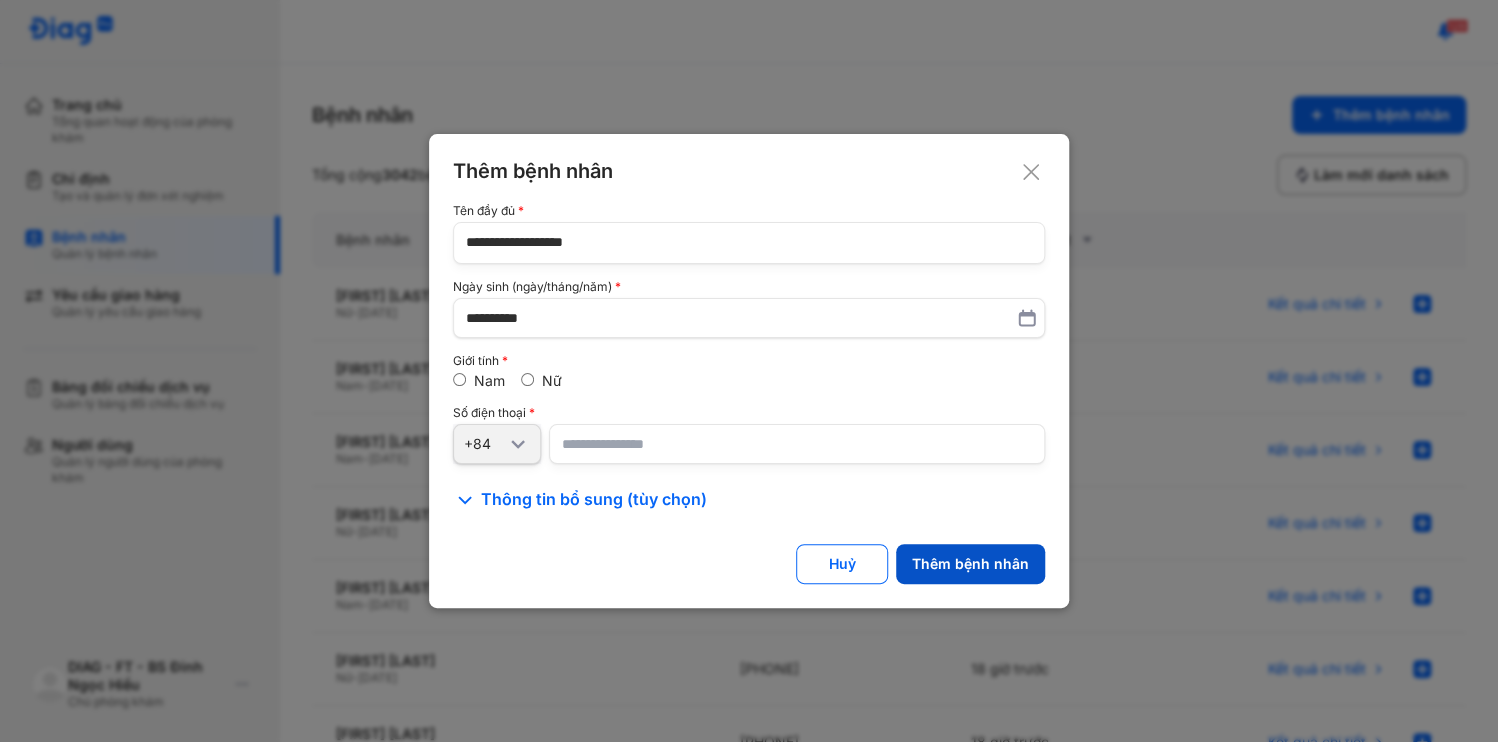 click on "Thêm bệnh nhân" 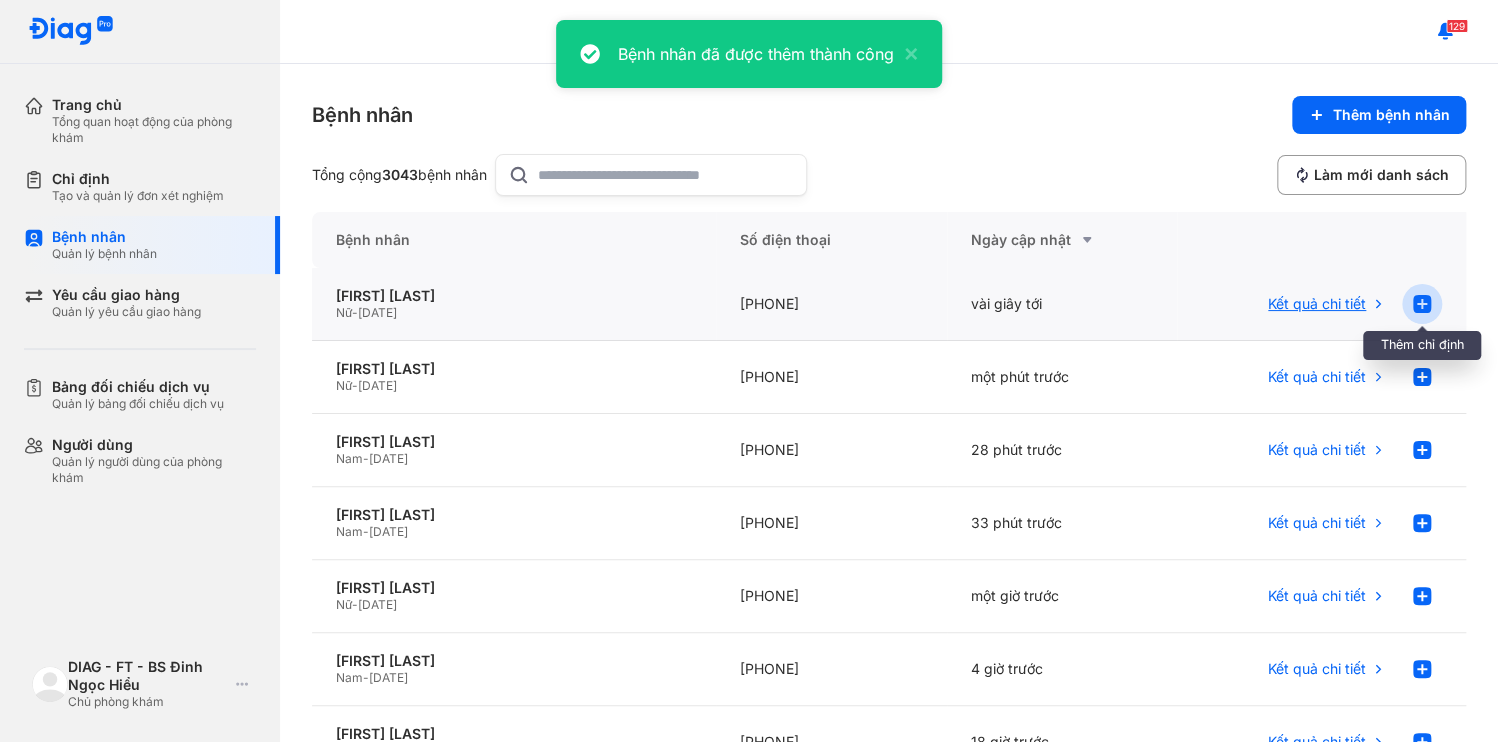 click 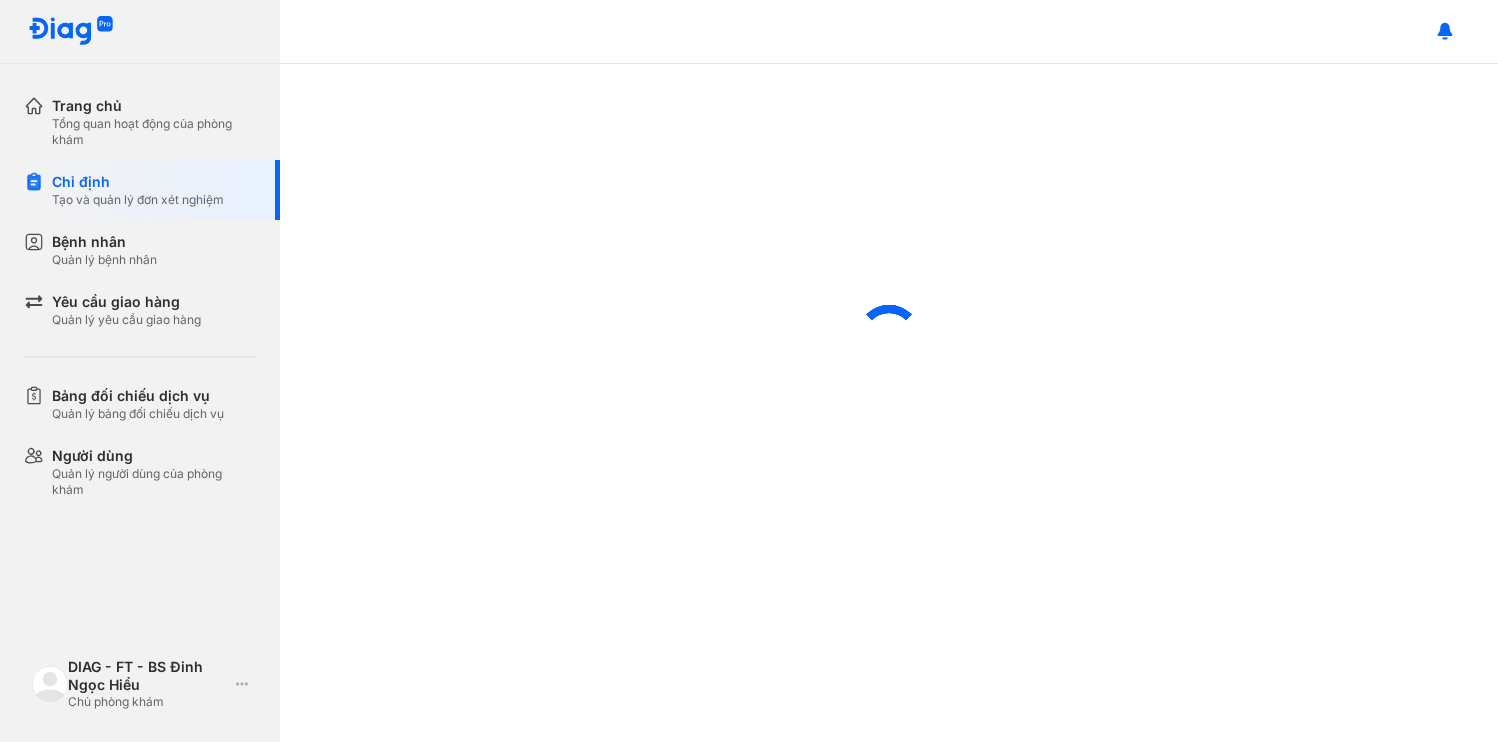 scroll, scrollTop: 0, scrollLeft: 0, axis: both 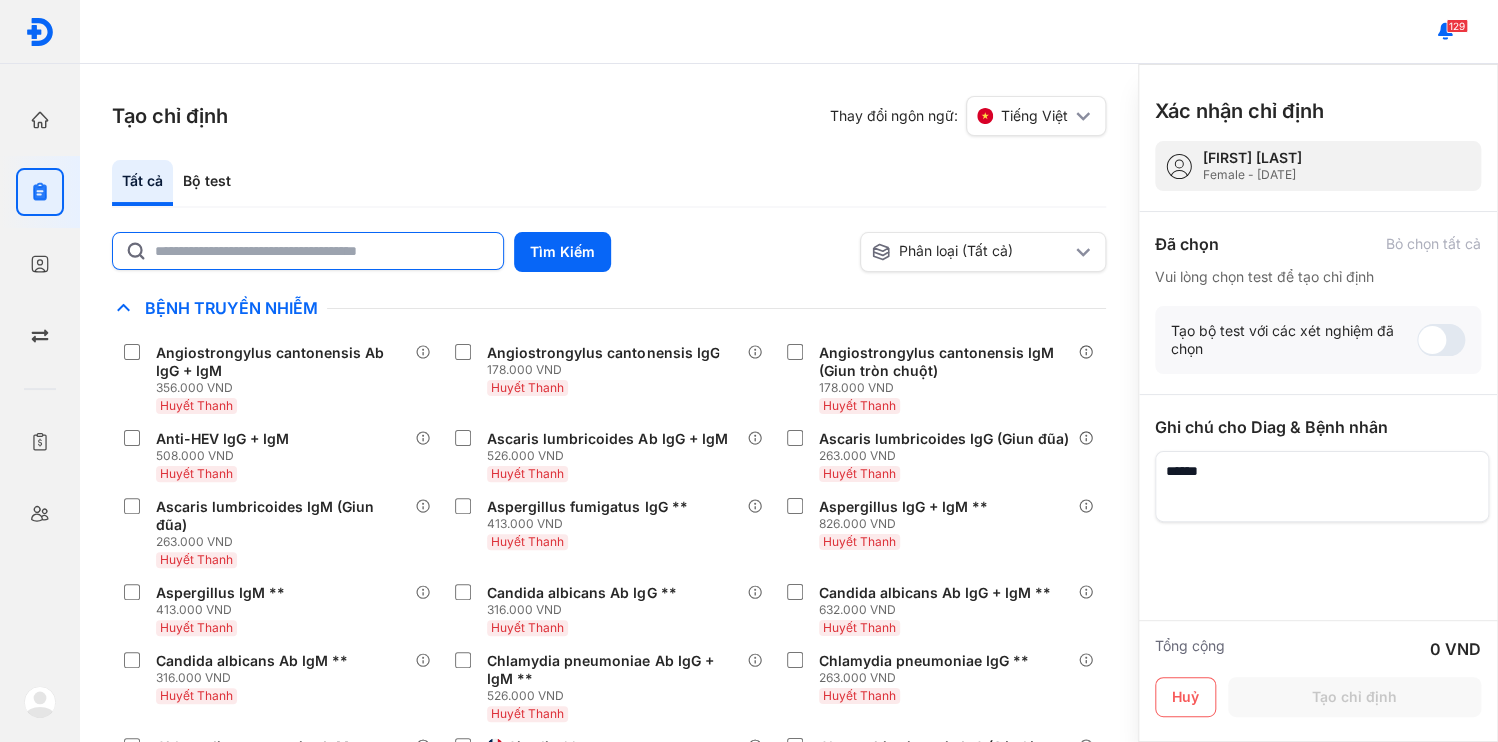 click 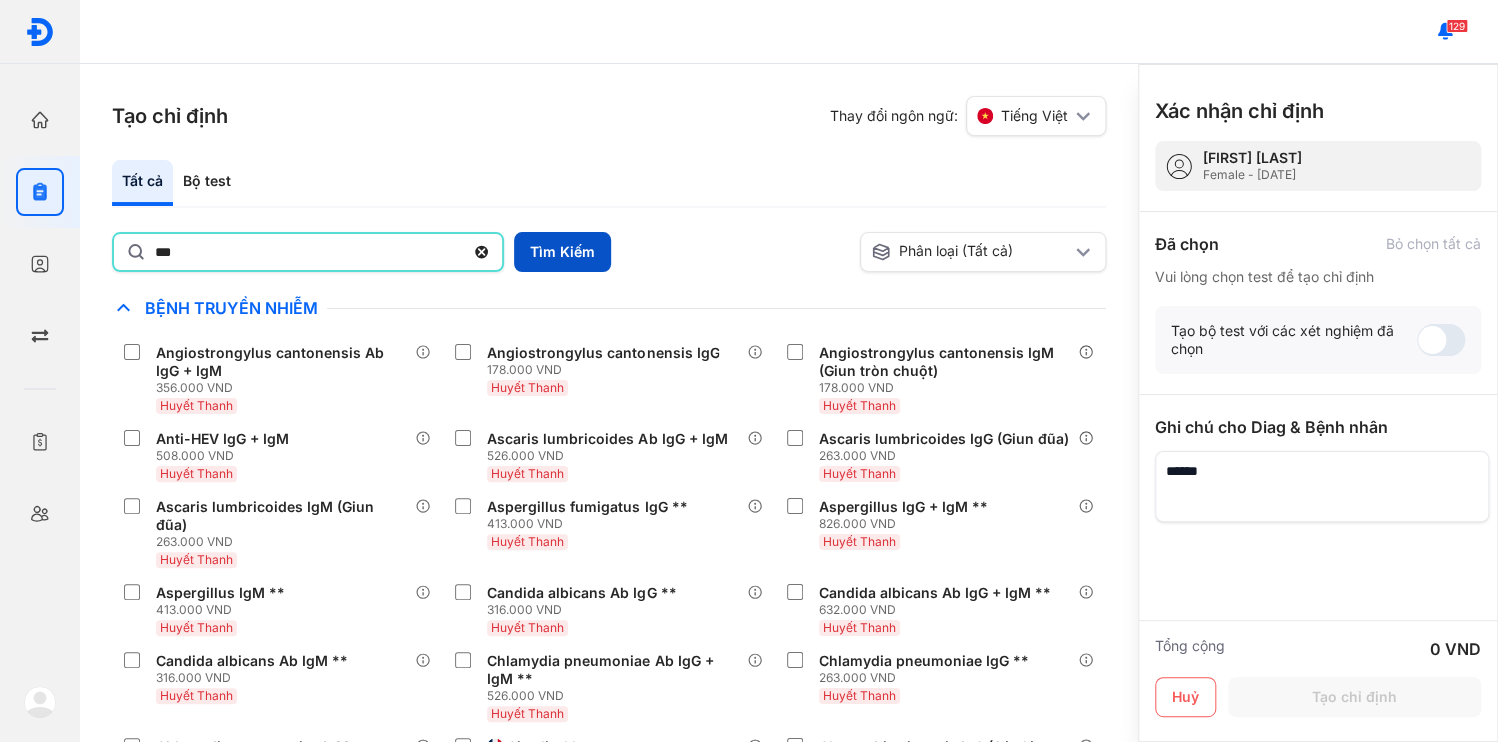 type on "***" 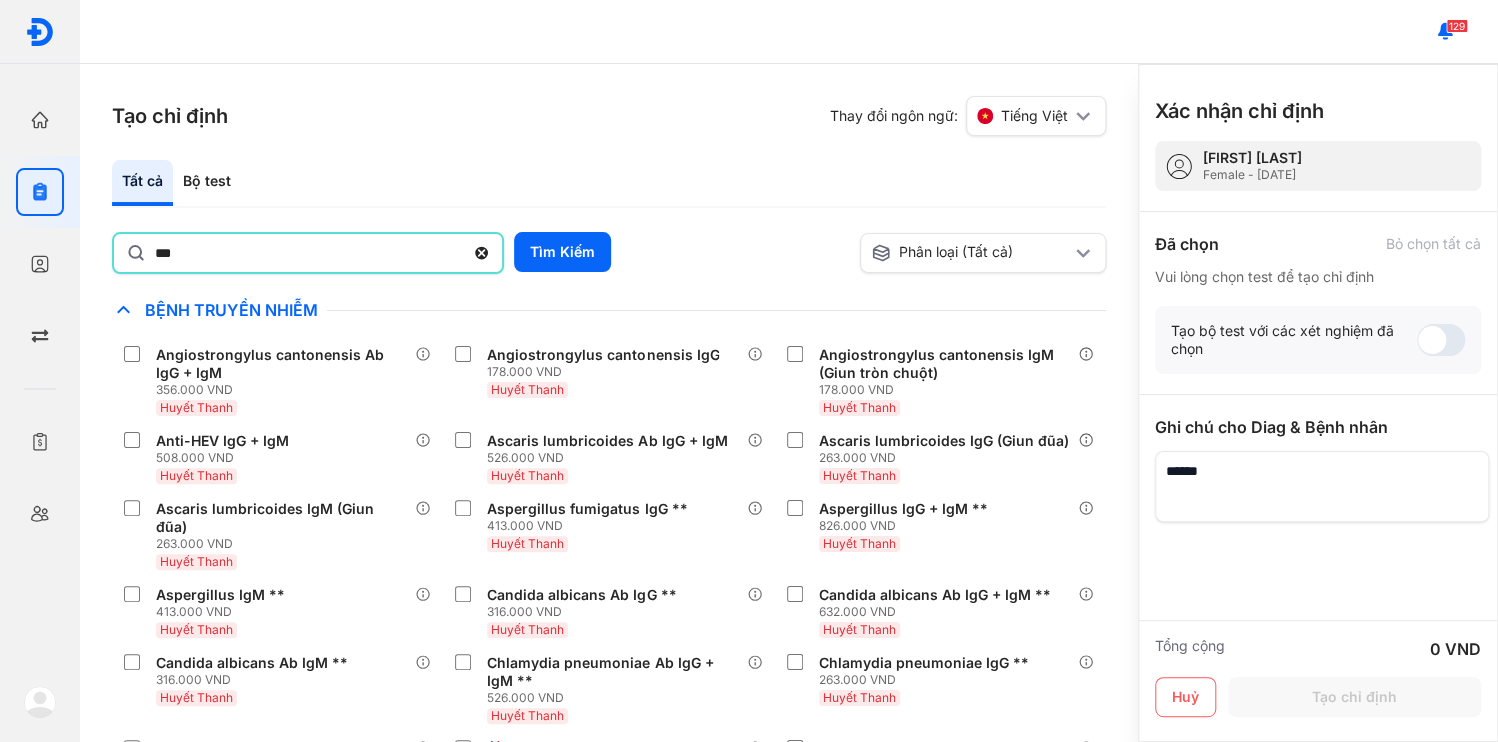 drag, startPoint x: 560, startPoint y: 232, endPoint x: 532, endPoint y: 244, distance: 30.463093 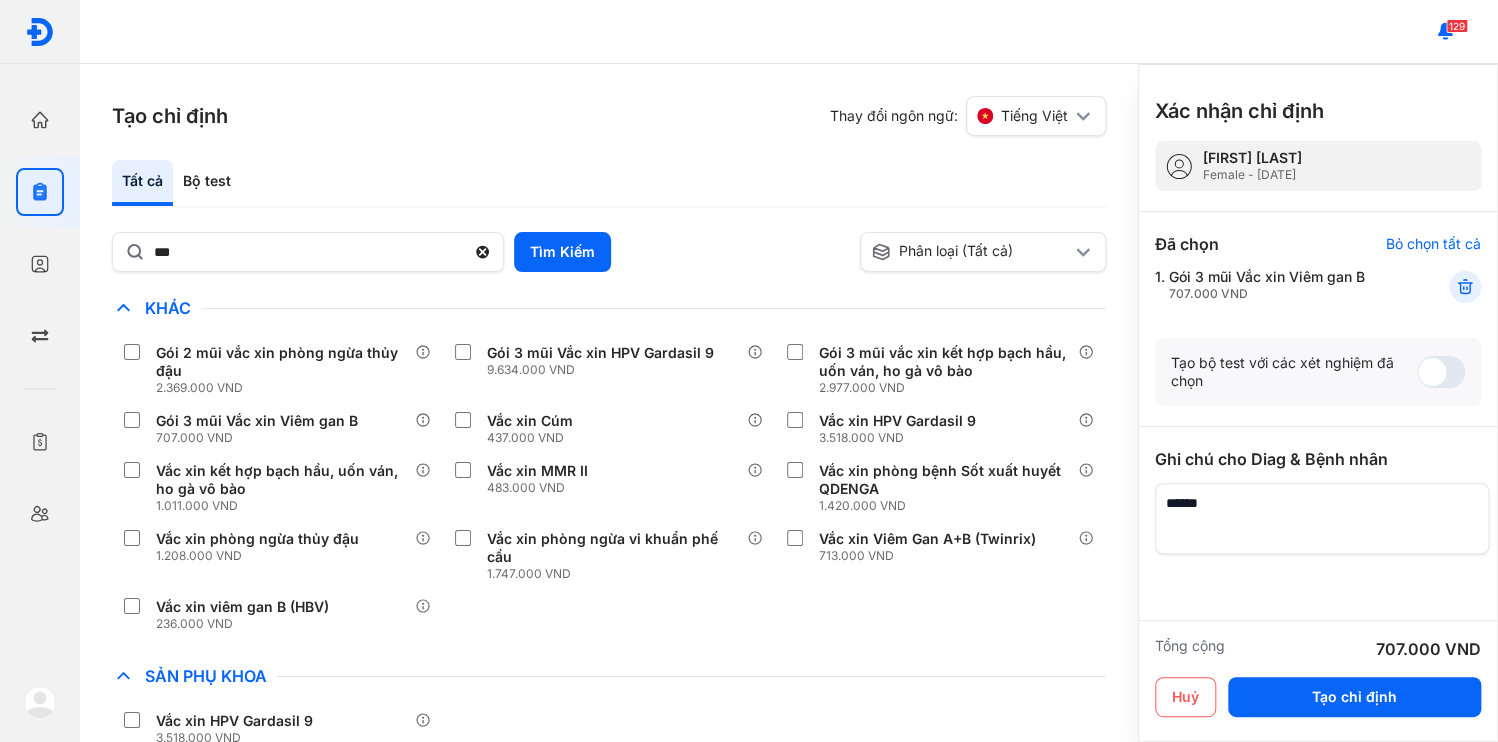 click at bounding box center [1322, 518] 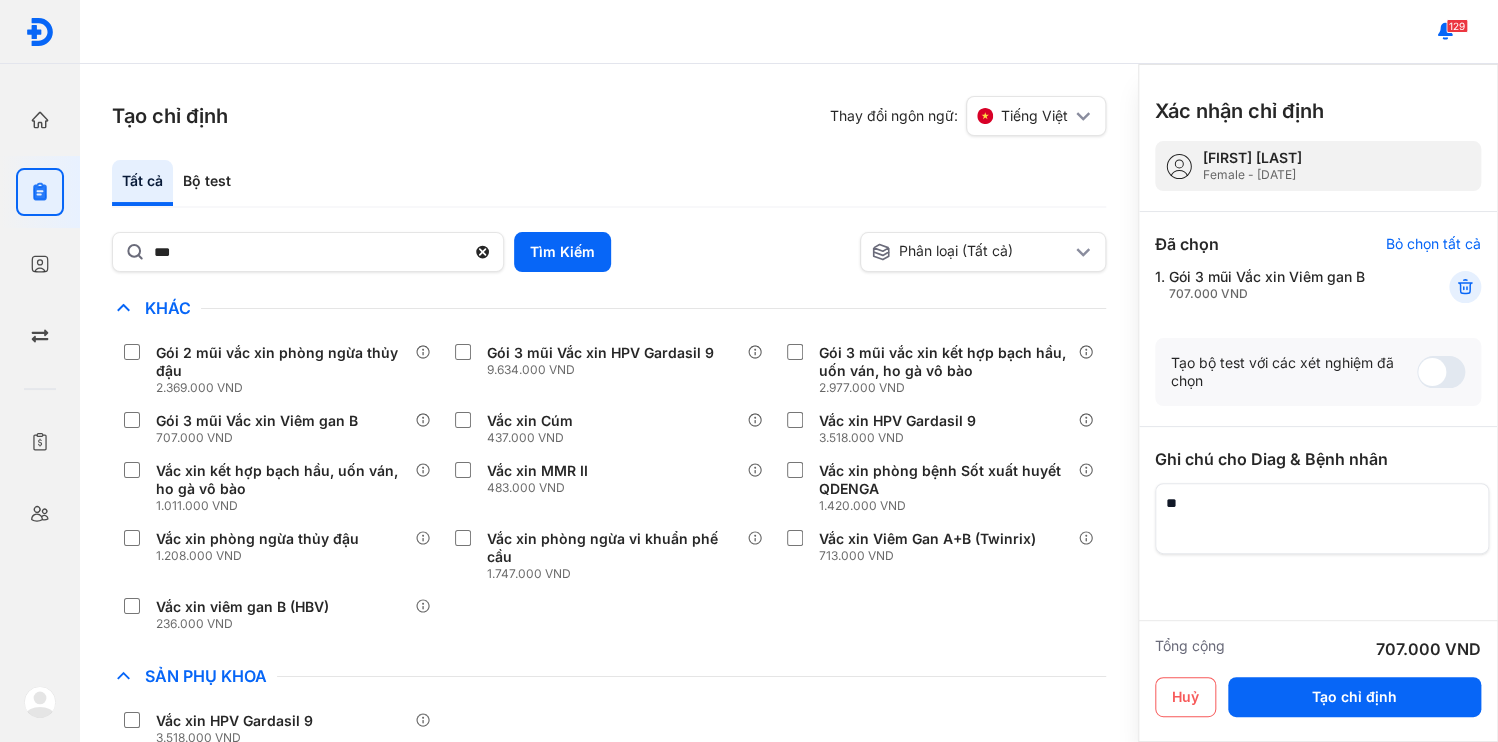 type on "*" 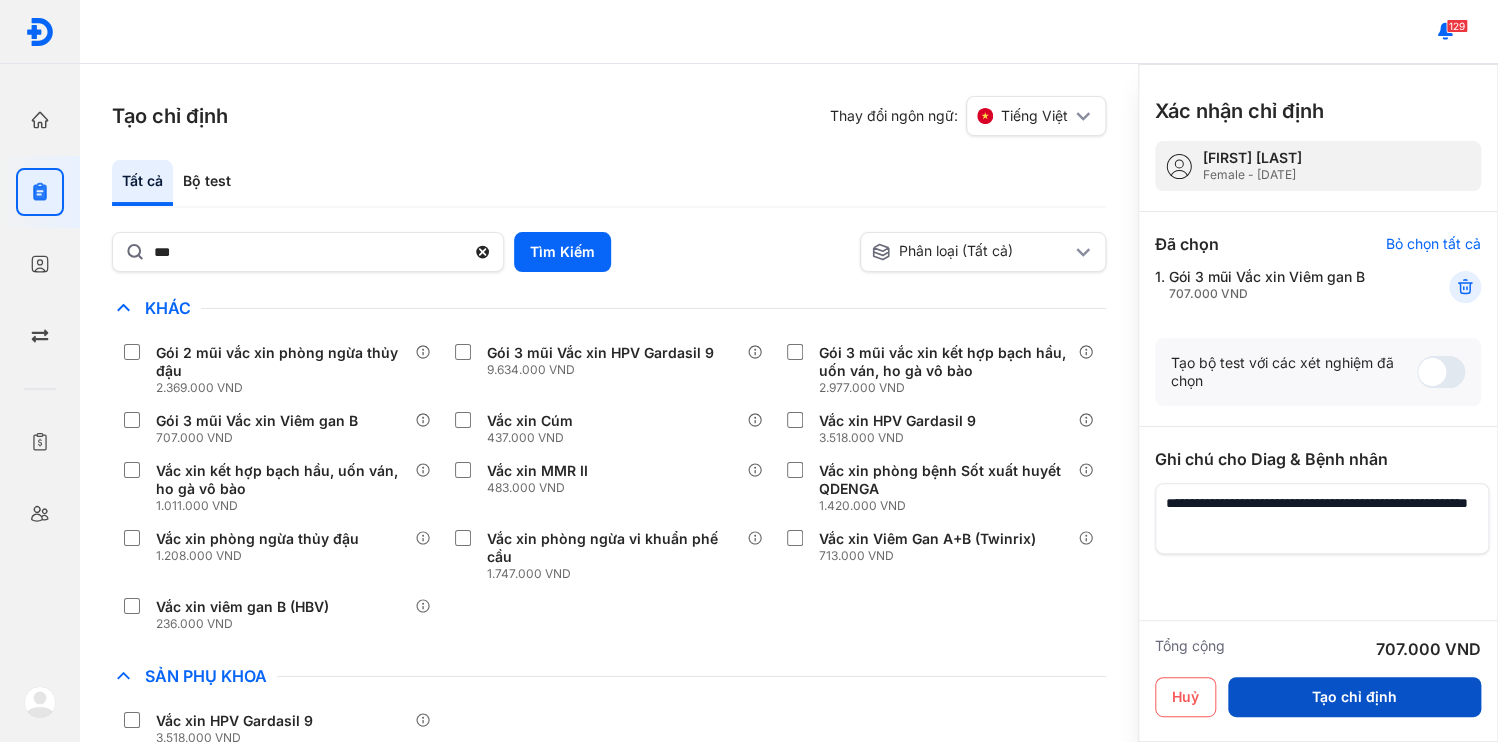 type on "**********" 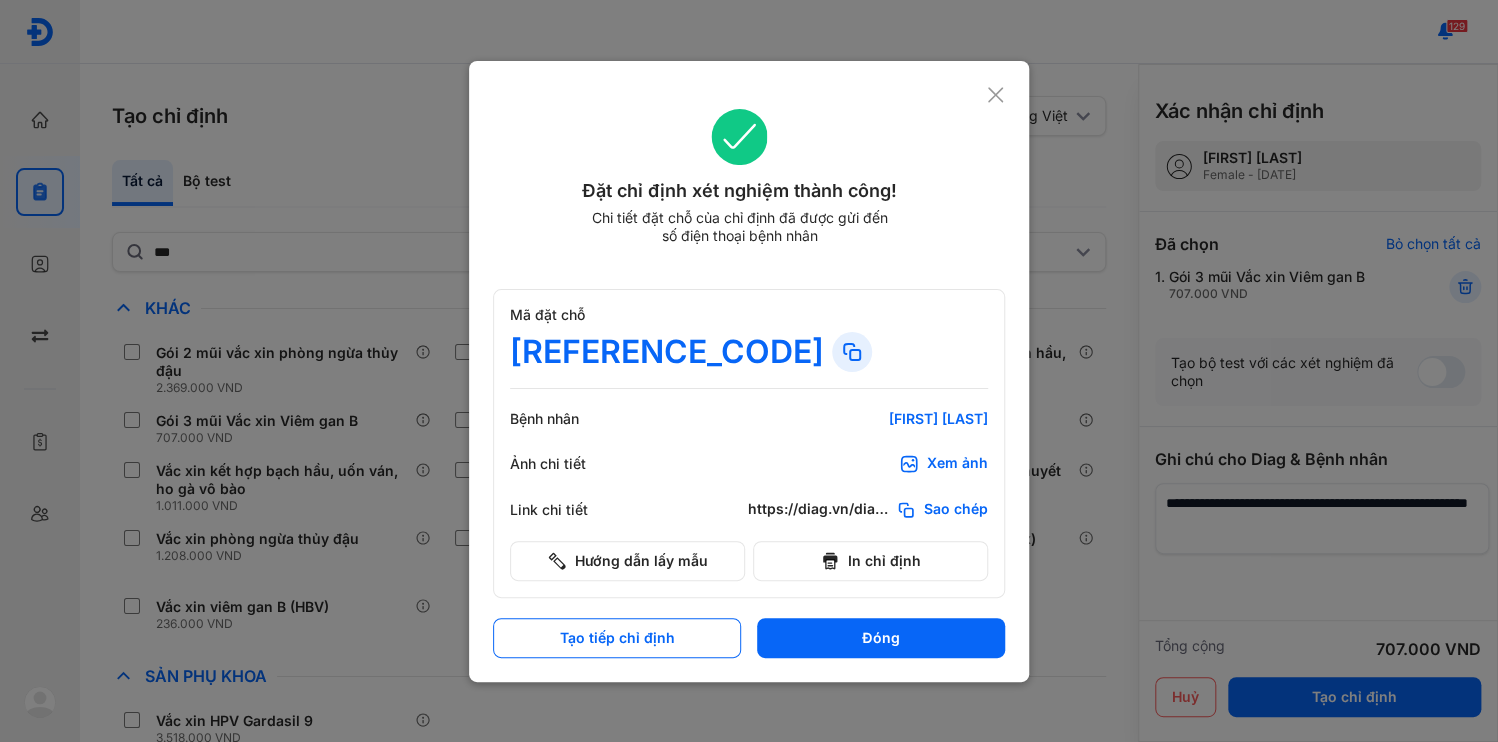 click 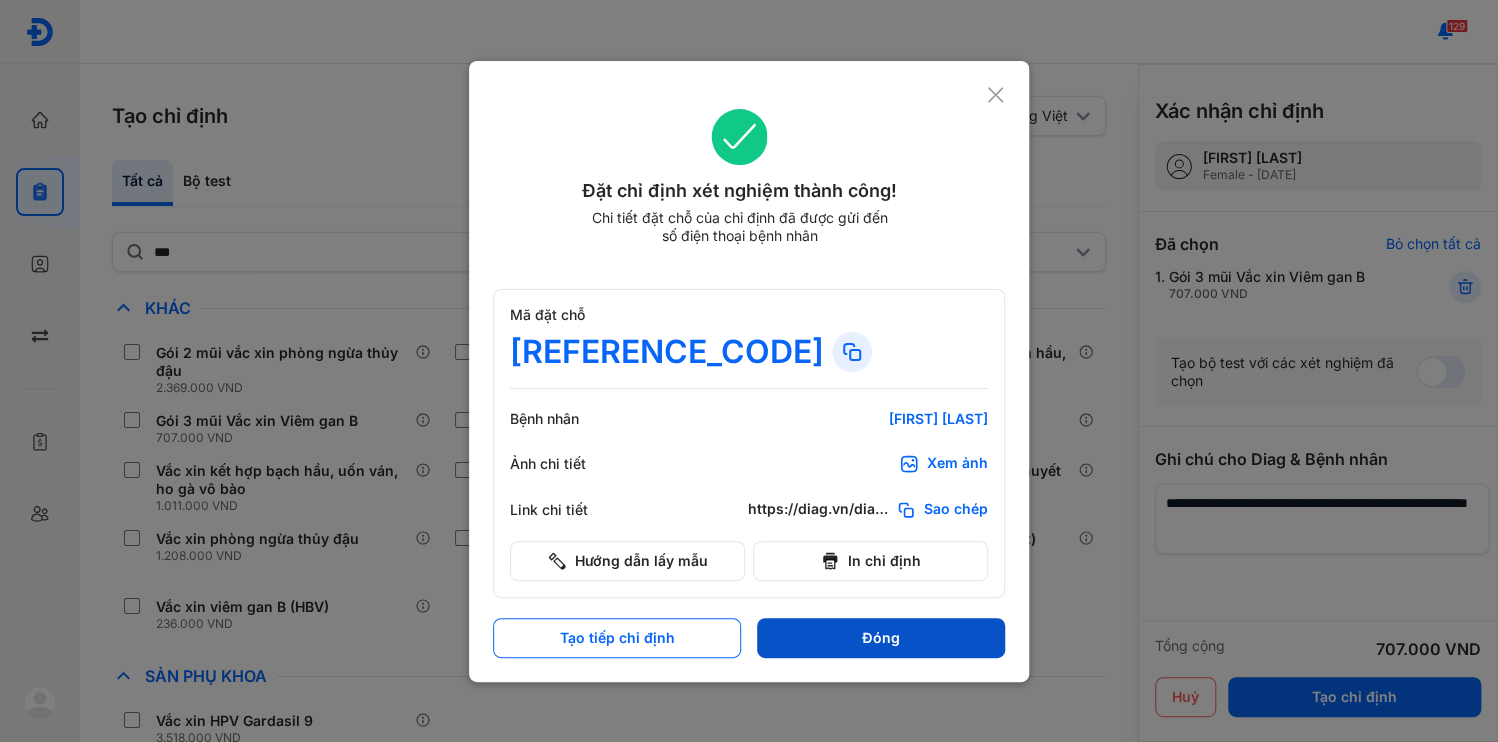 click on "Đóng" at bounding box center [881, 638] 